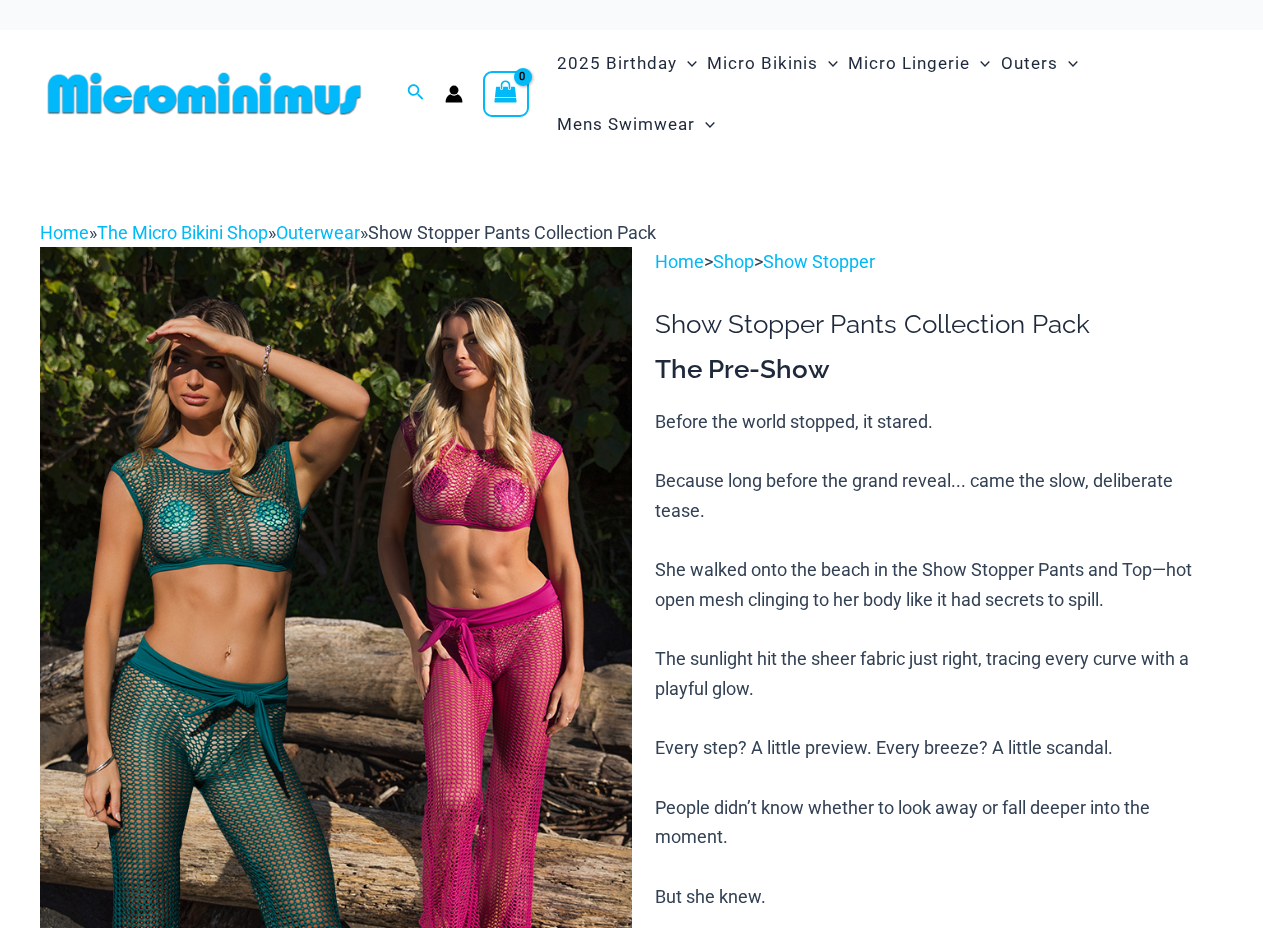 scroll, scrollTop: 0, scrollLeft: 0, axis: both 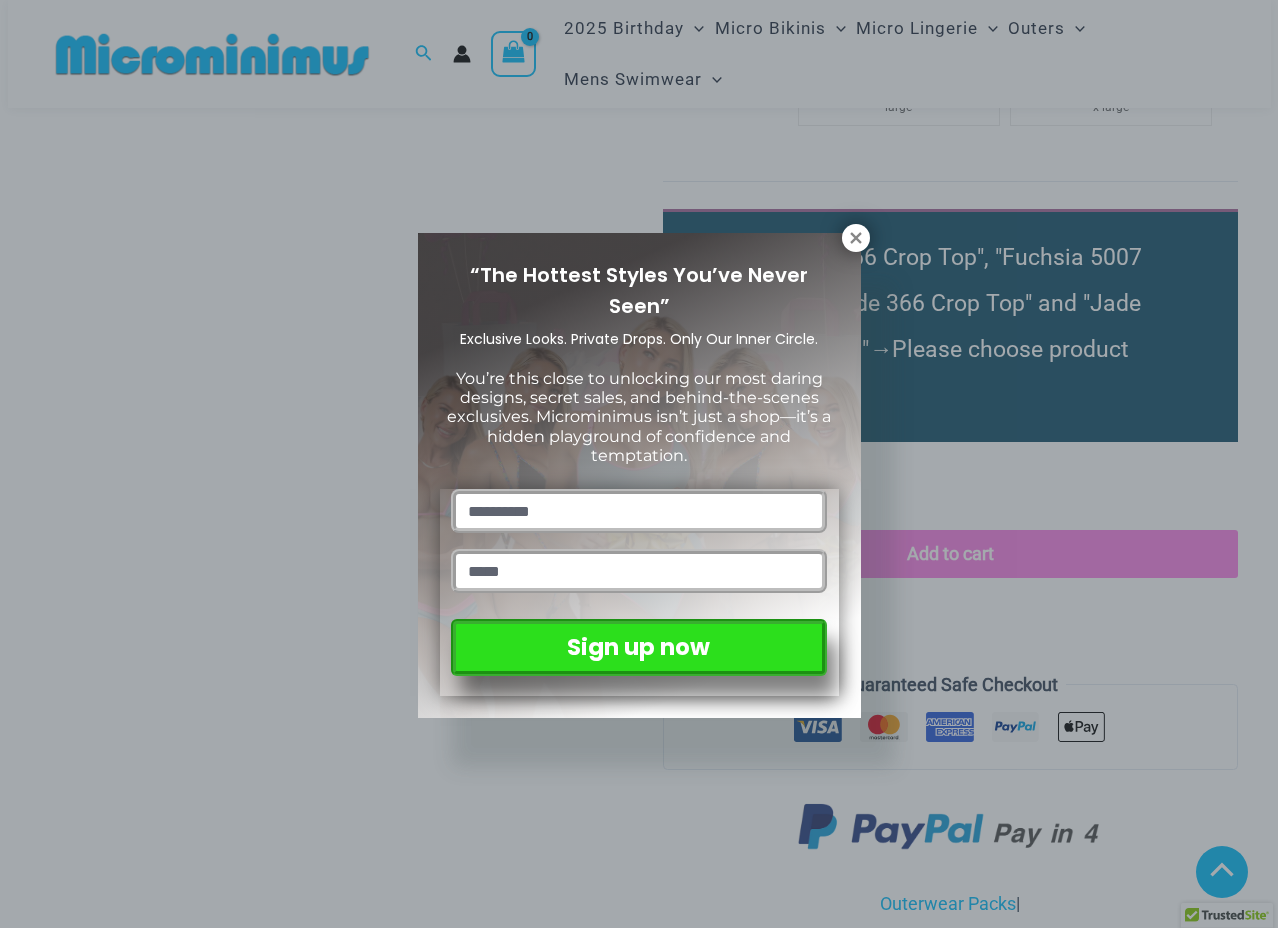 drag, startPoint x: 1265, startPoint y: 84, endPoint x: 1283, endPoint y: 375, distance: 291.55618 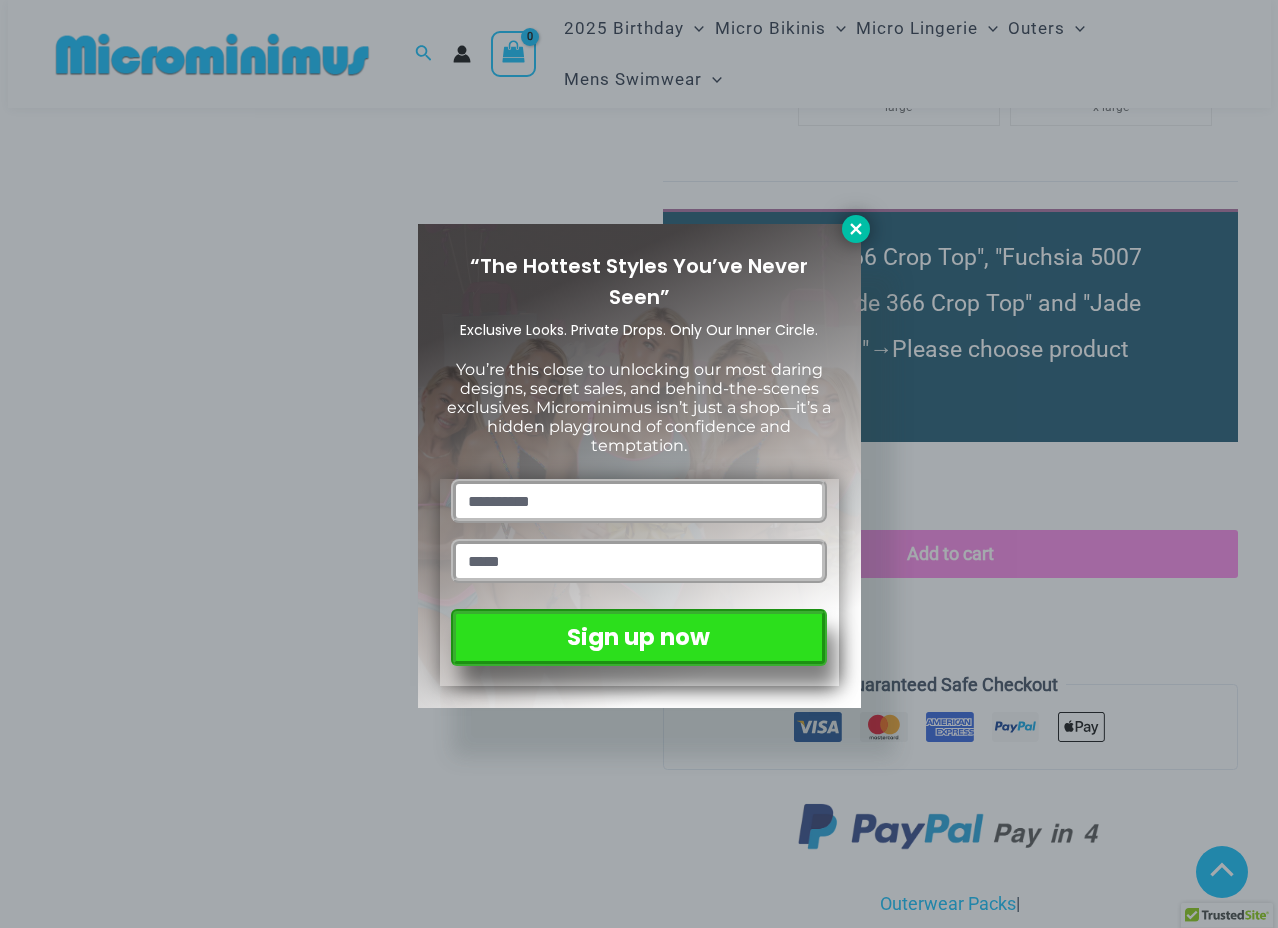 click at bounding box center [856, 229] 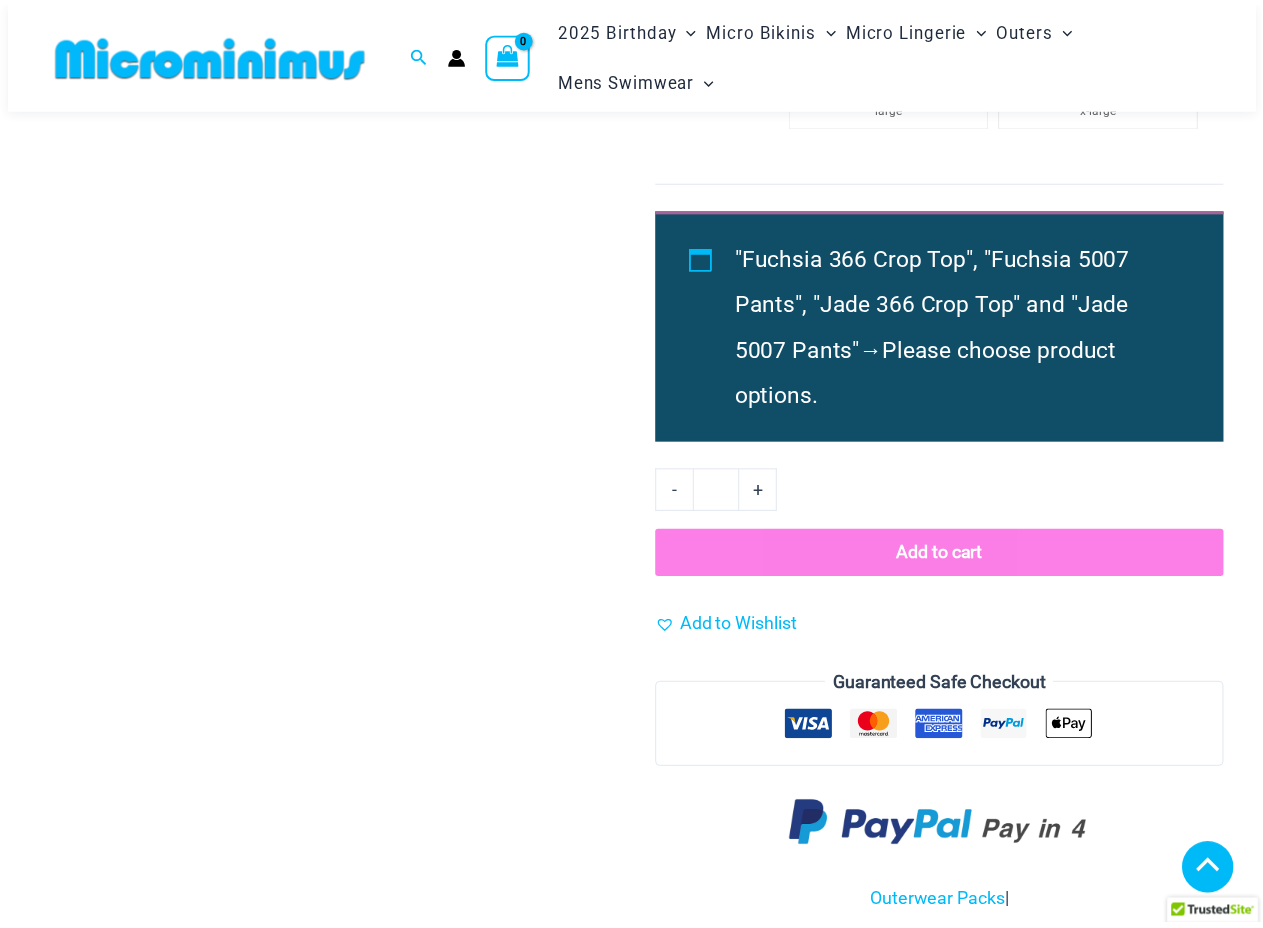 scroll, scrollTop: 2543, scrollLeft: 0, axis: vertical 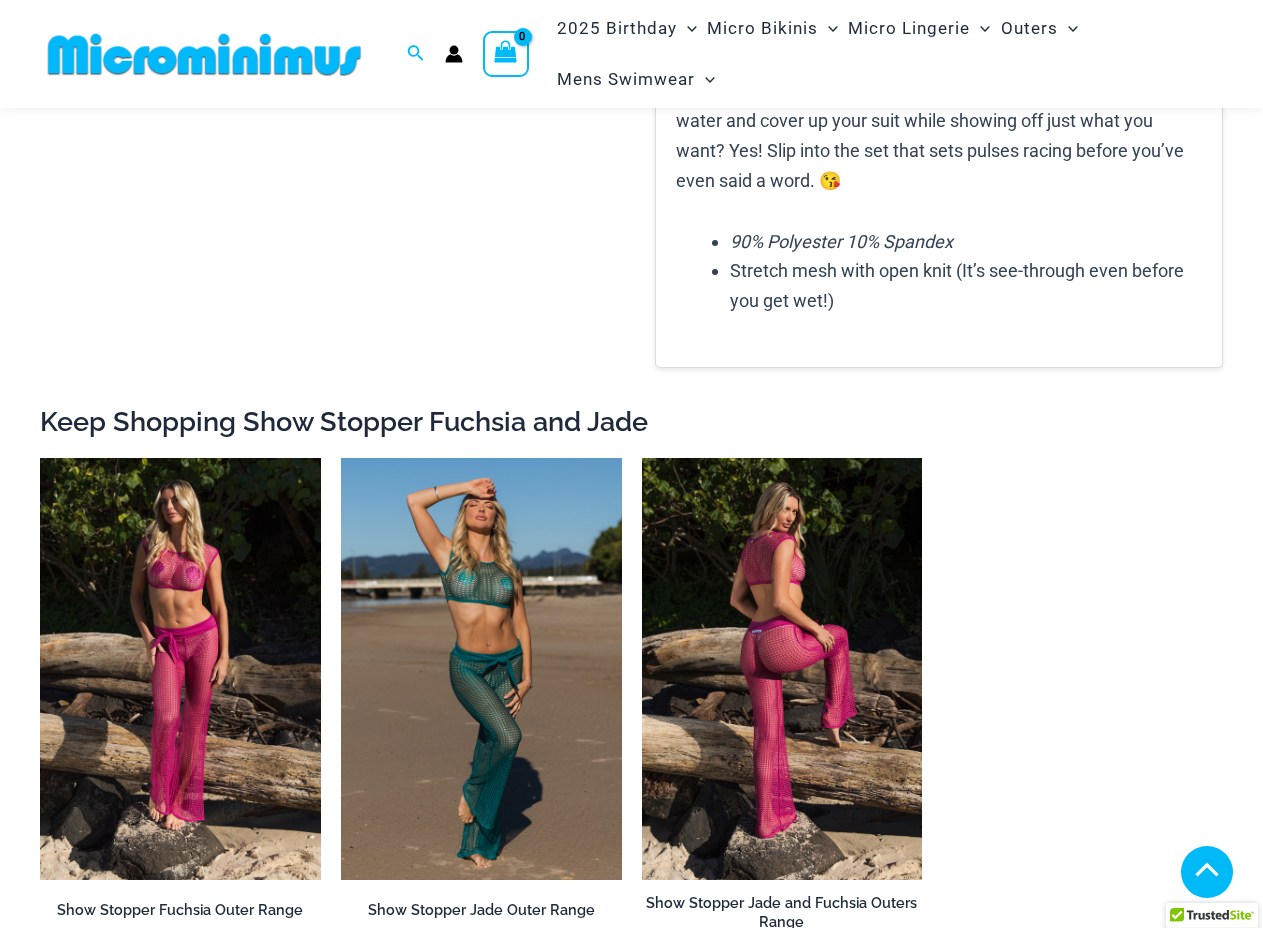 click at bounding box center (782, 668) 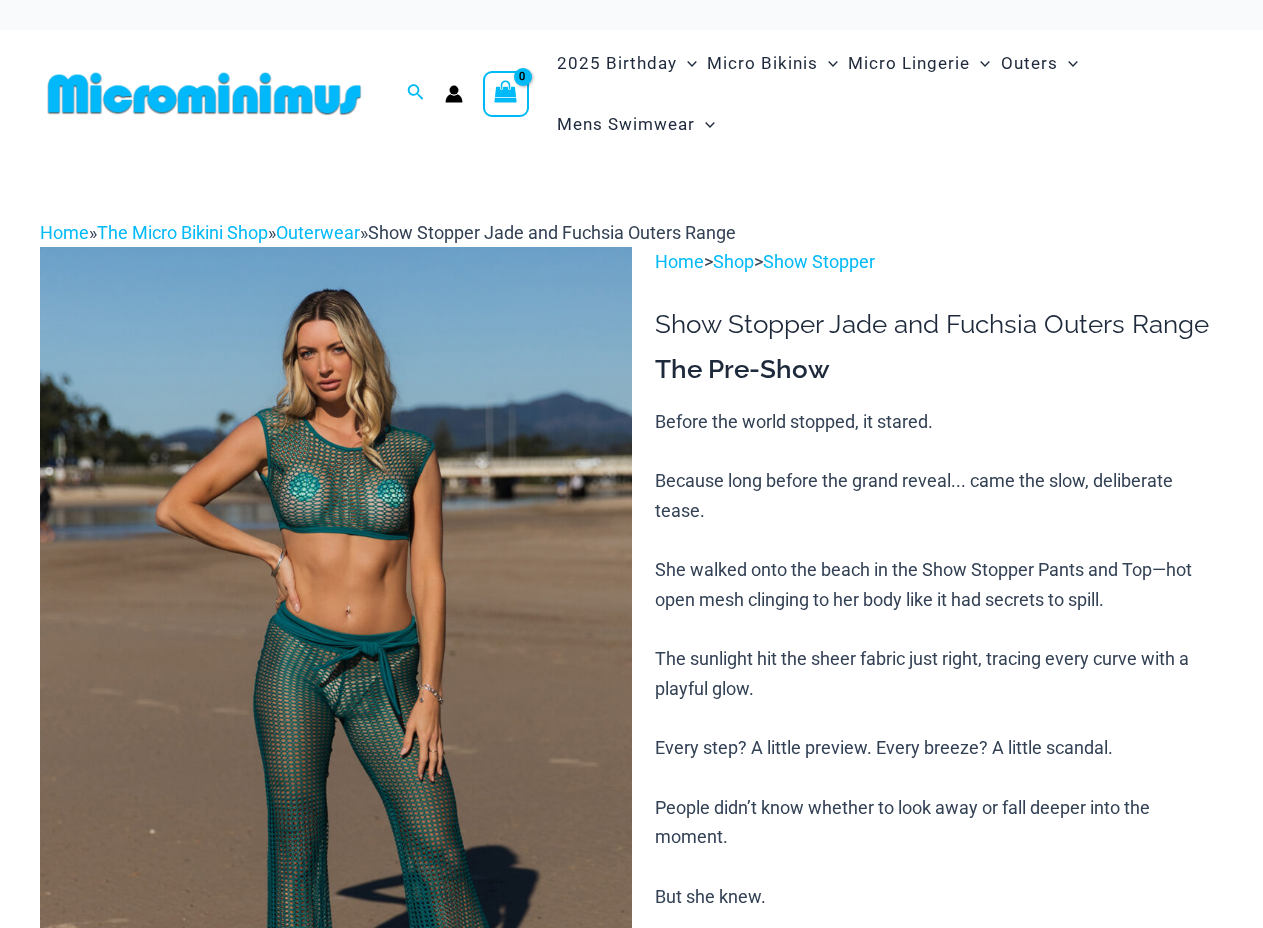 scroll, scrollTop: 0, scrollLeft: 0, axis: both 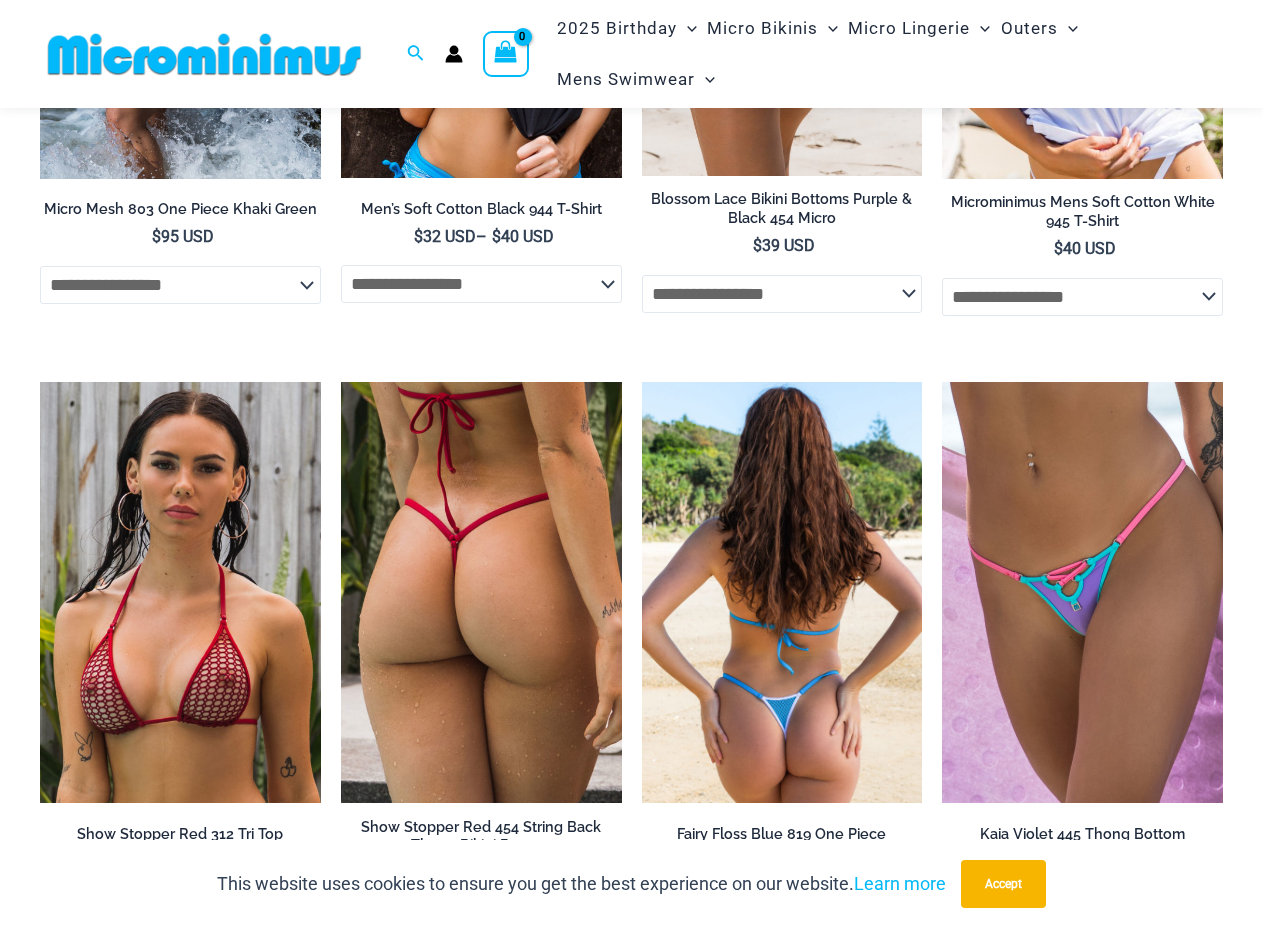click at bounding box center [782, 592] 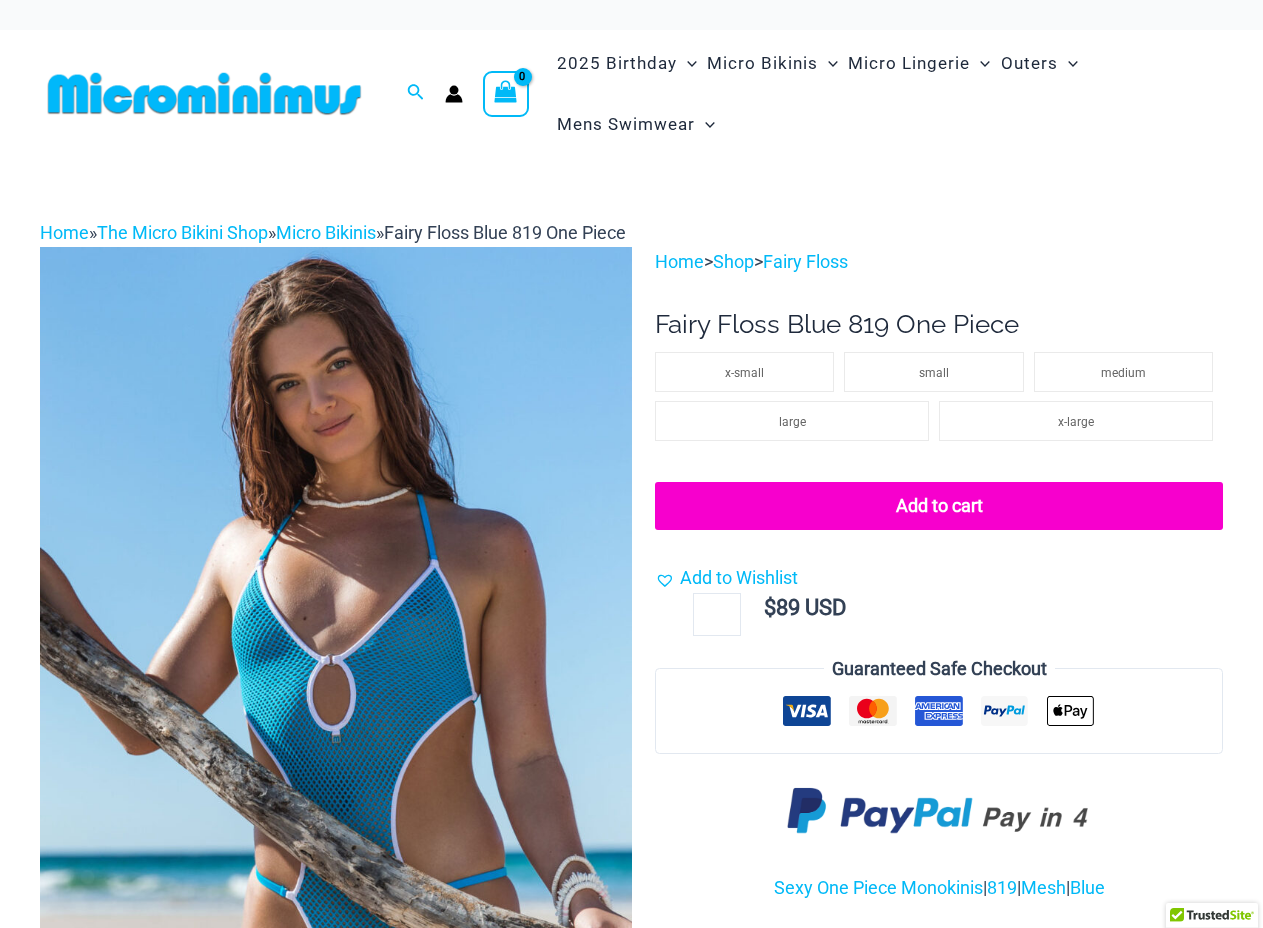 scroll, scrollTop: 0, scrollLeft: 0, axis: both 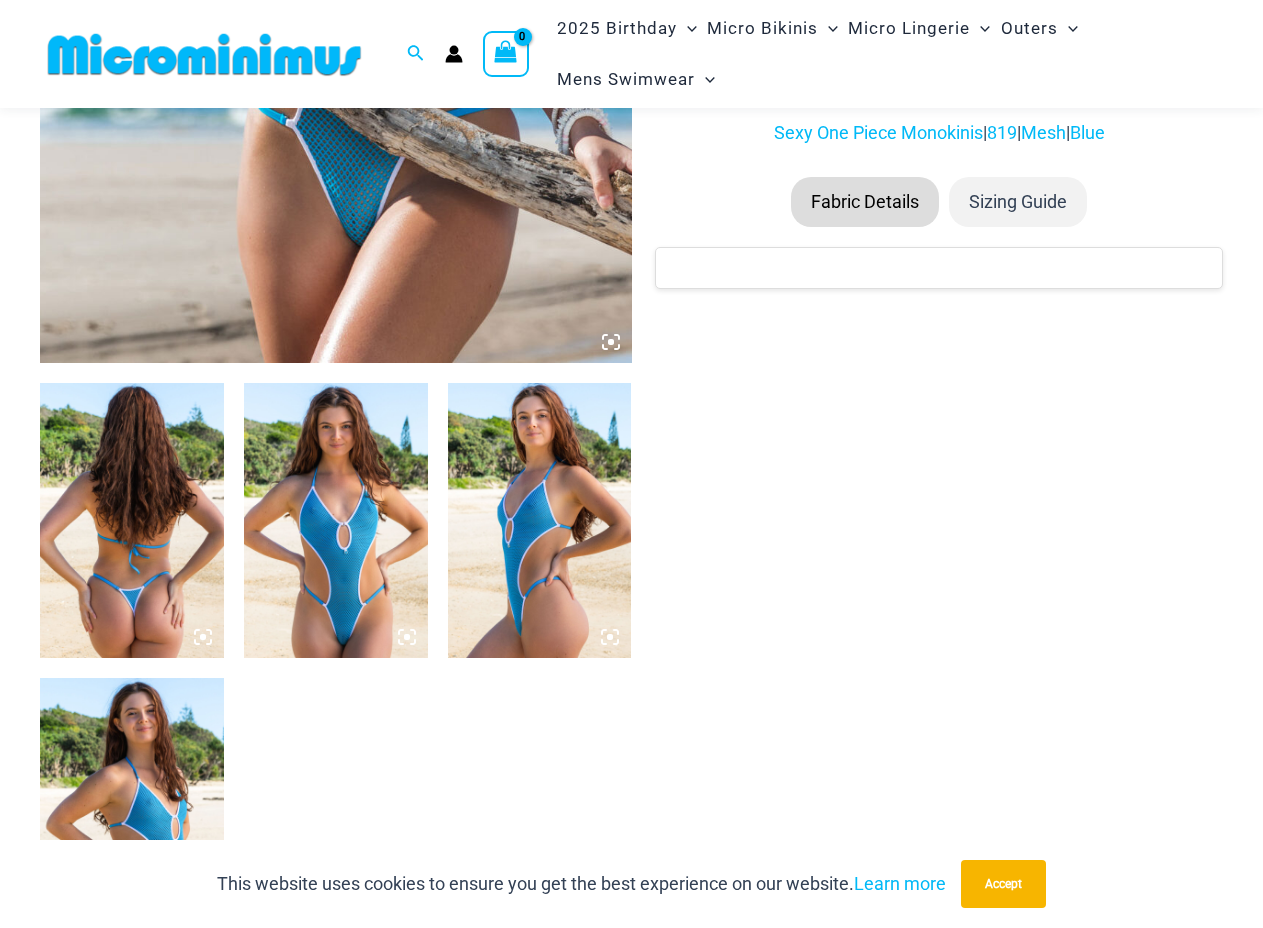 click at bounding box center (336, 521) 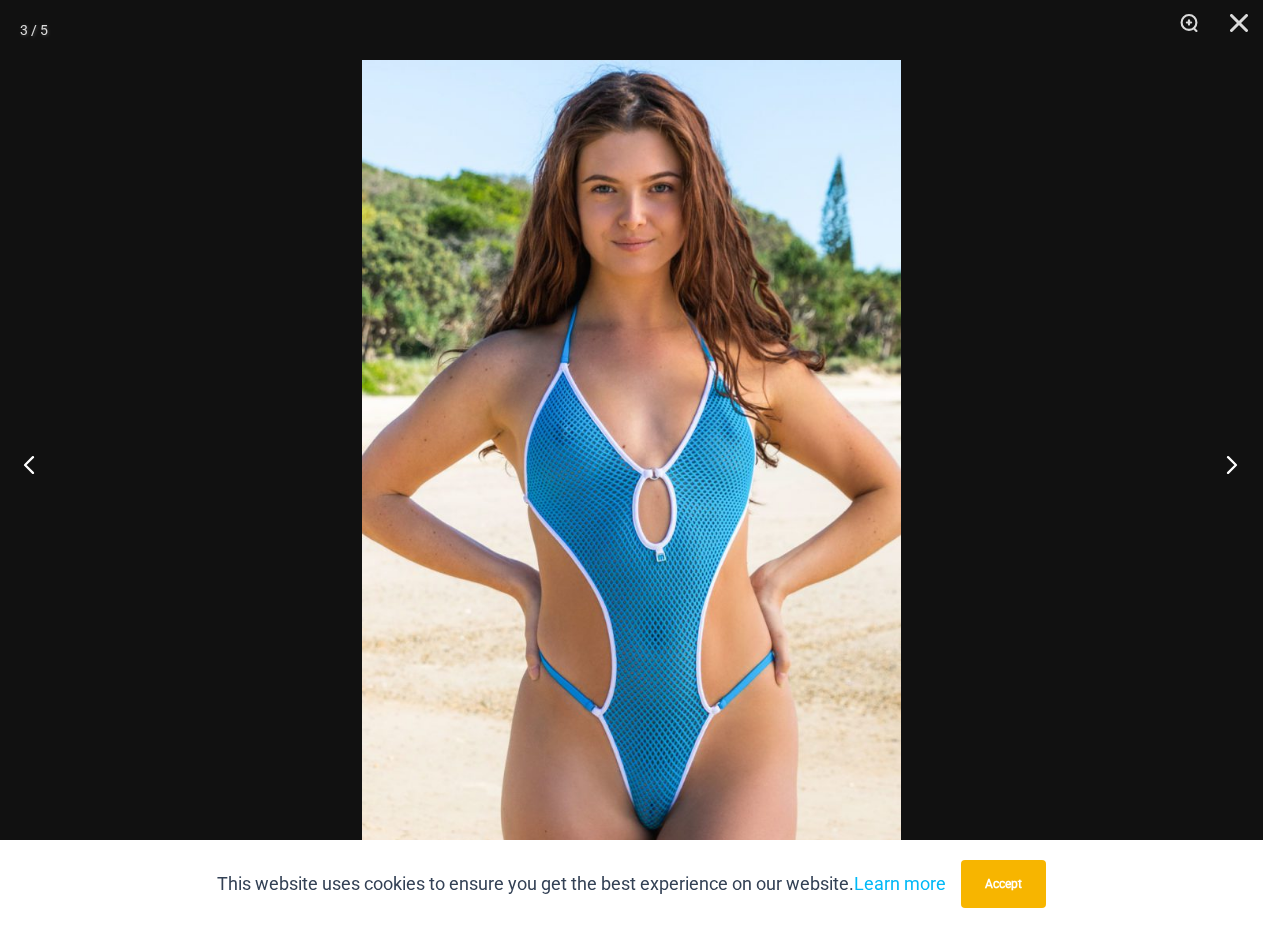 click at bounding box center (1225, 464) 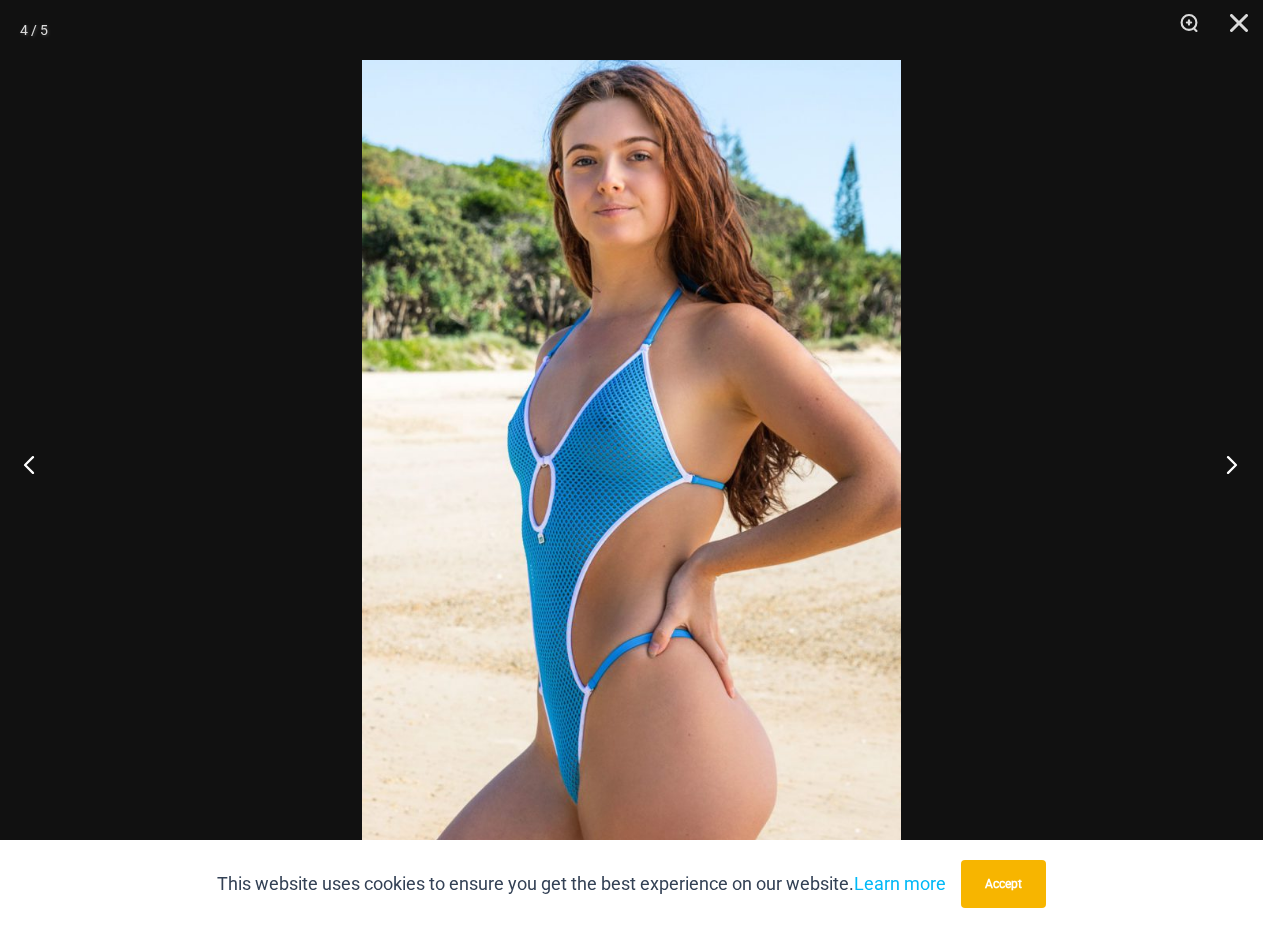 click at bounding box center (1225, 464) 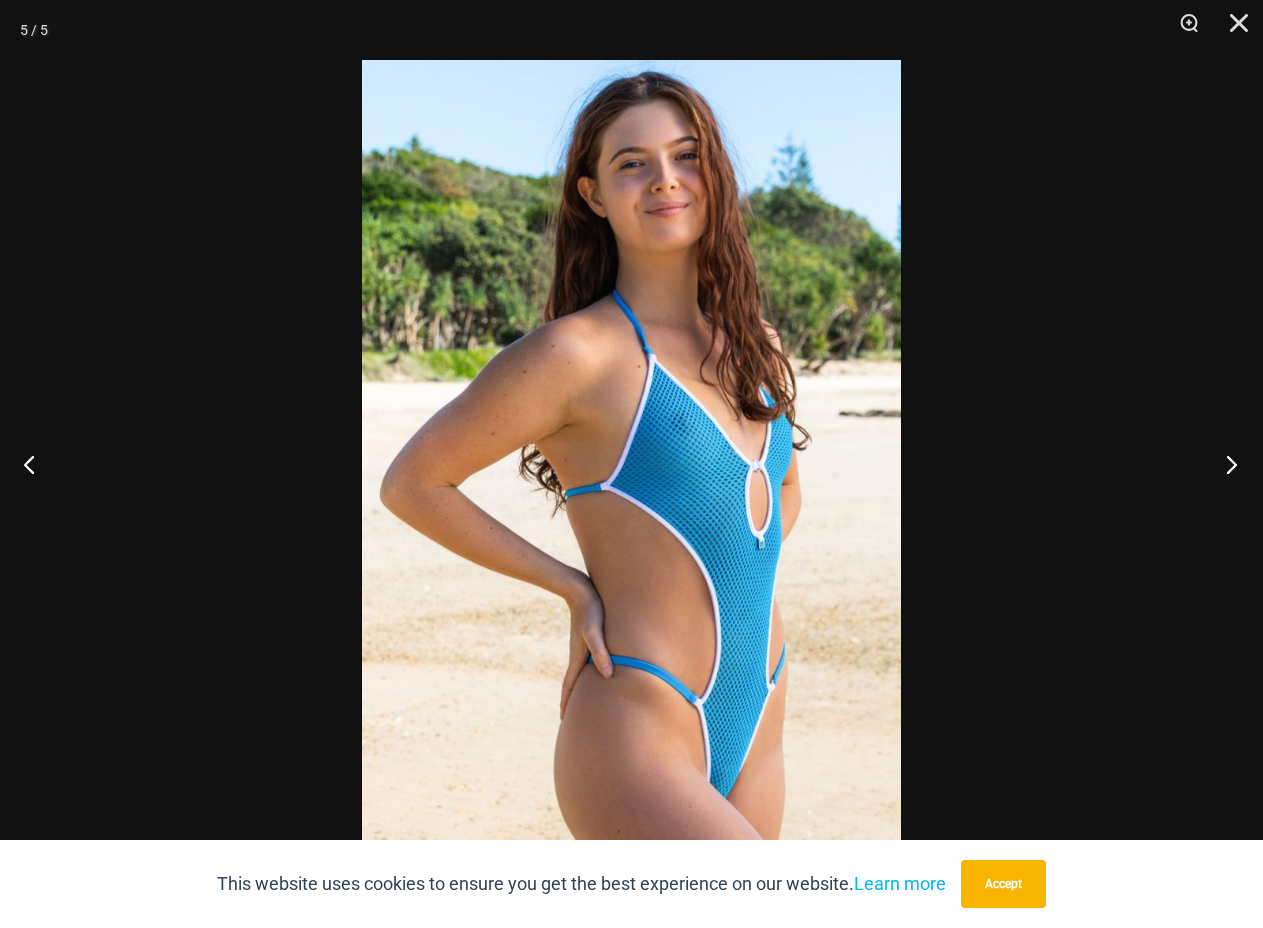 click at bounding box center [1225, 464] 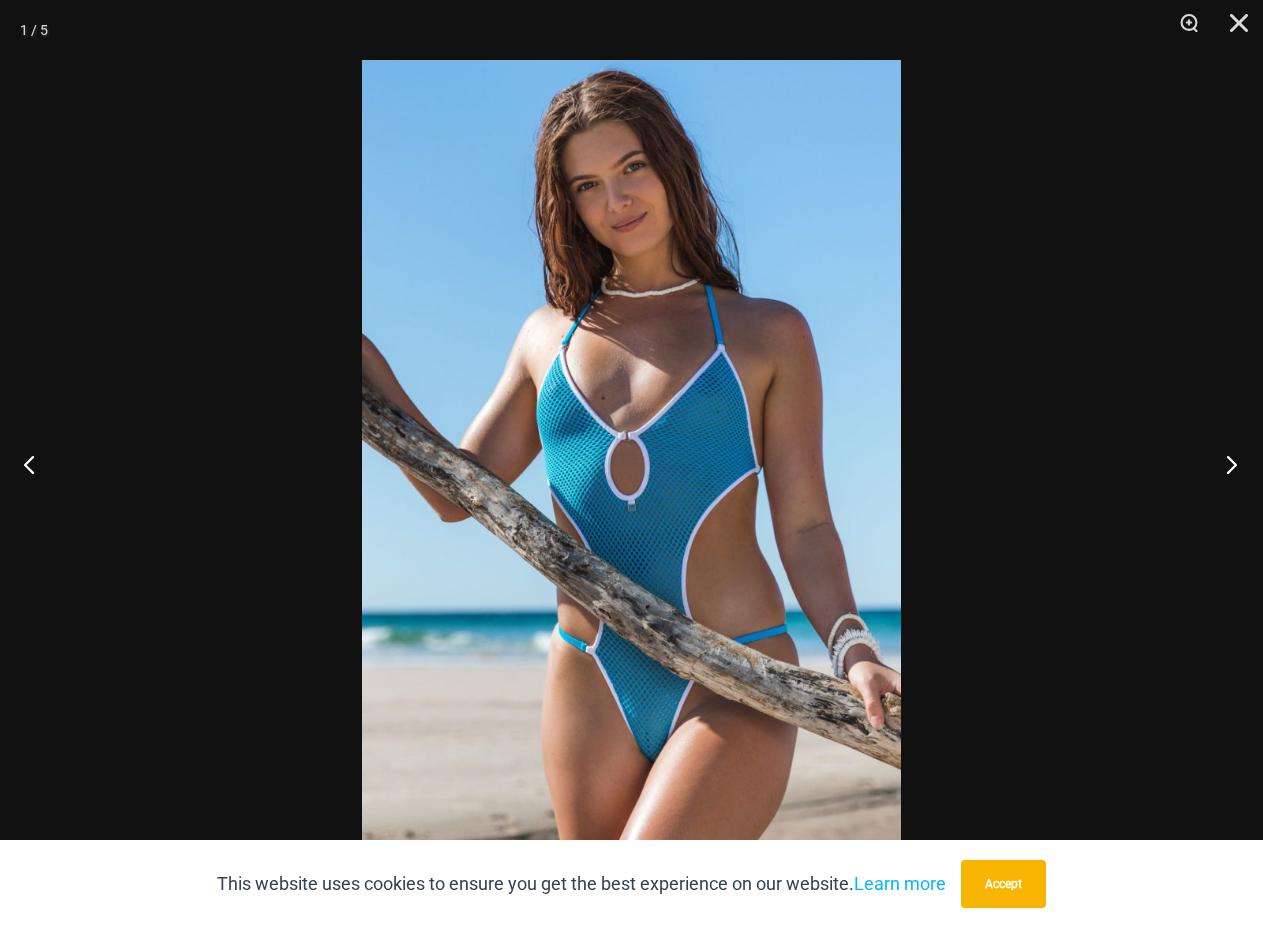 click at bounding box center [1225, 464] 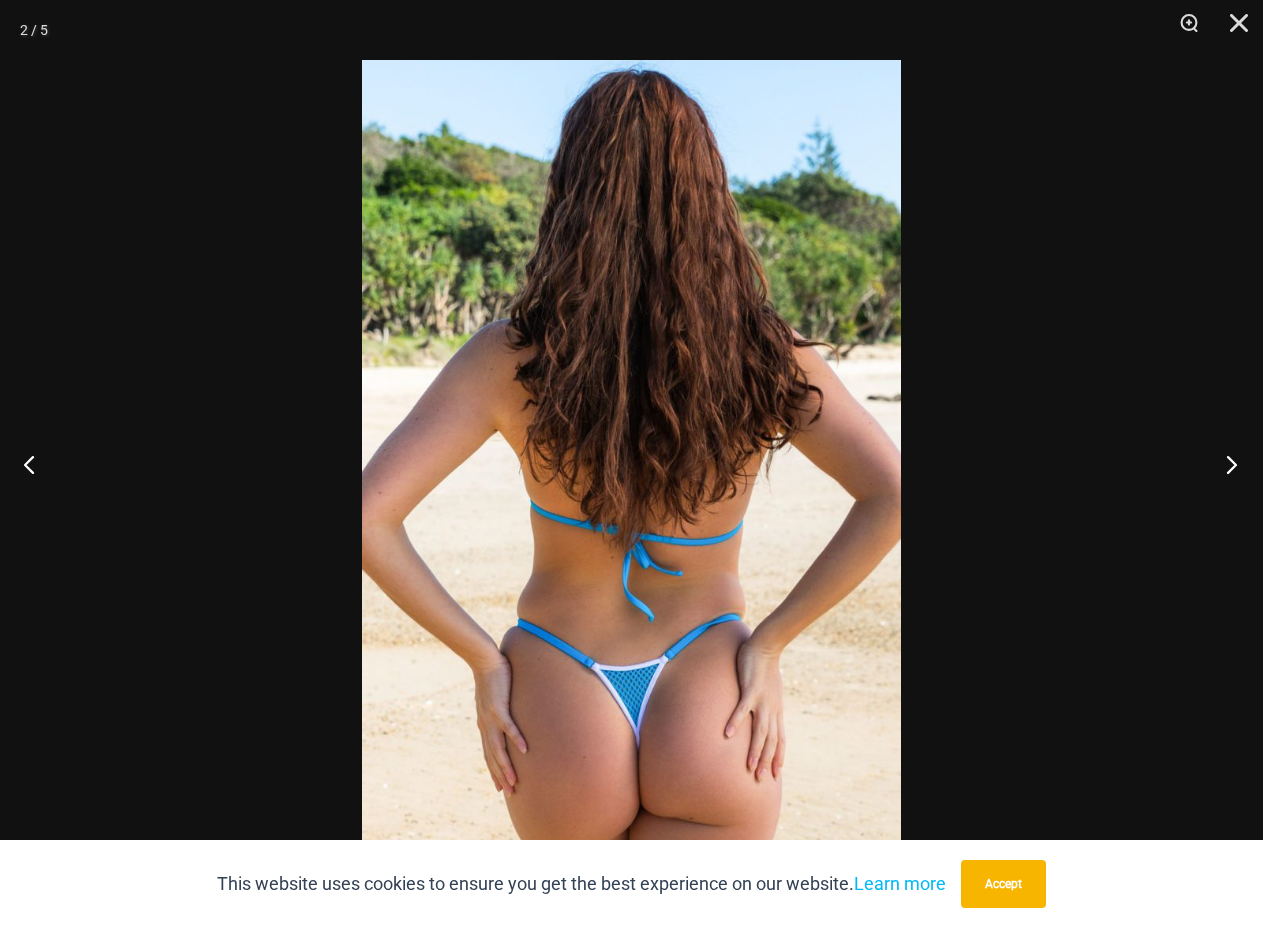 click at bounding box center (1225, 464) 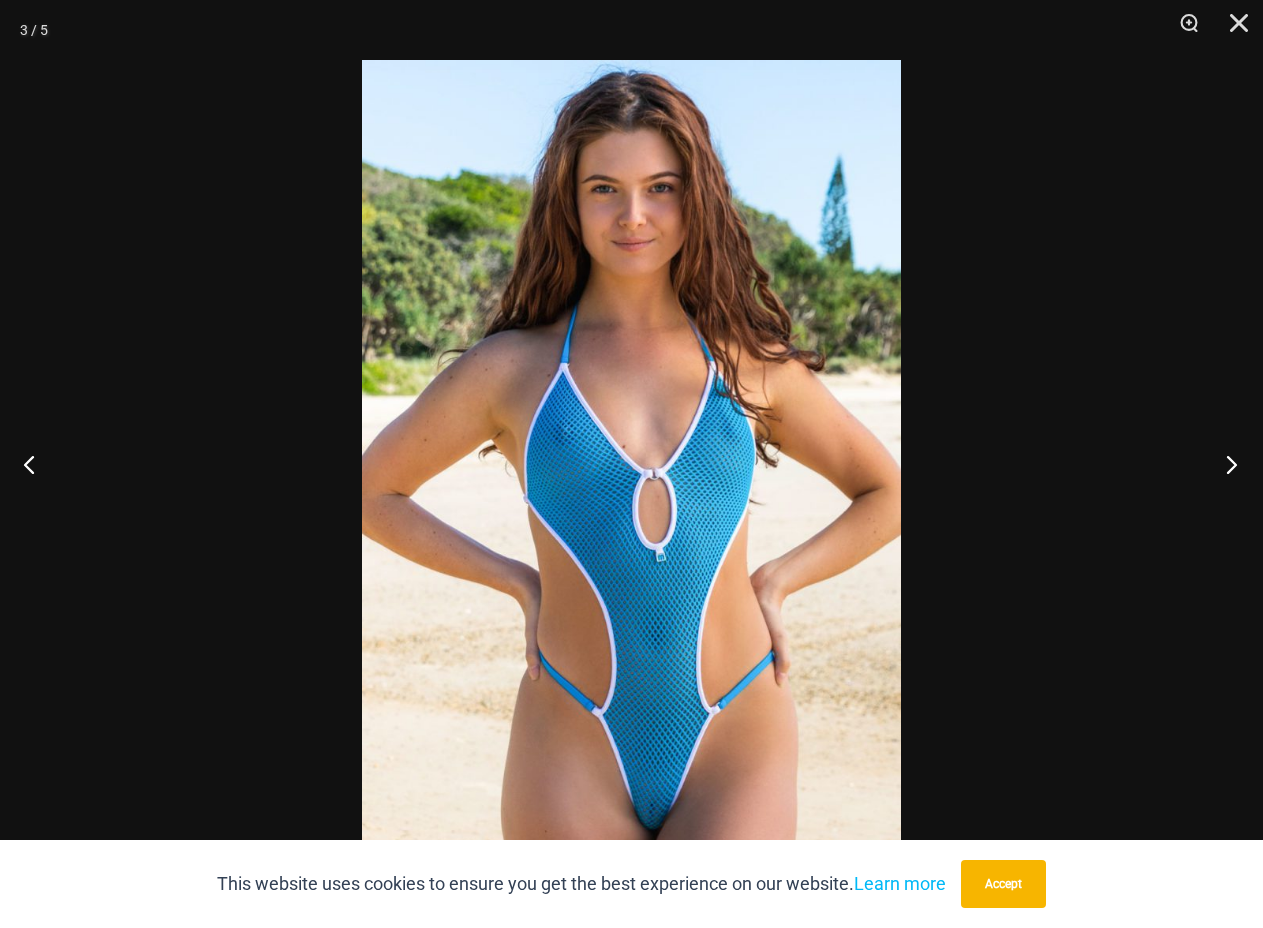 click at bounding box center [1225, 464] 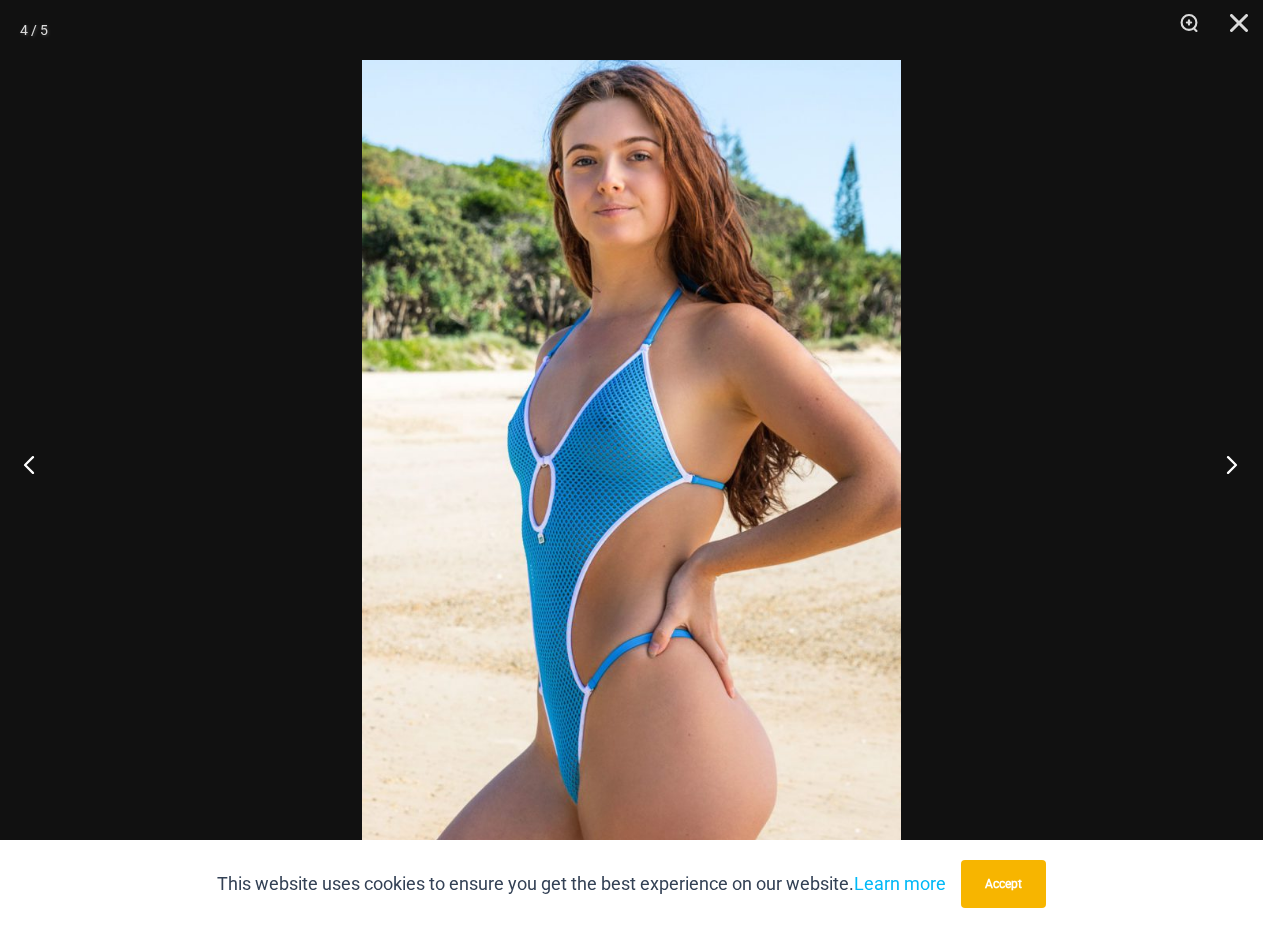 click at bounding box center (1225, 464) 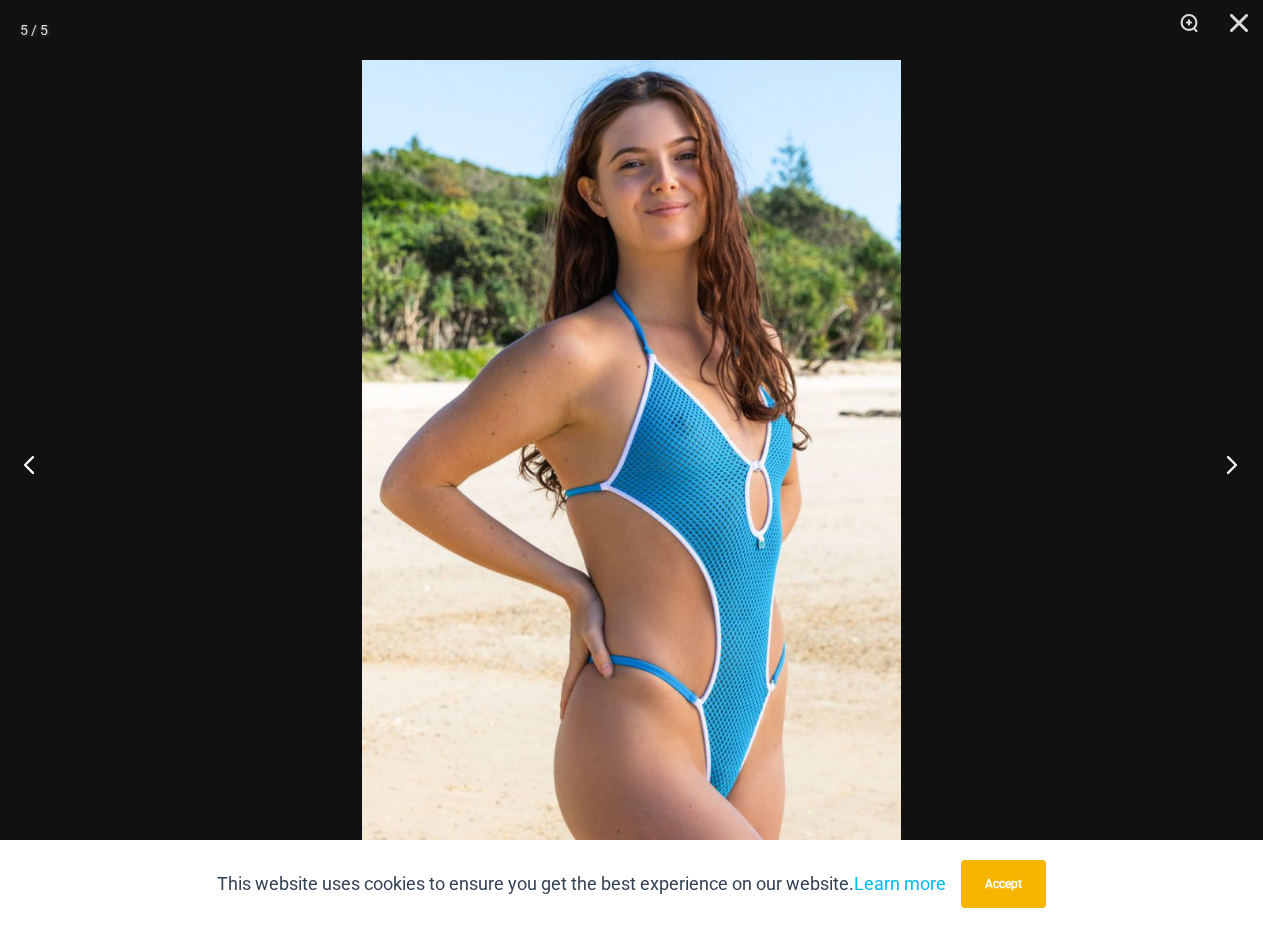 click at bounding box center (1225, 464) 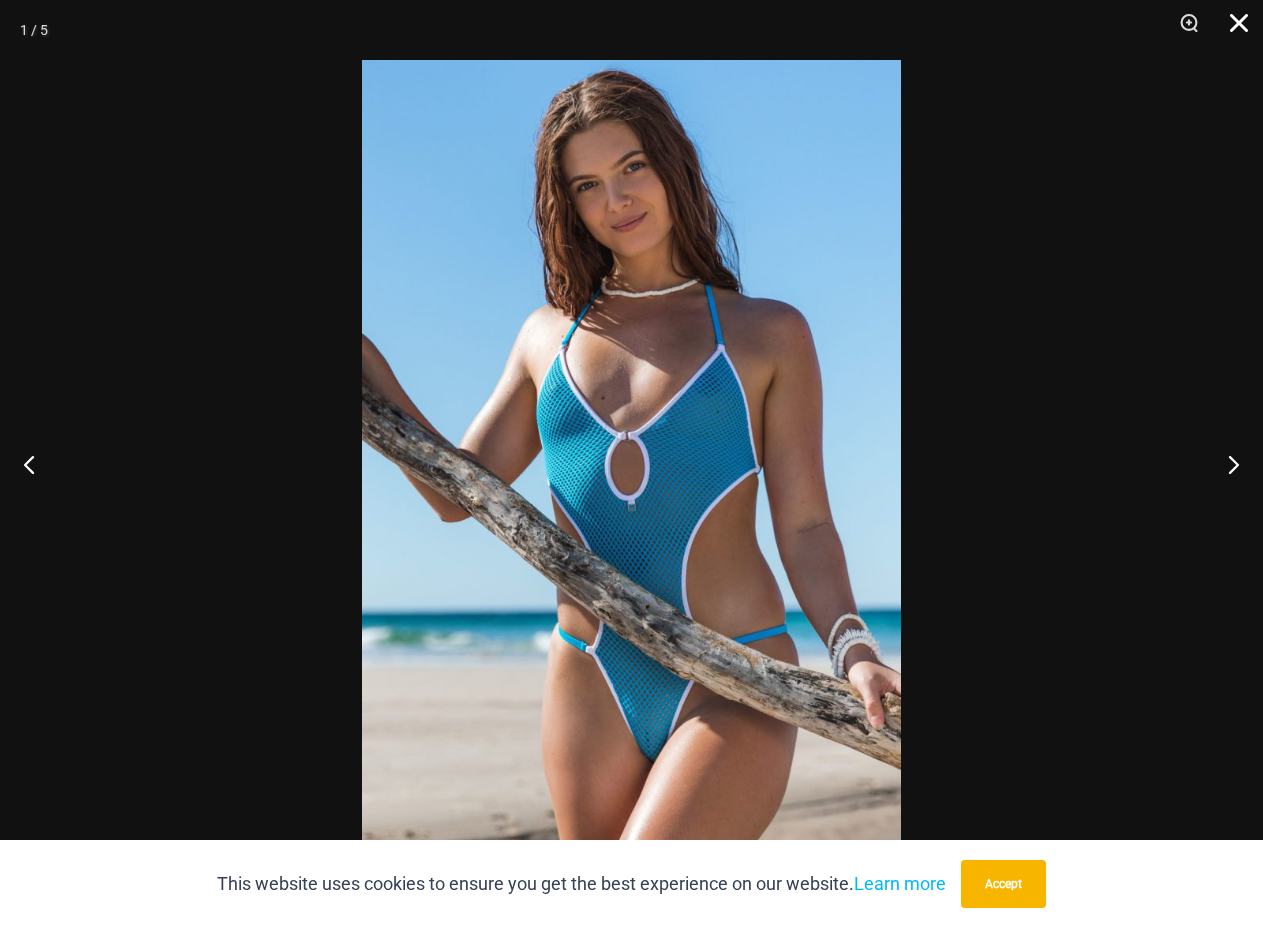 click at bounding box center [1232, 30] 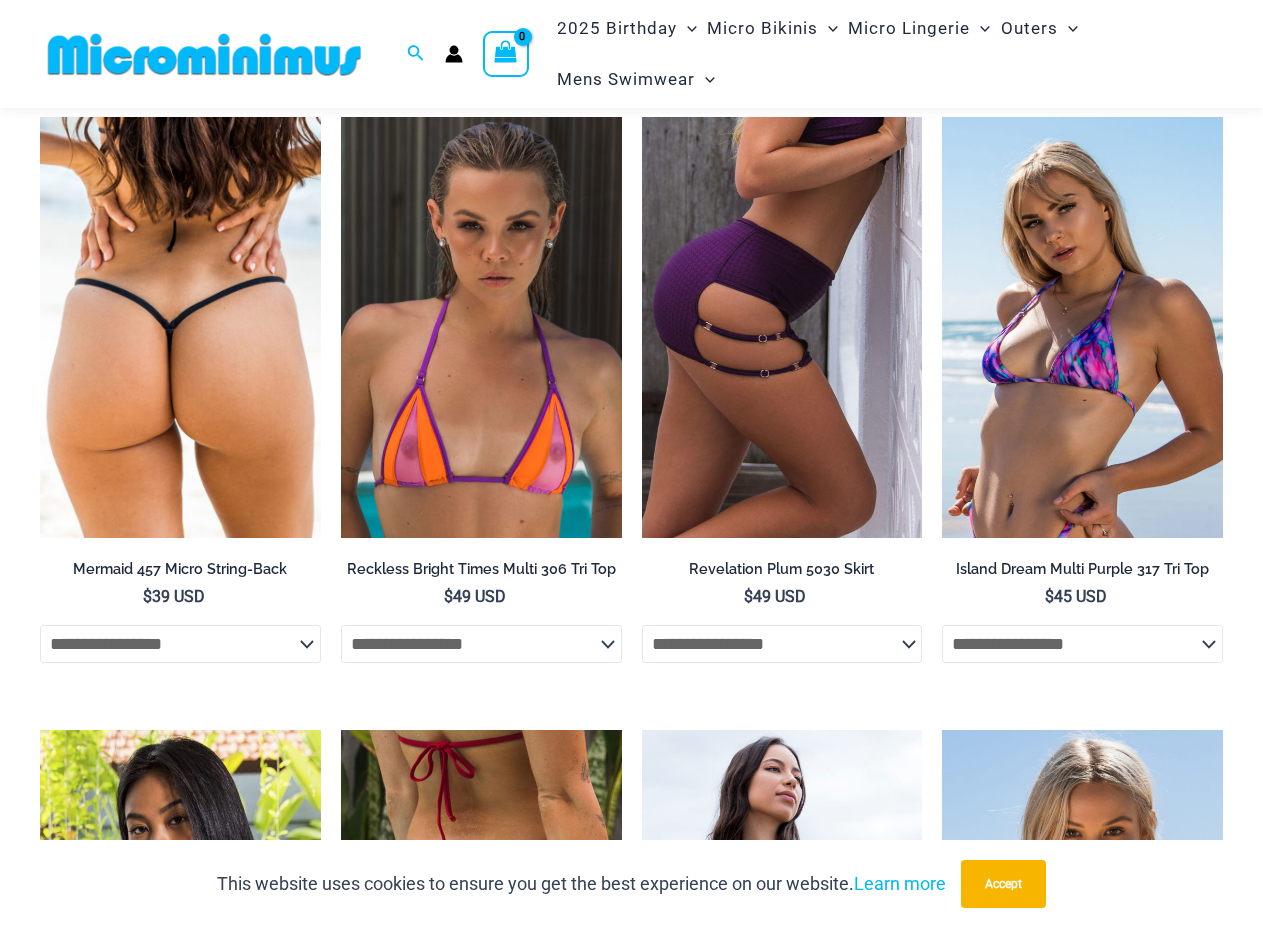 scroll, scrollTop: 1686, scrollLeft: 0, axis: vertical 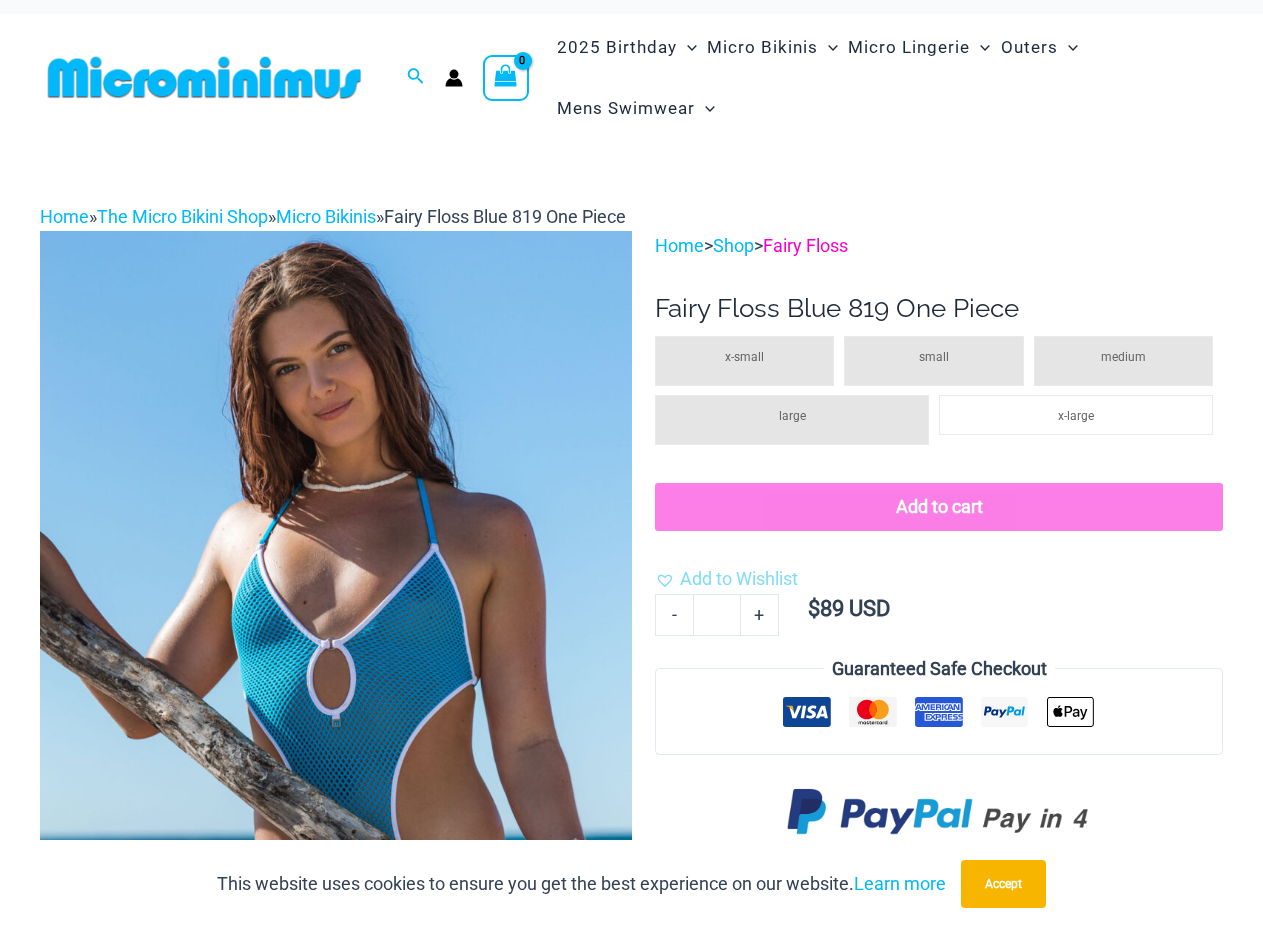 click on "Fairy Floss" at bounding box center [805, 245] 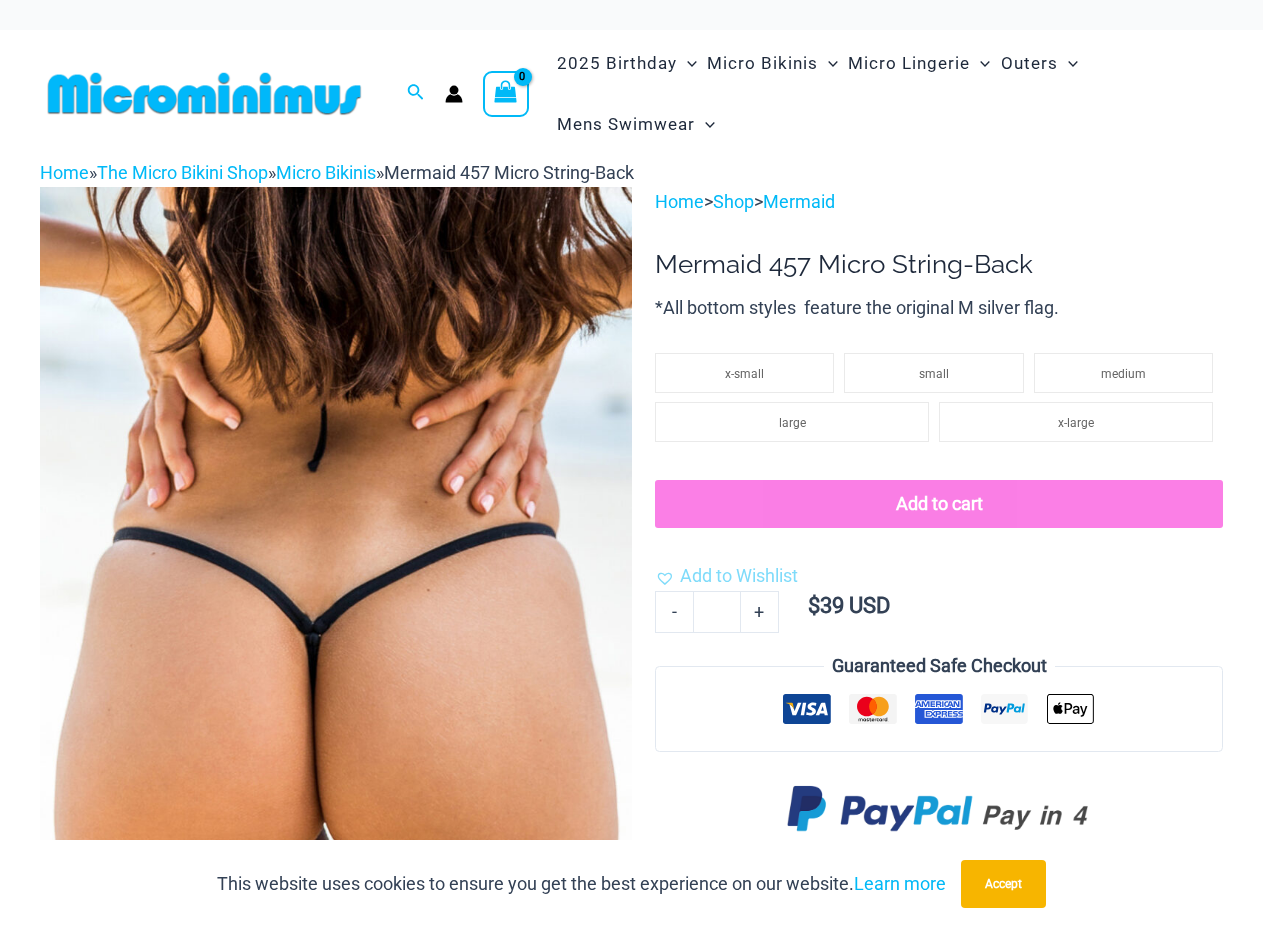 scroll, scrollTop: 0, scrollLeft: 0, axis: both 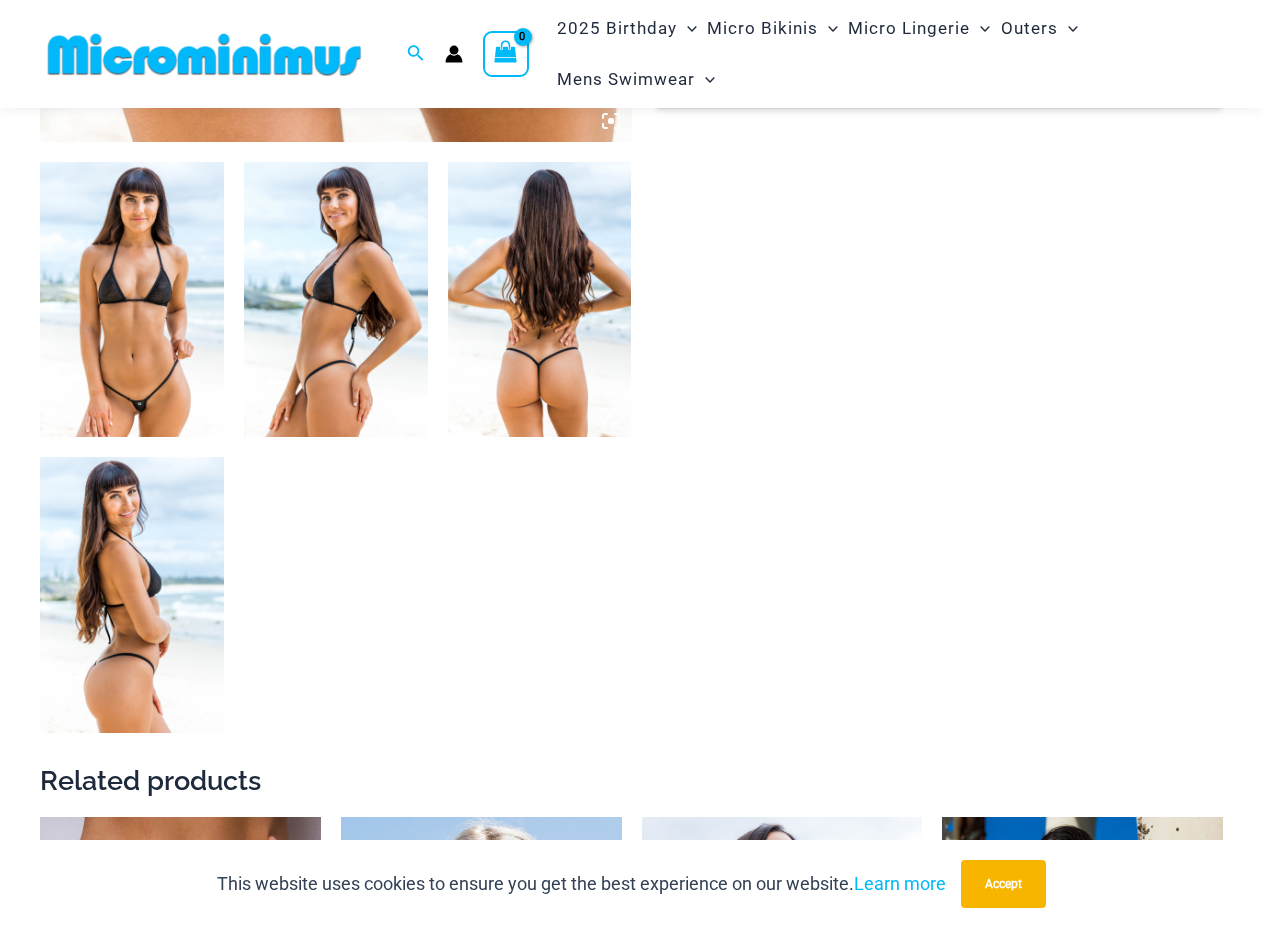 click at bounding box center (132, 300) 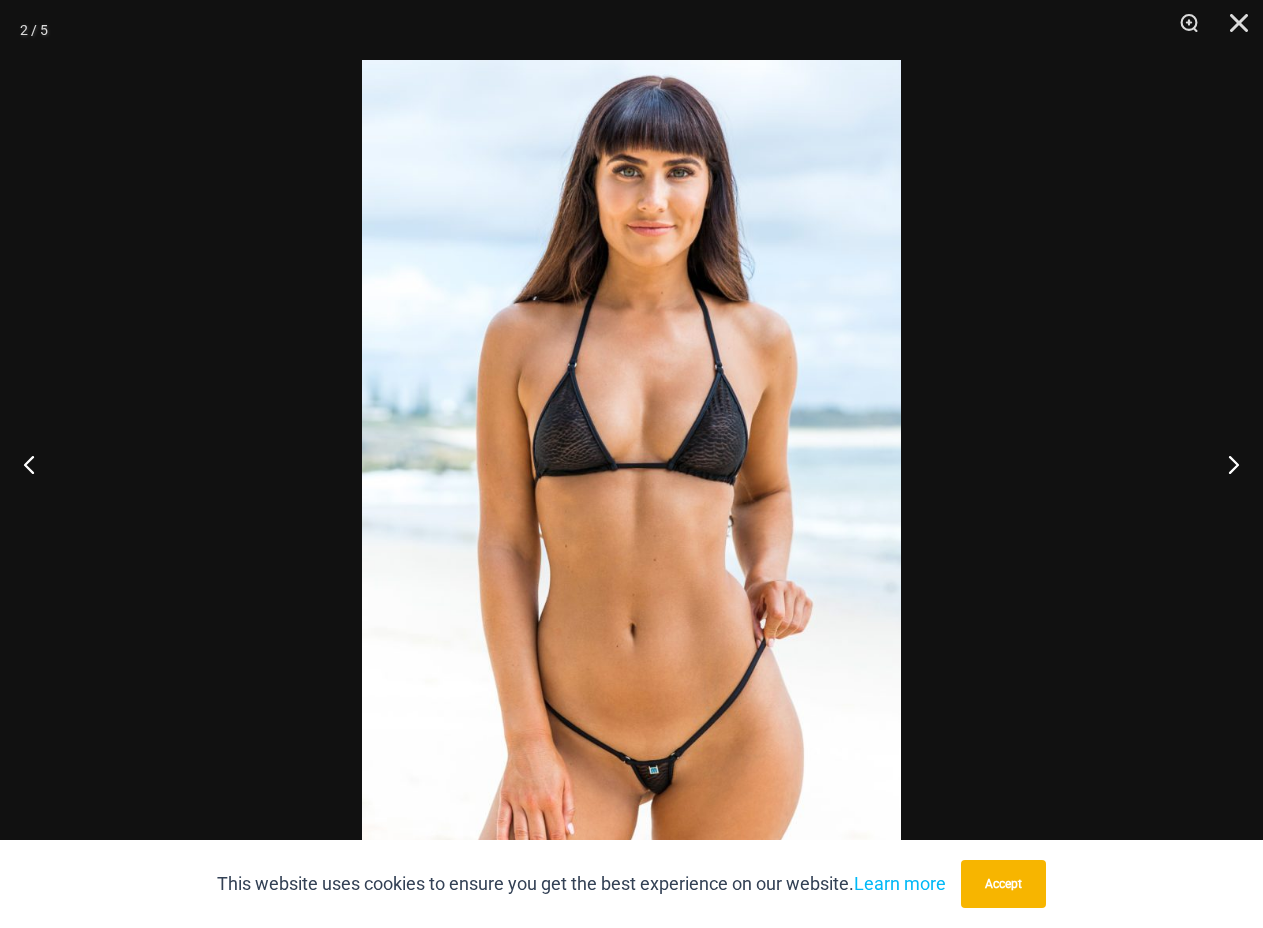 click at bounding box center (631, 464) 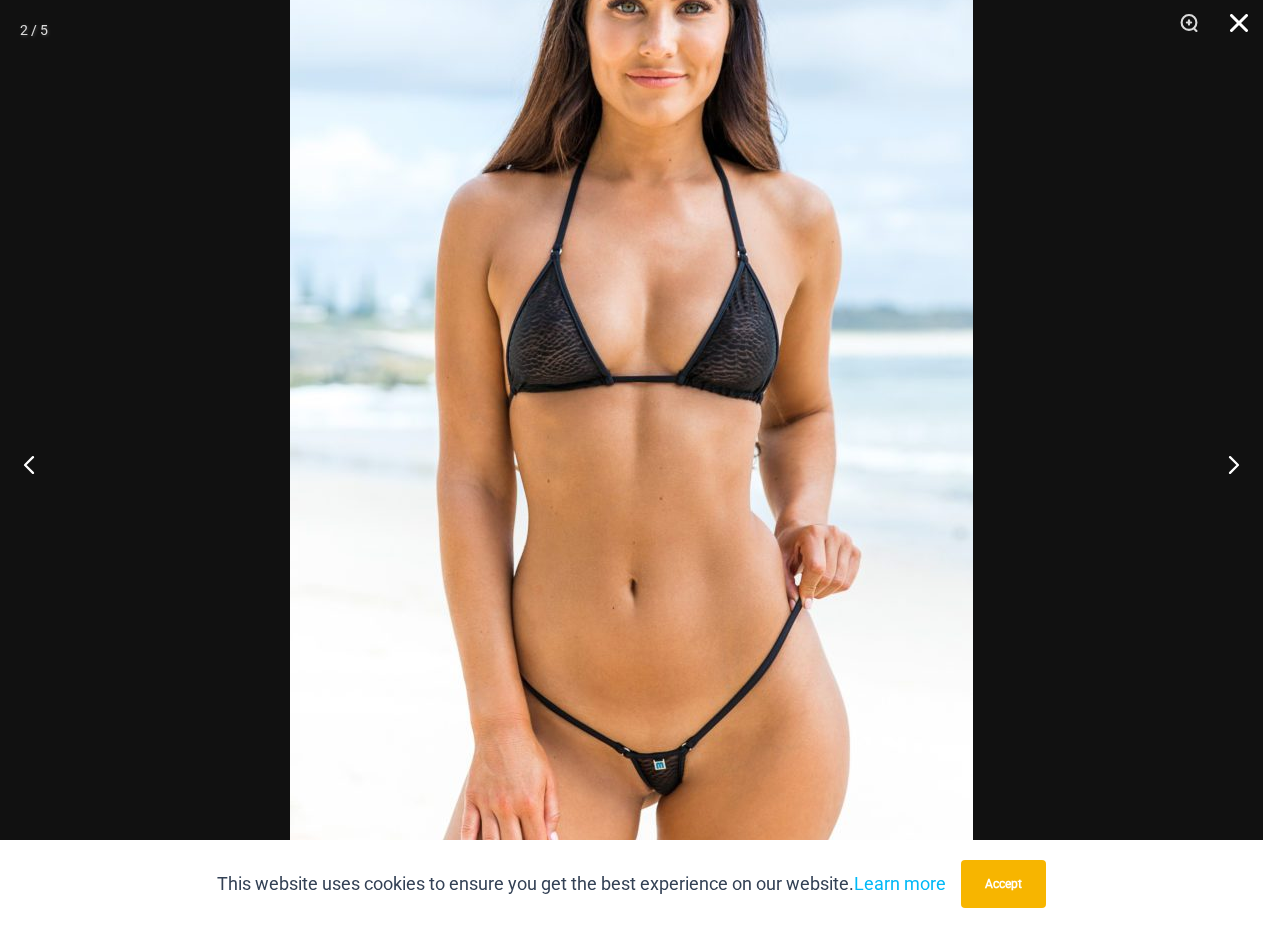 click at bounding box center (1232, 30) 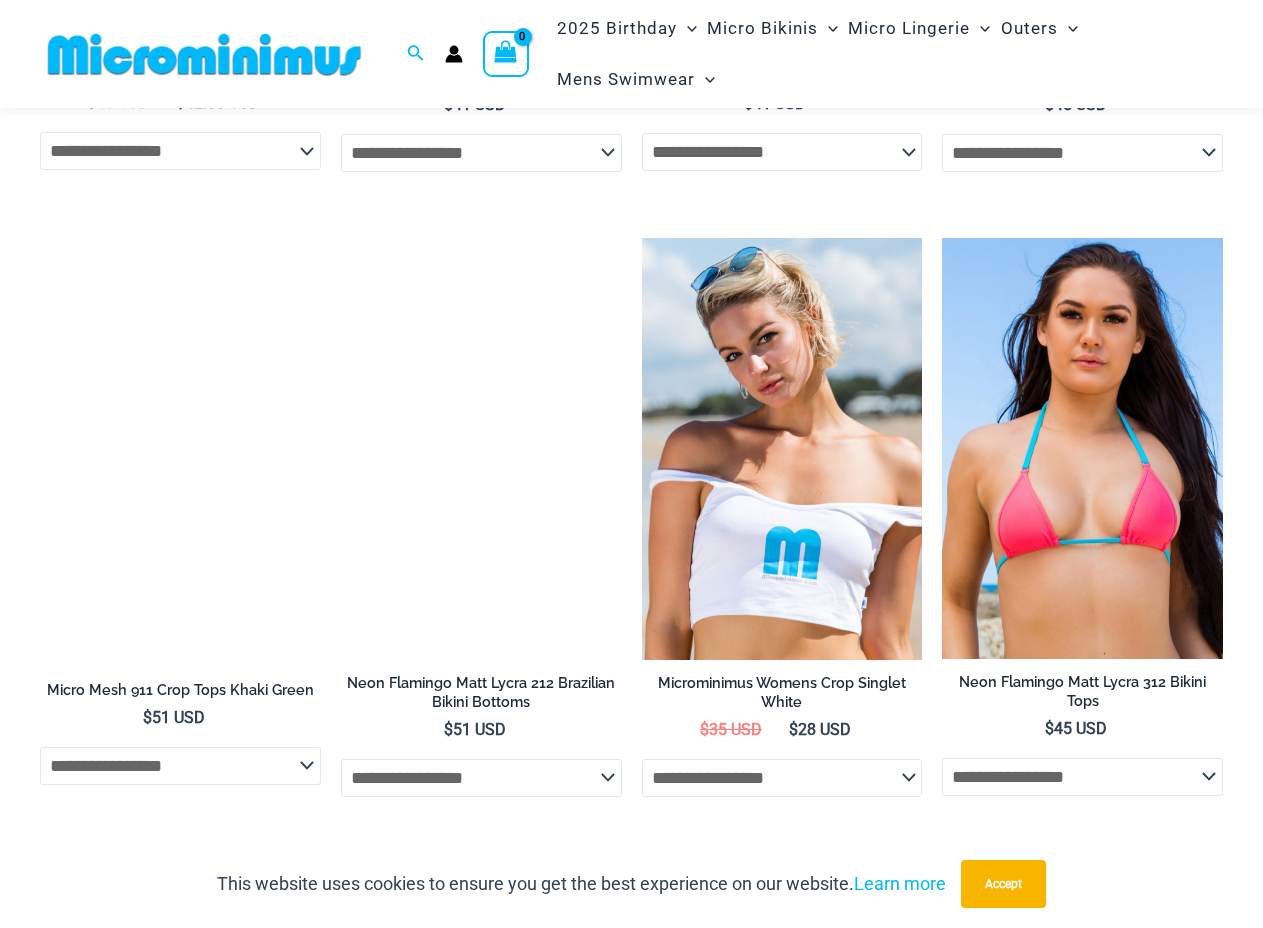 scroll, scrollTop: 3983, scrollLeft: 0, axis: vertical 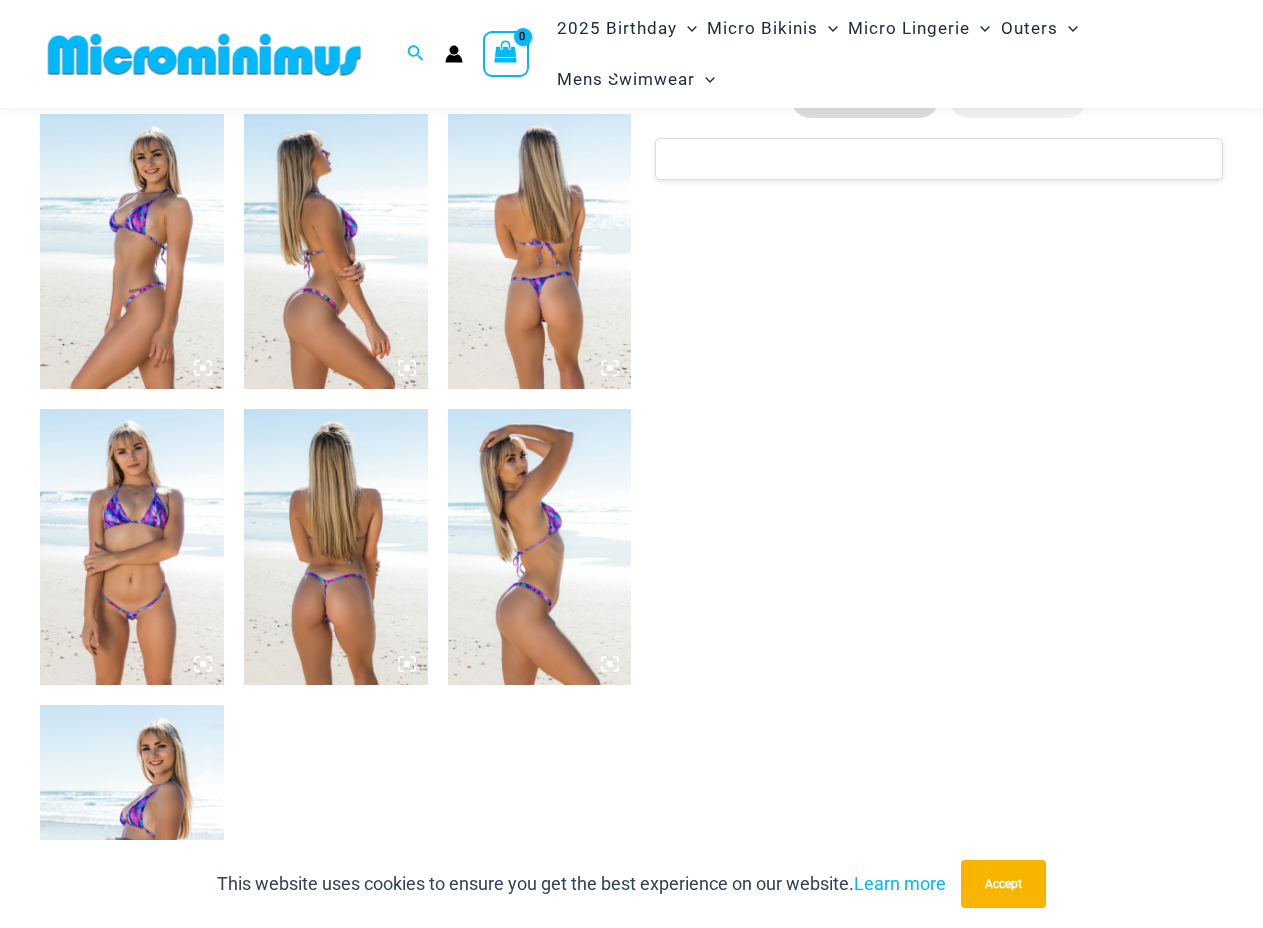 click at bounding box center [132, 547] 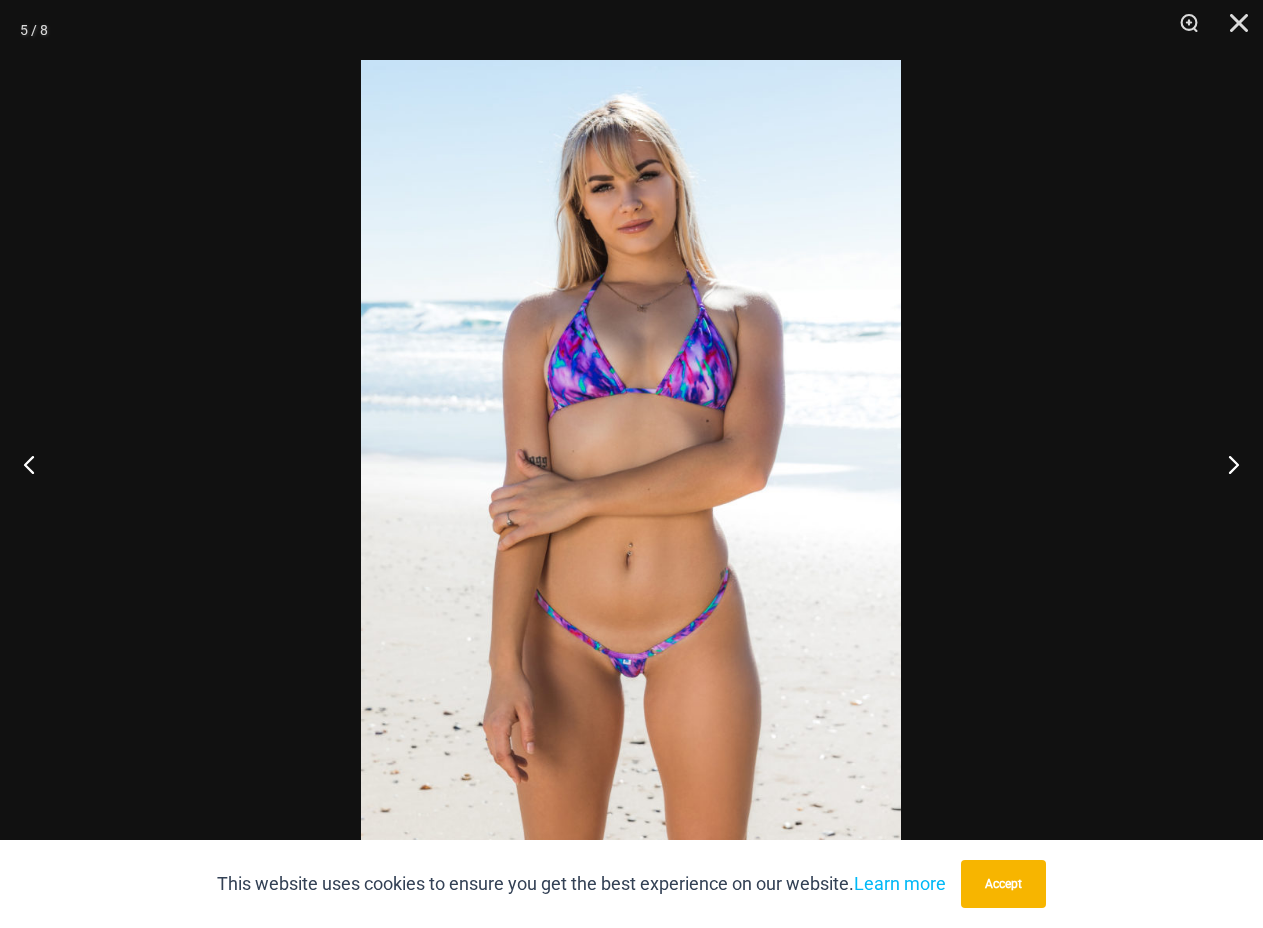 click at bounding box center [631, 464] 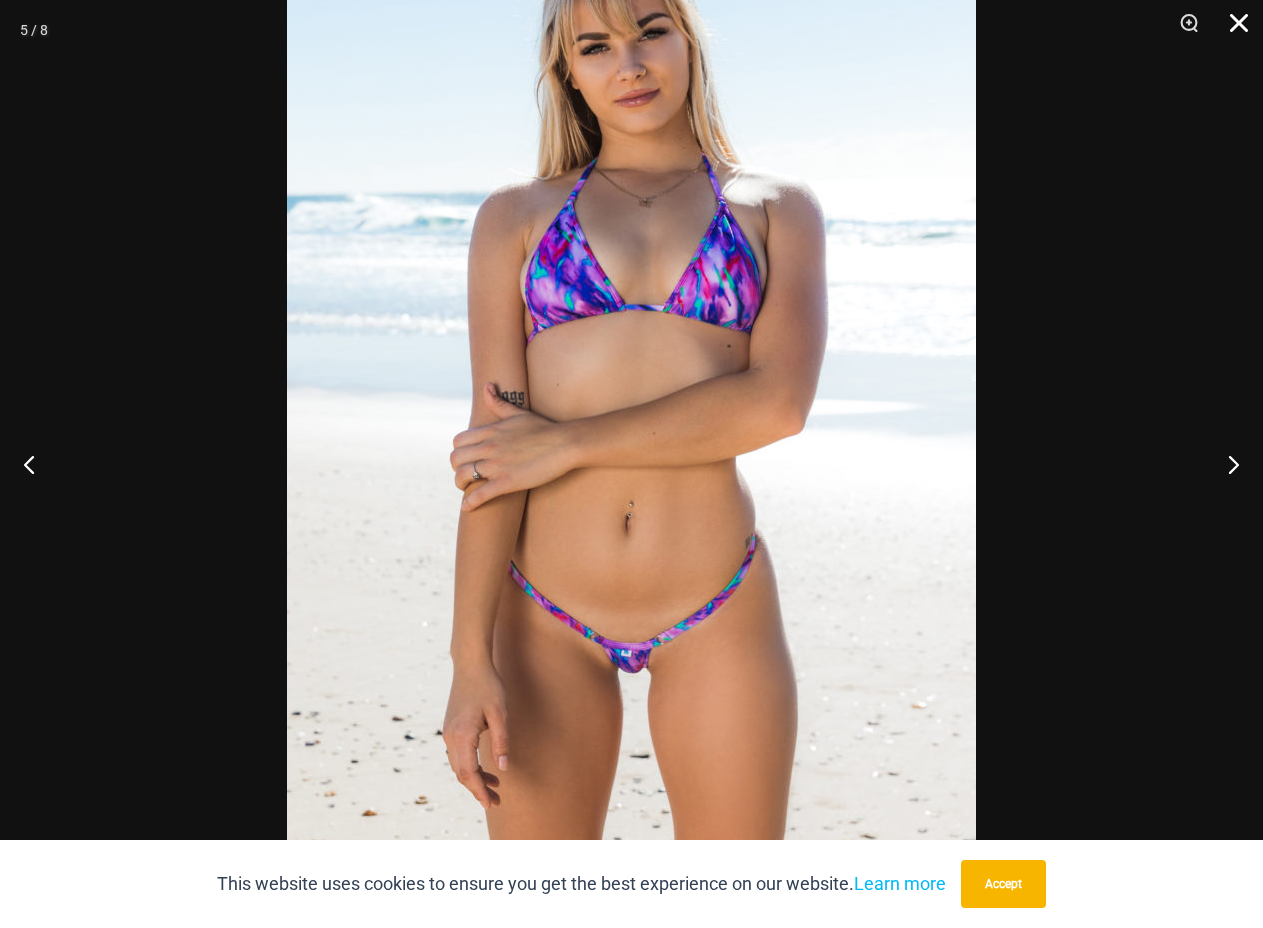 click at bounding box center (1232, 30) 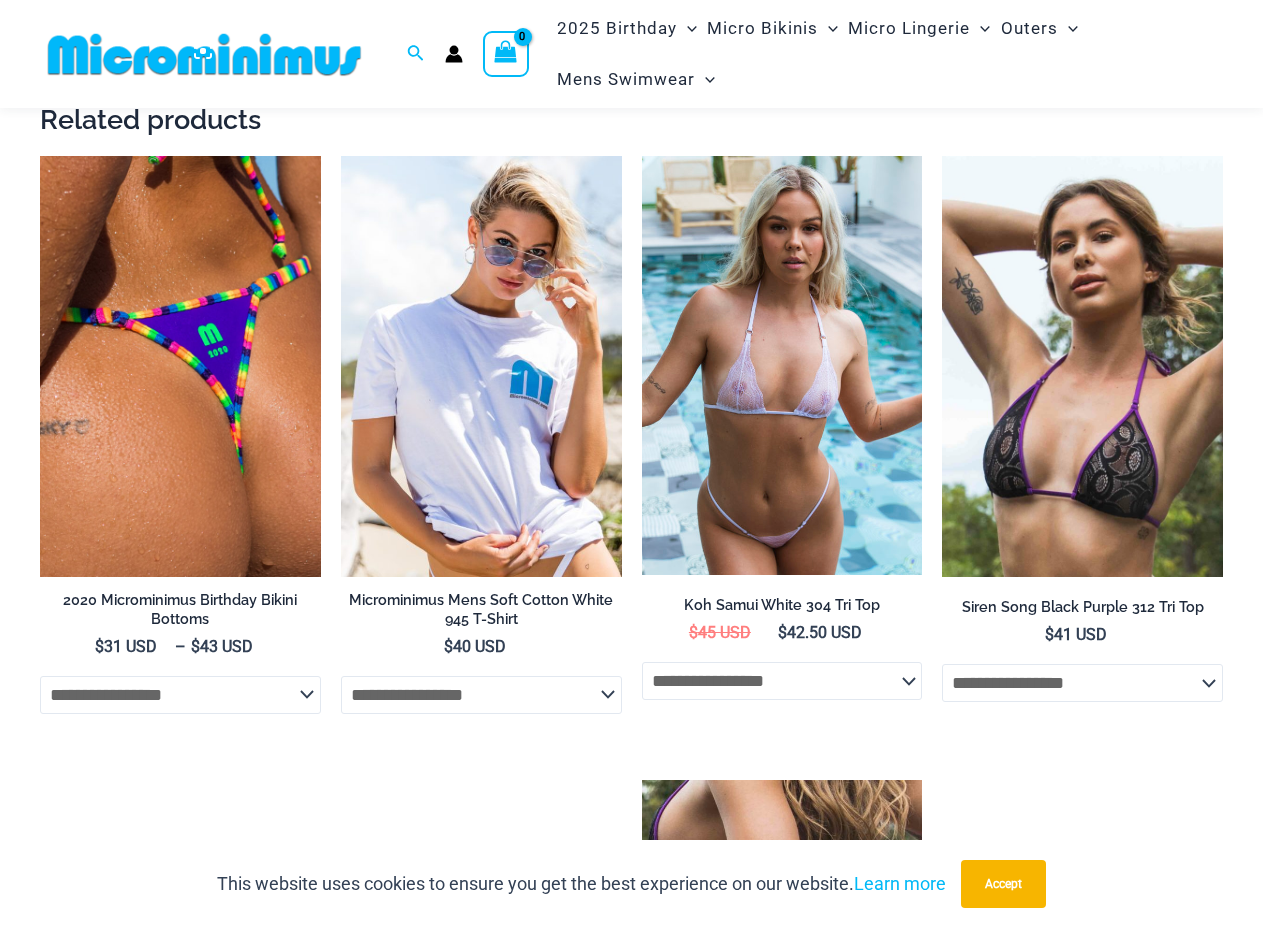 scroll, scrollTop: 1801, scrollLeft: 0, axis: vertical 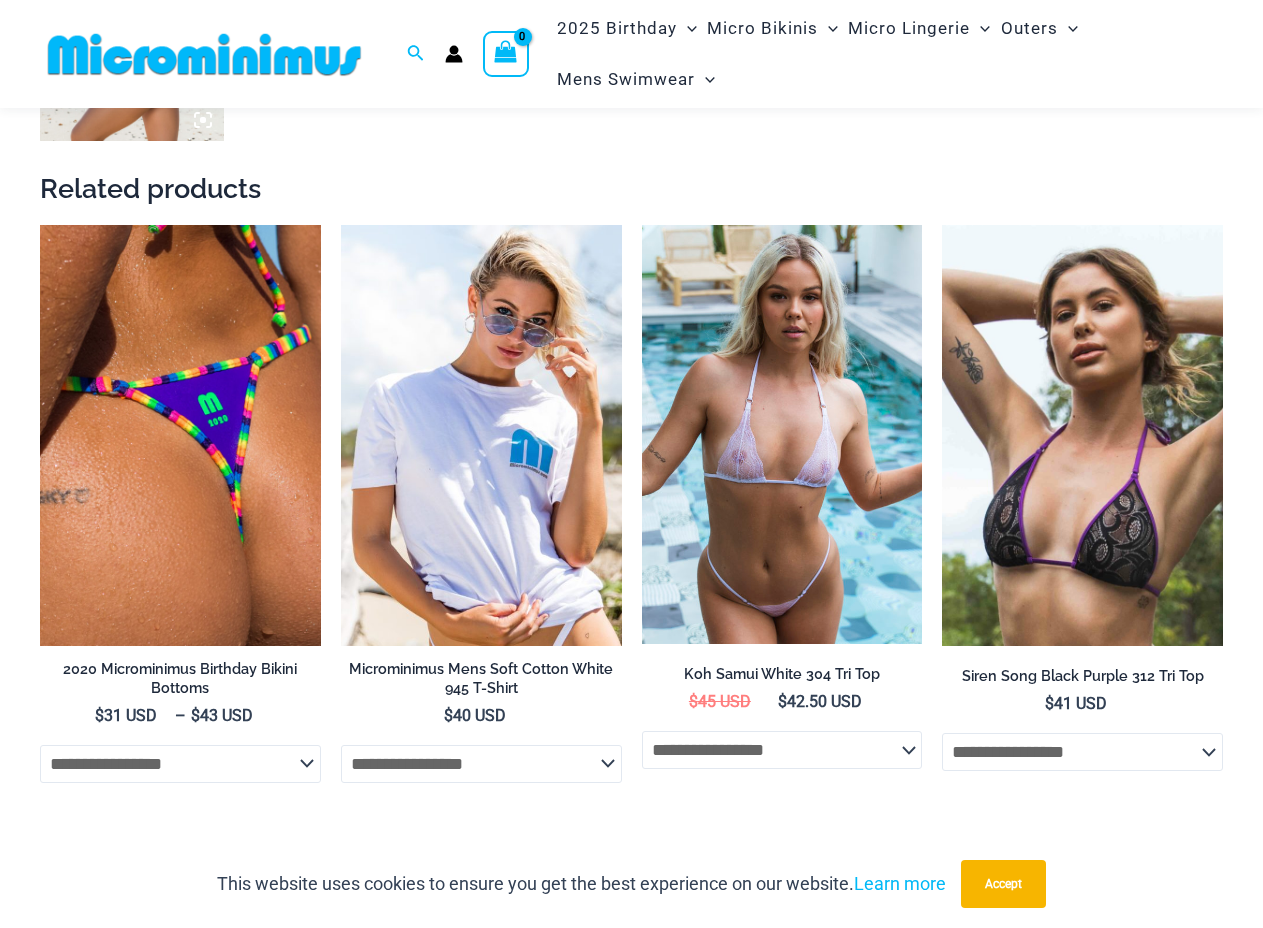 click at bounding box center (782, 434) 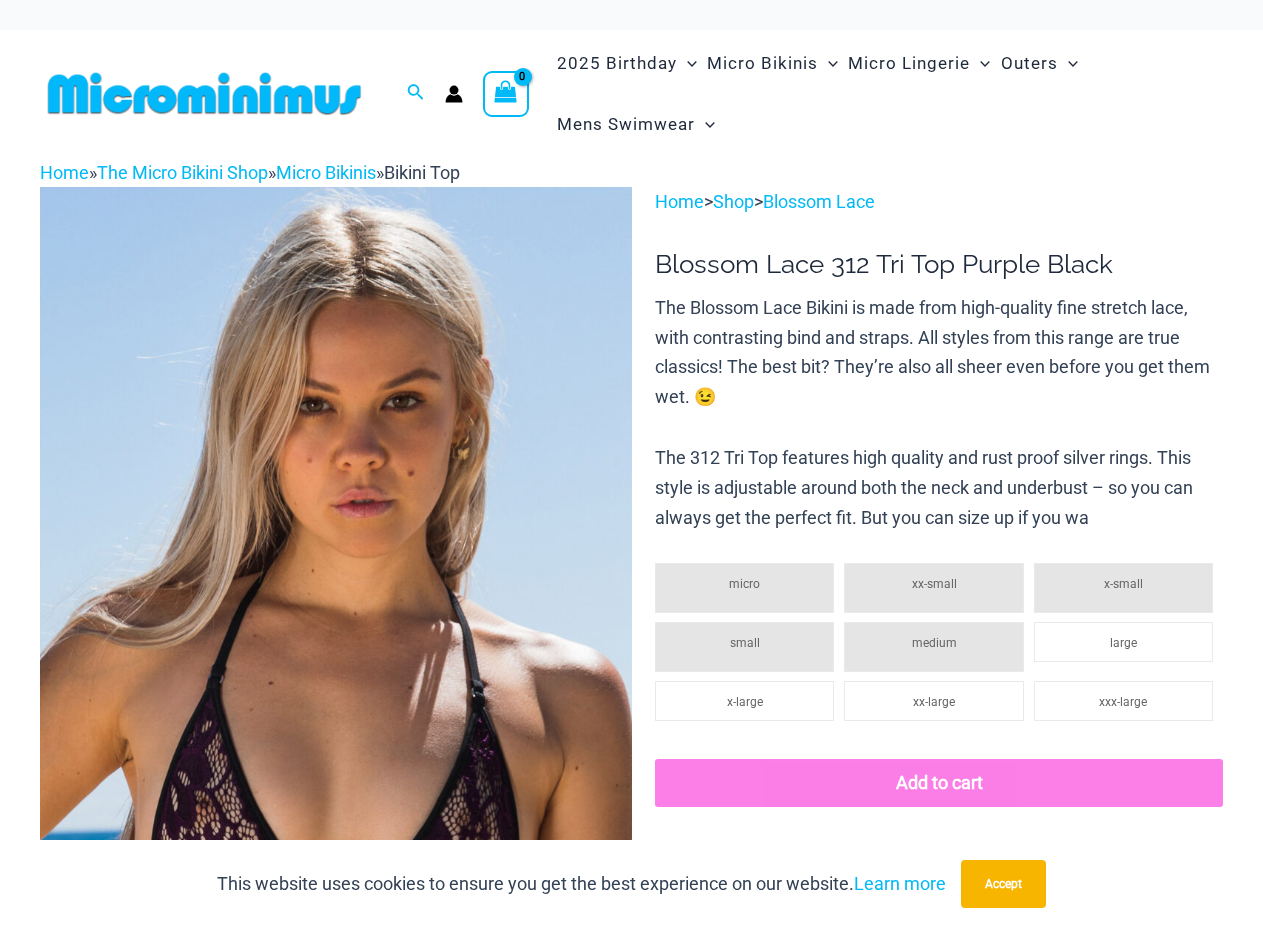 scroll, scrollTop: 0, scrollLeft: 0, axis: both 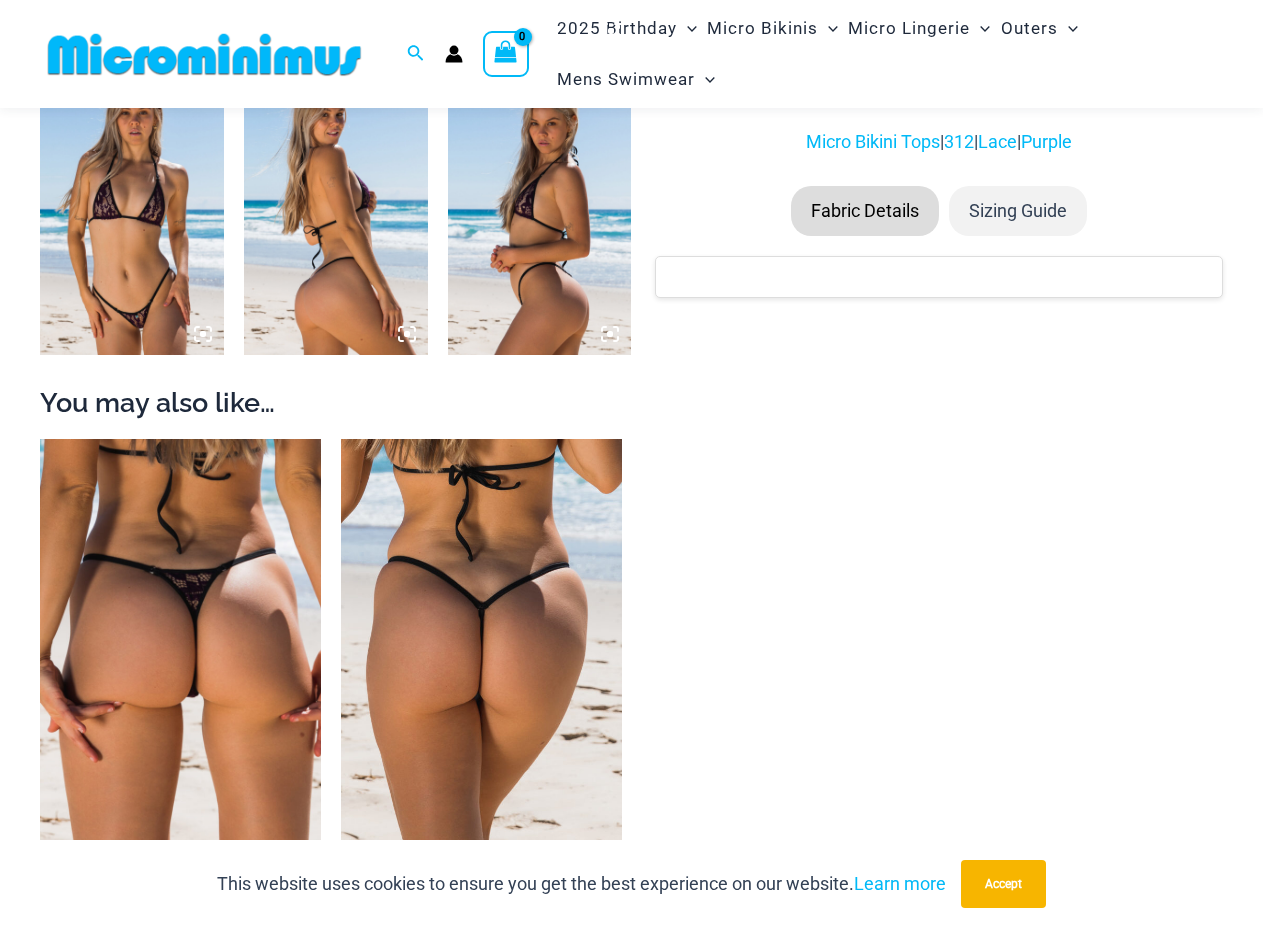 click at bounding box center [132, 213] 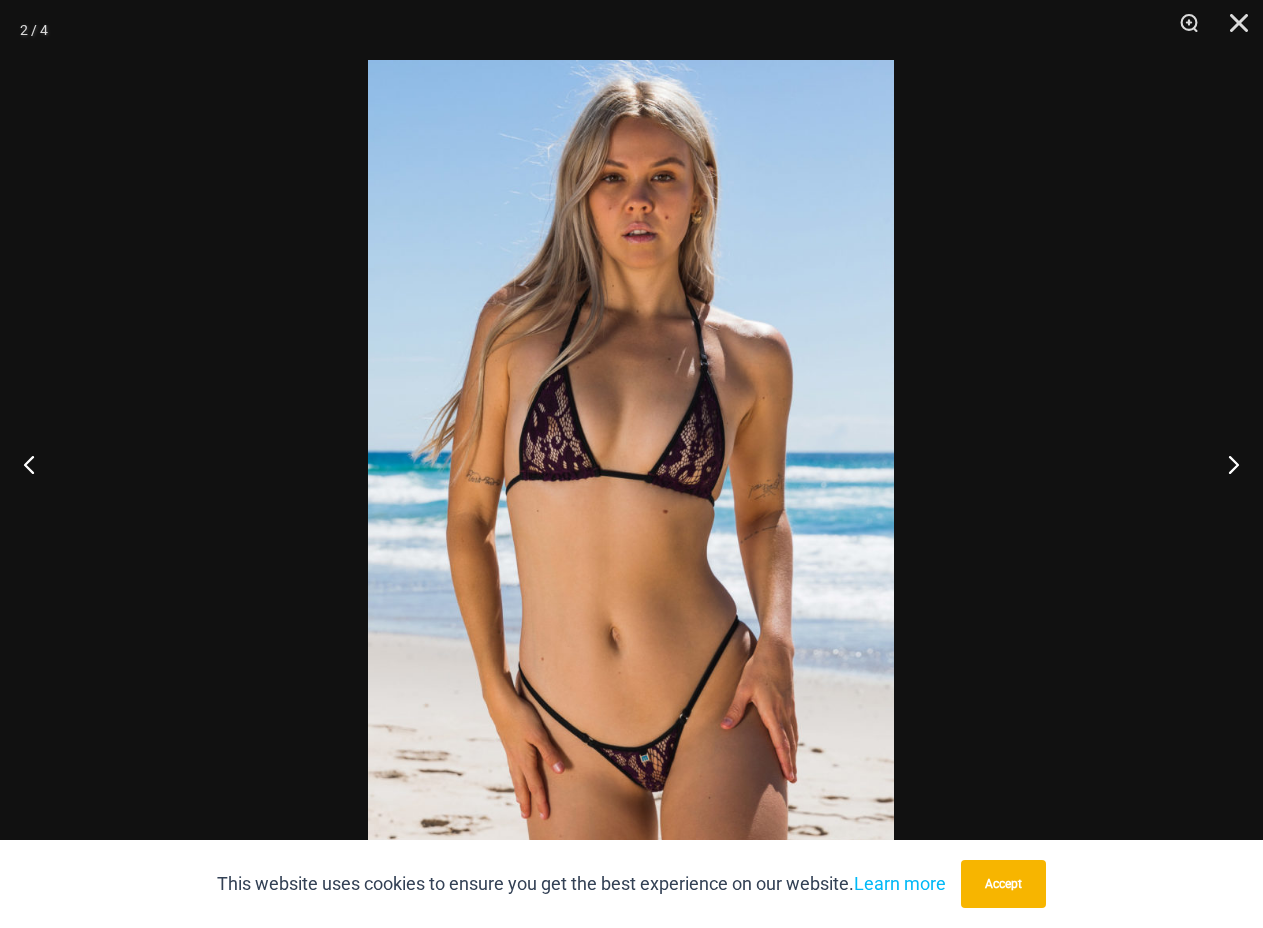 click at bounding box center [631, 464] 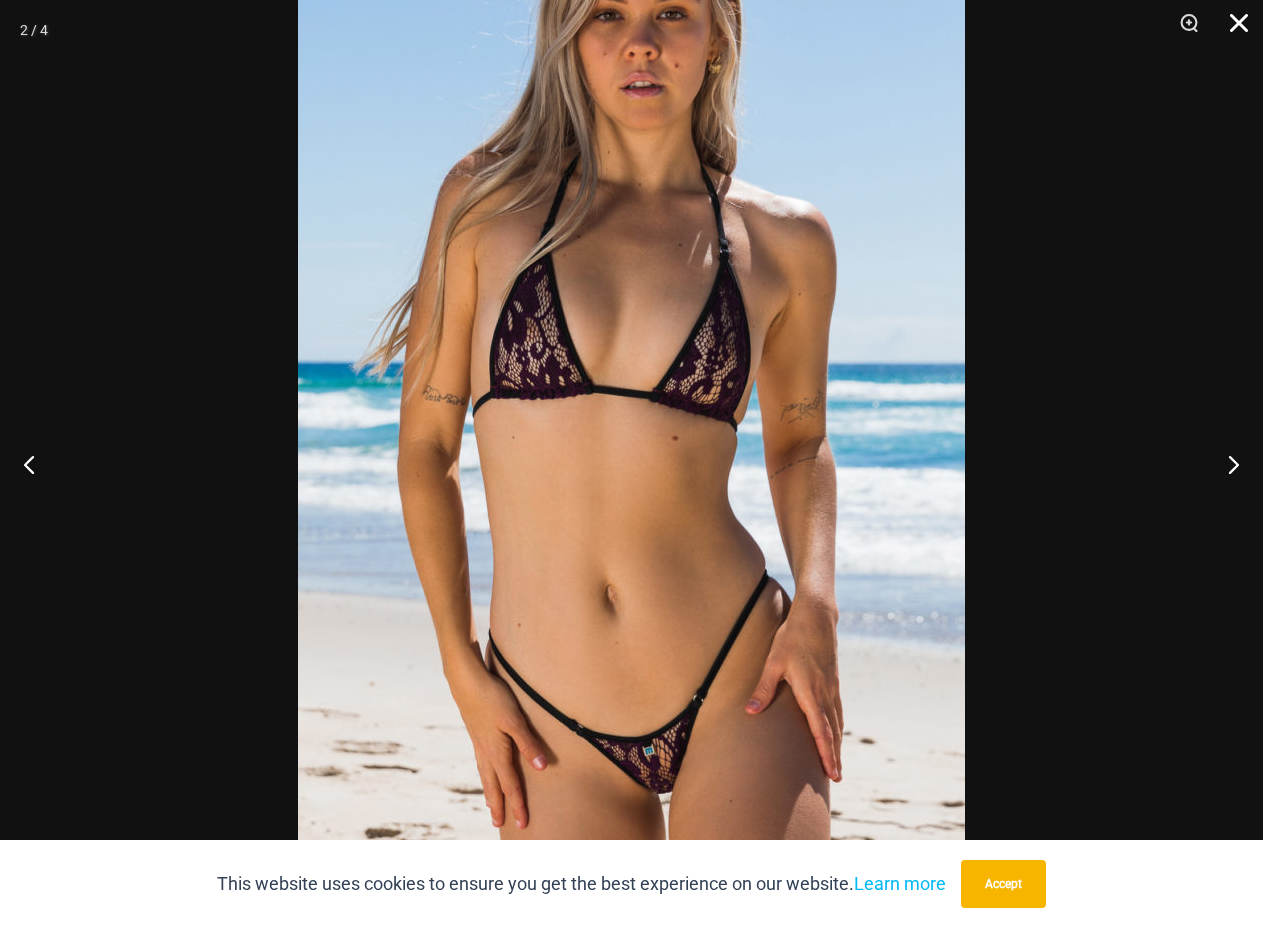 click at bounding box center [1232, 30] 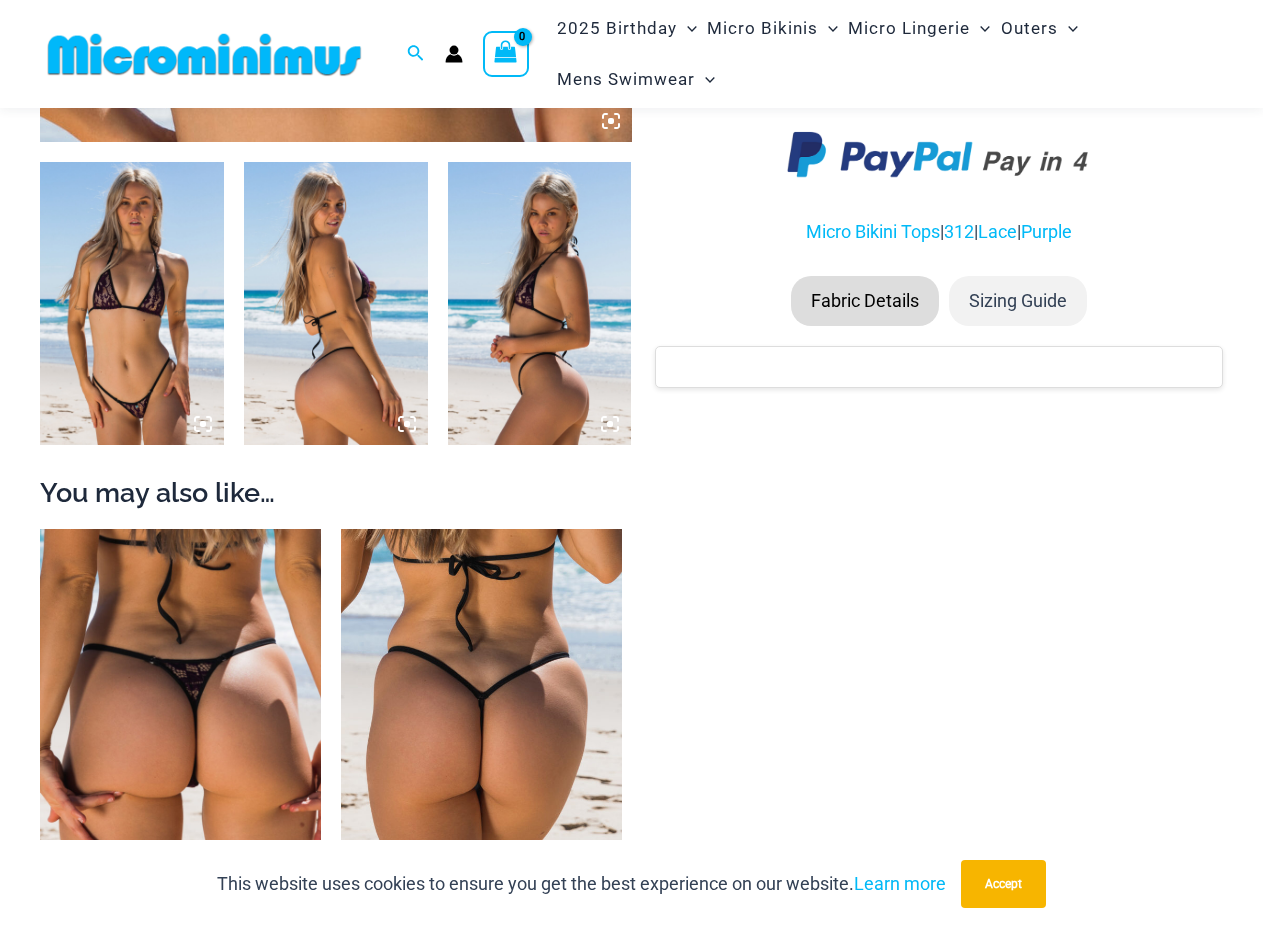 scroll, scrollTop: 1203, scrollLeft: 0, axis: vertical 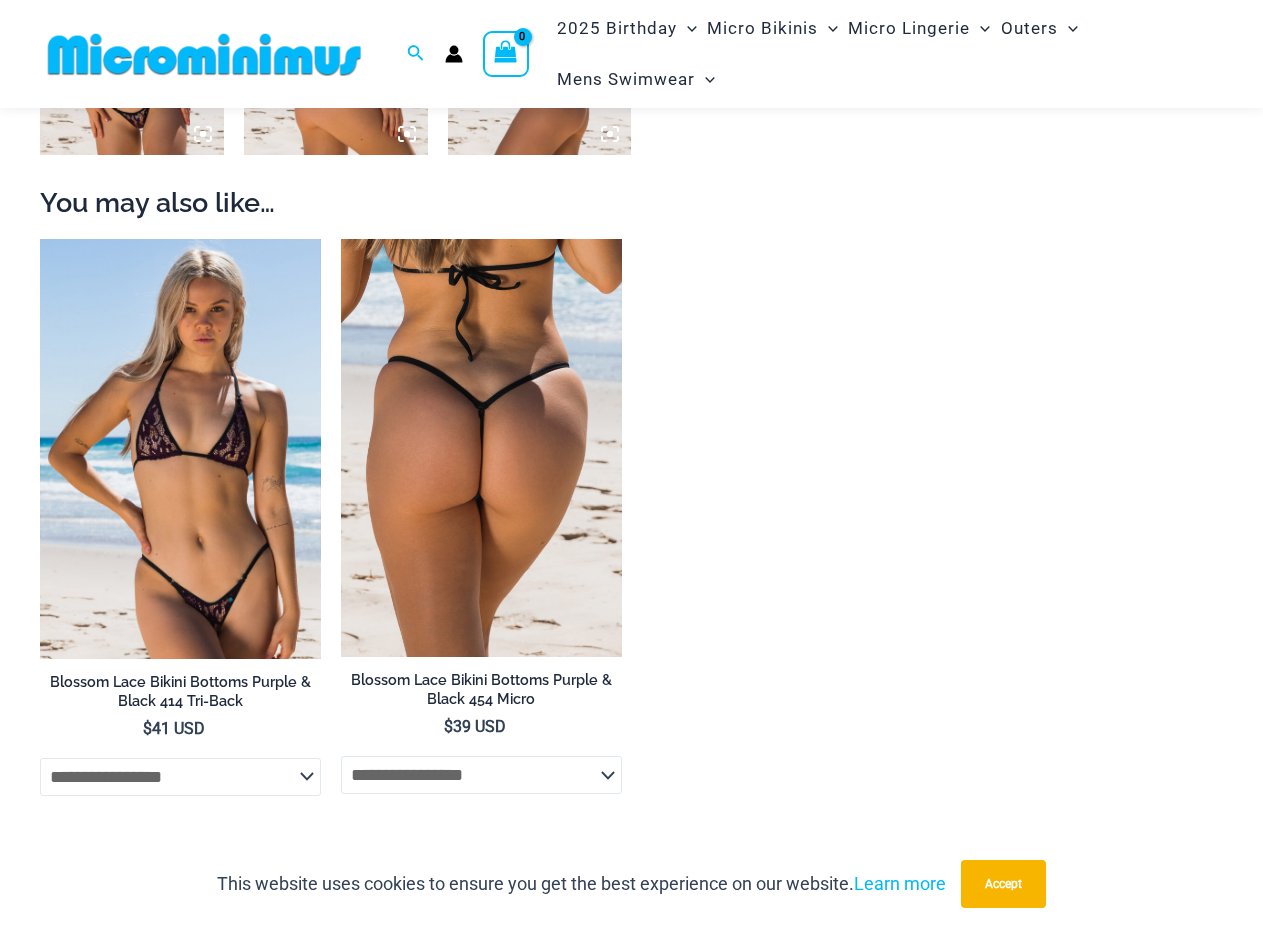 click at bounding box center (180, 449) 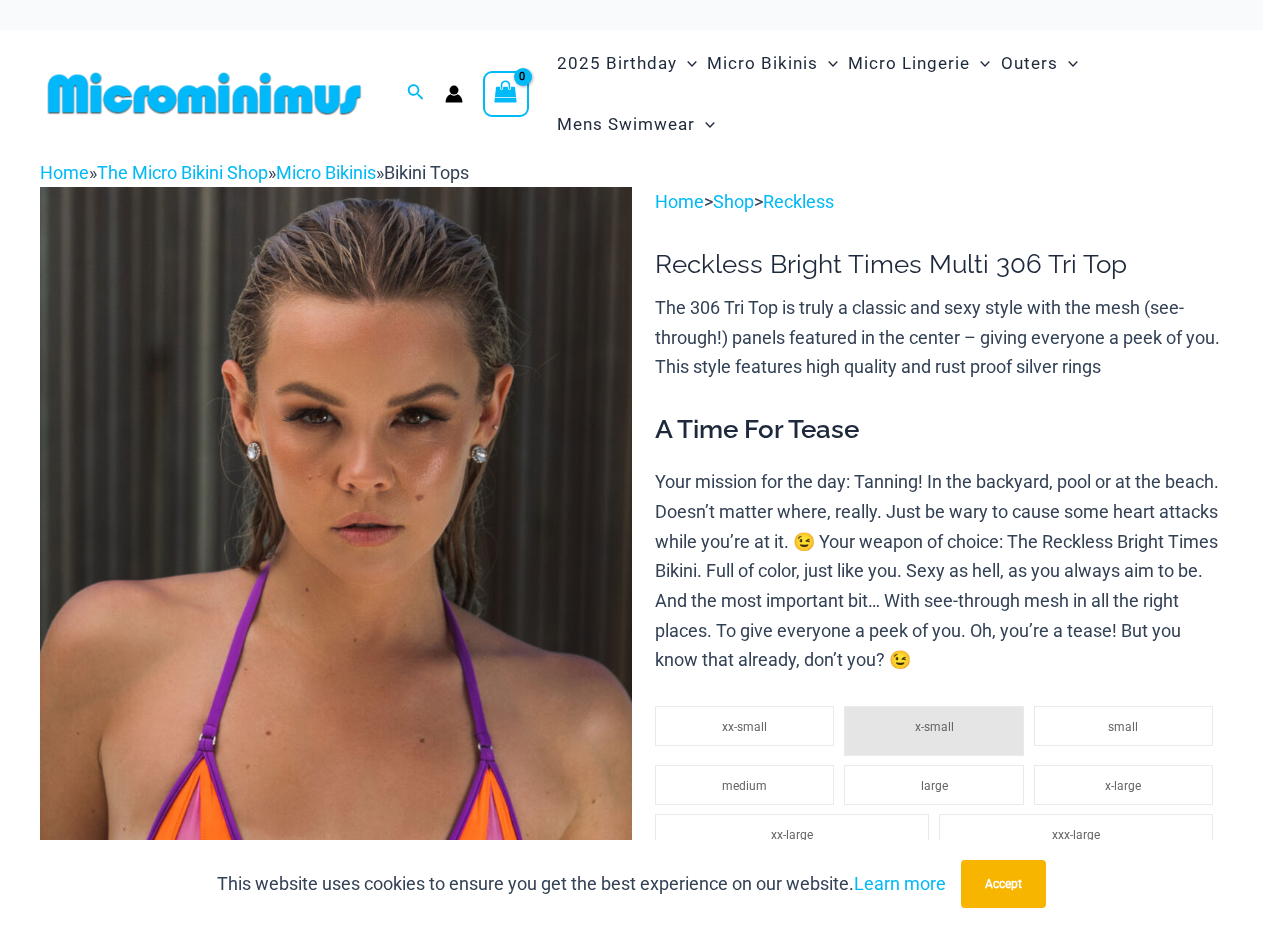scroll, scrollTop: 0, scrollLeft: 0, axis: both 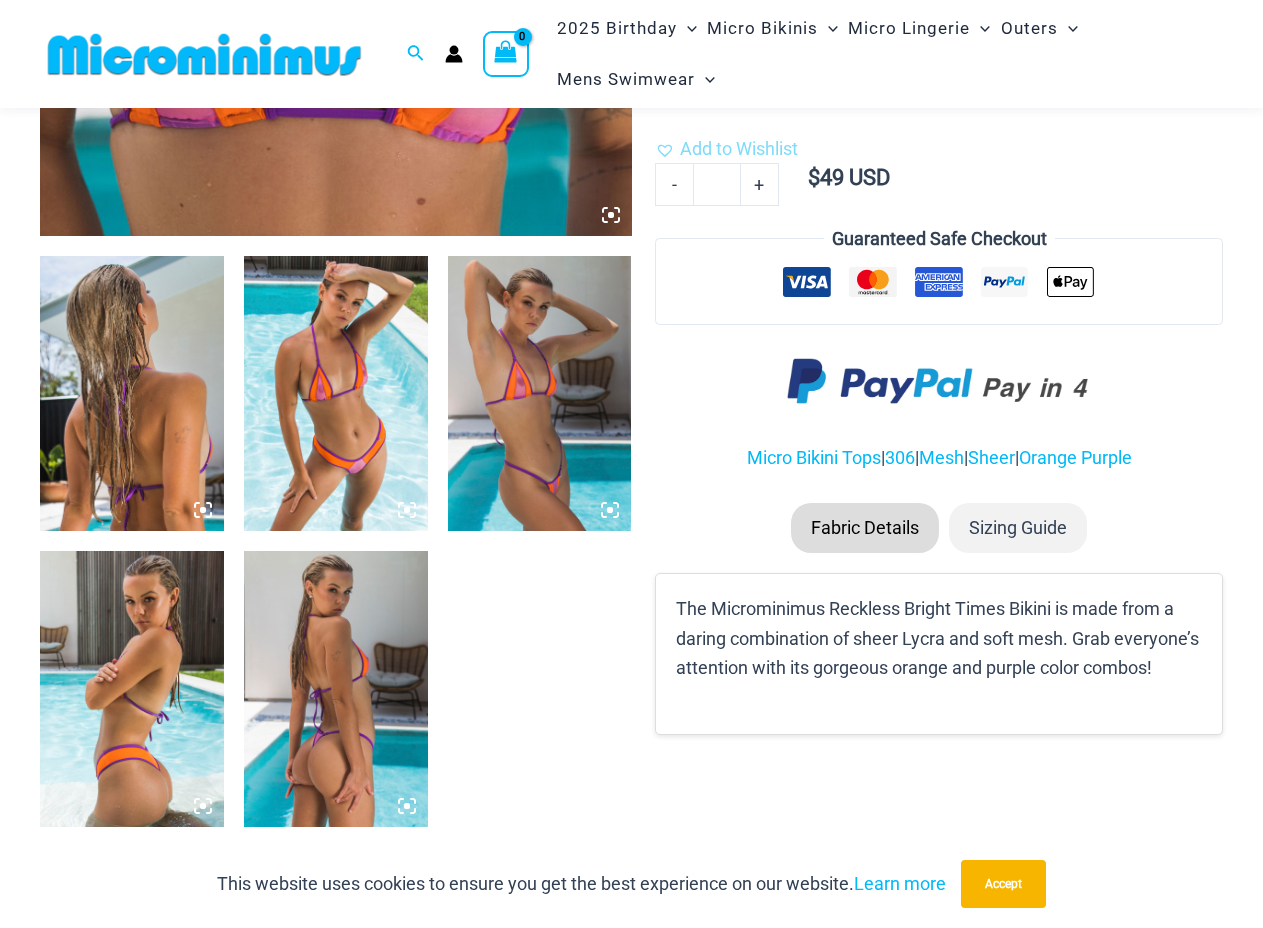 click at bounding box center [336, 394] 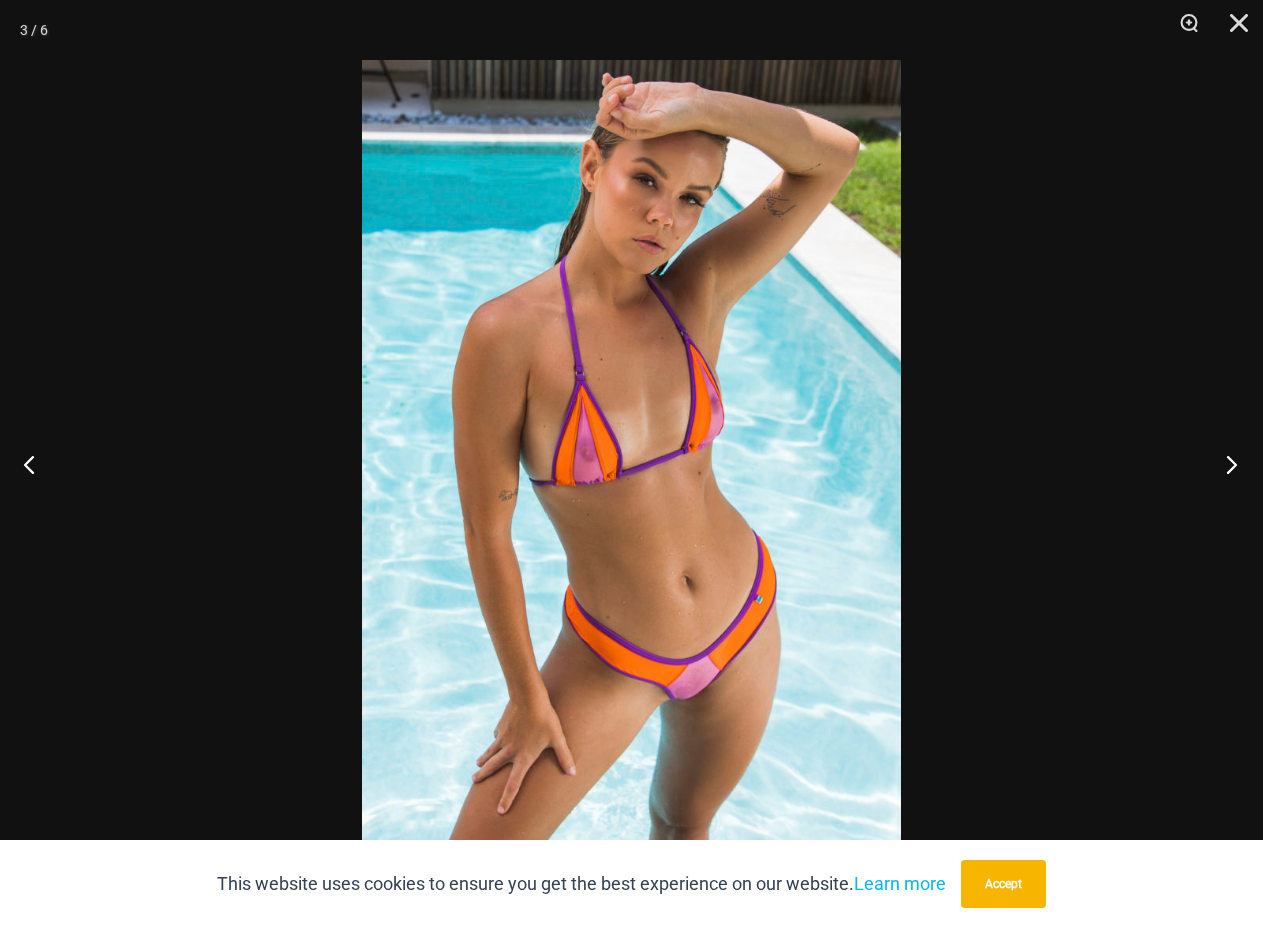 click at bounding box center (1225, 464) 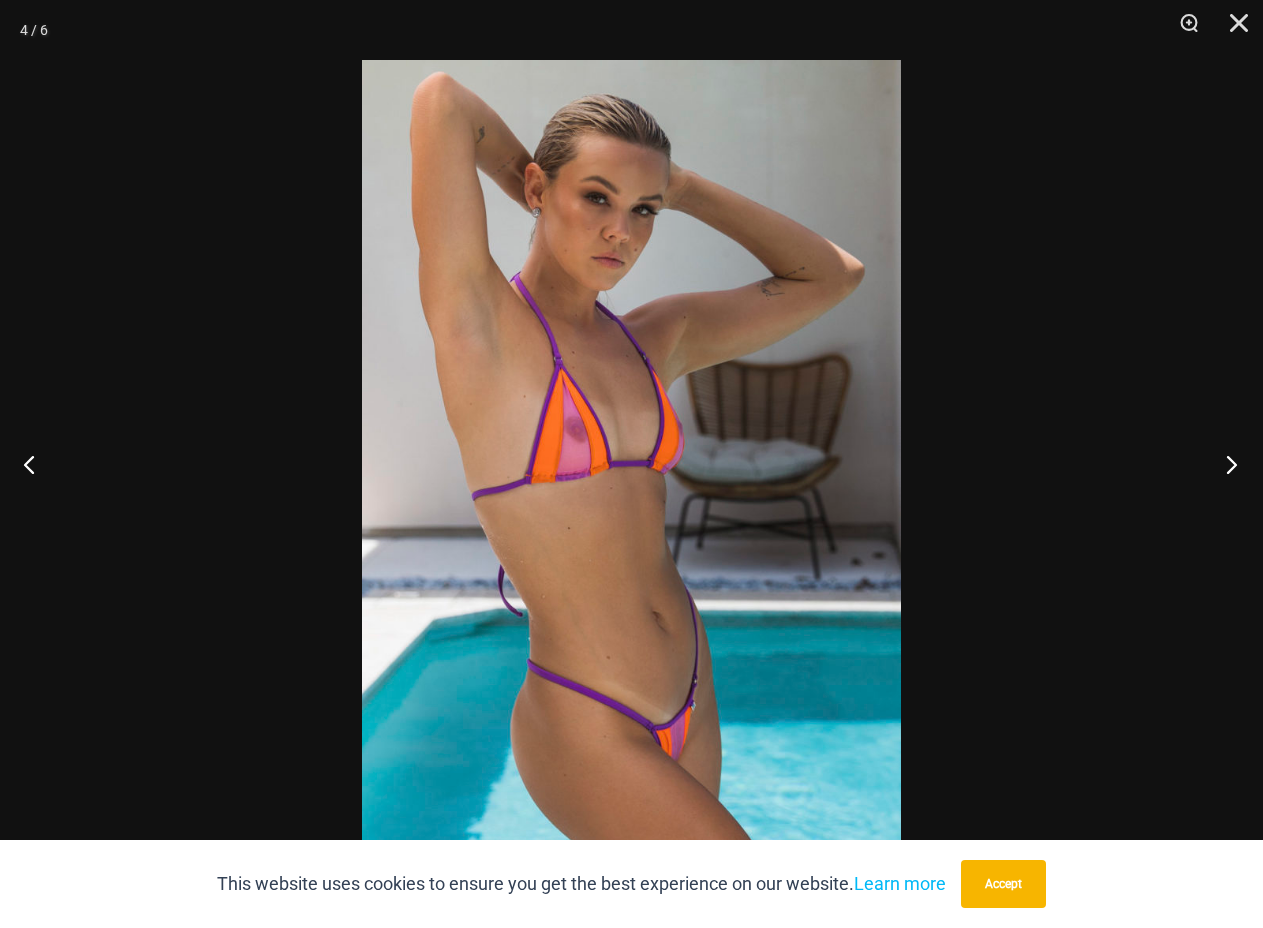click at bounding box center (1225, 464) 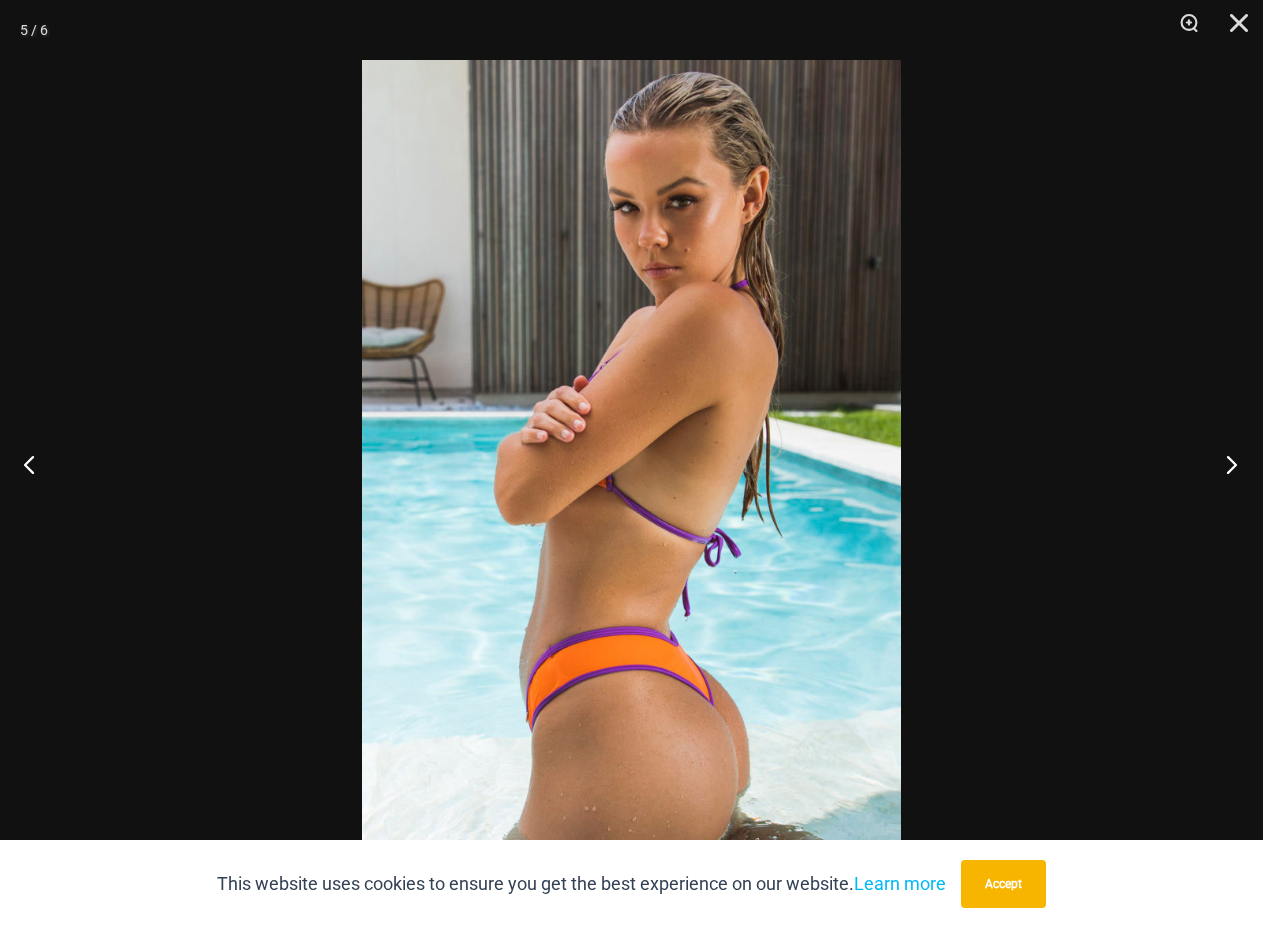 click at bounding box center [1225, 464] 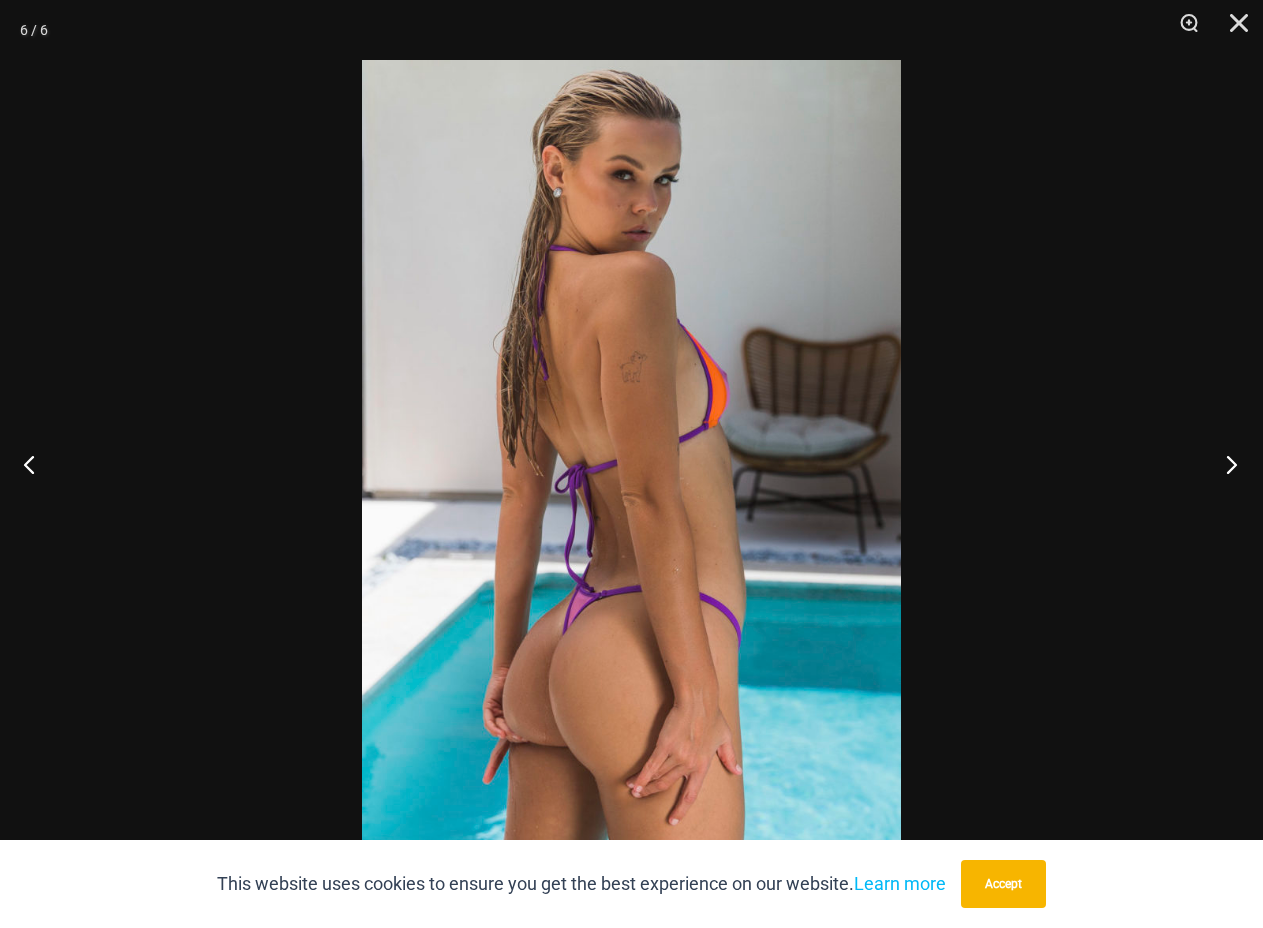 click at bounding box center [1225, 464] 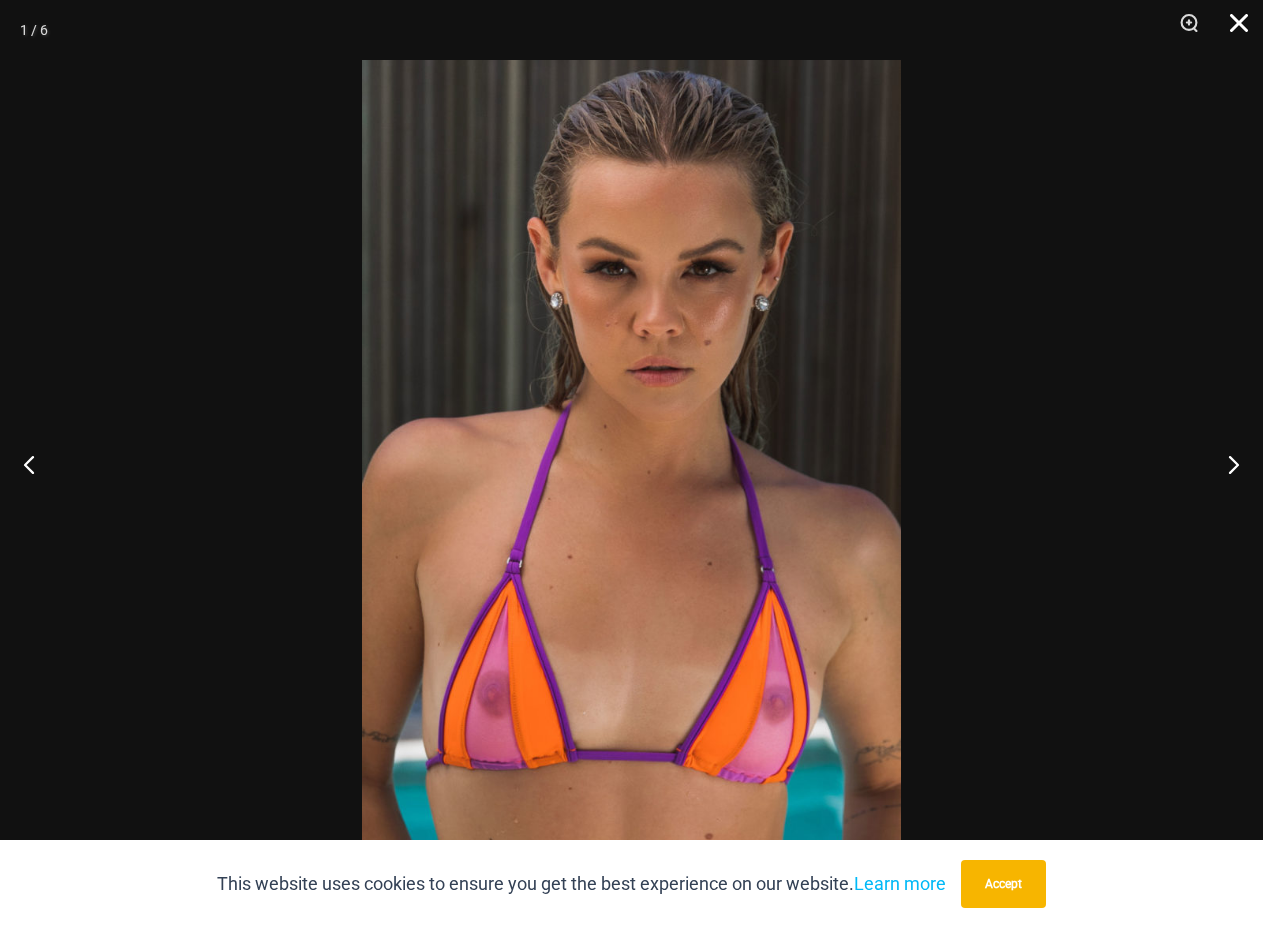 click at bounding box center (1232, 30) 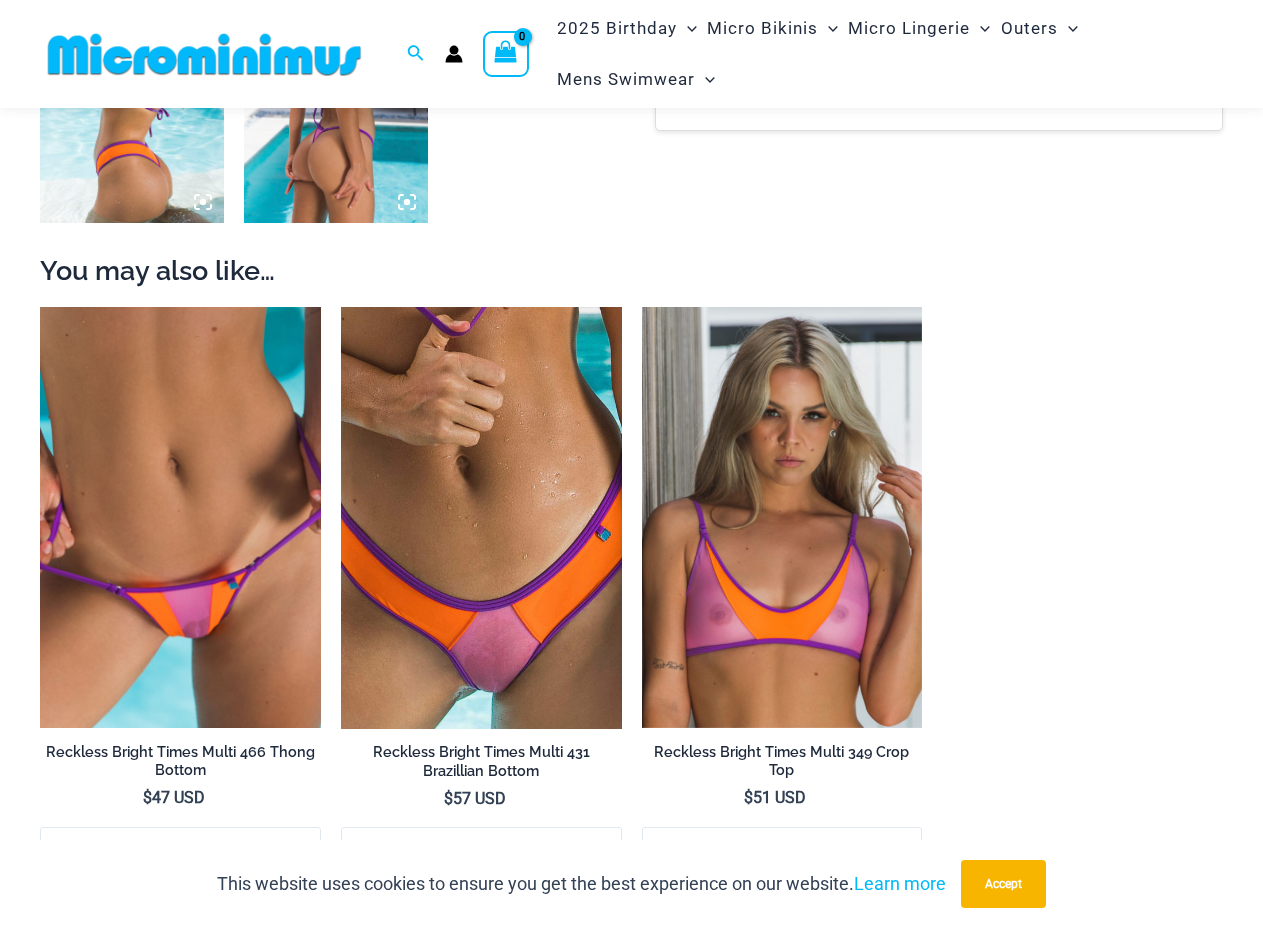 scroll, scrollTop: 1406, scrollLeft: 0, axis: vertical 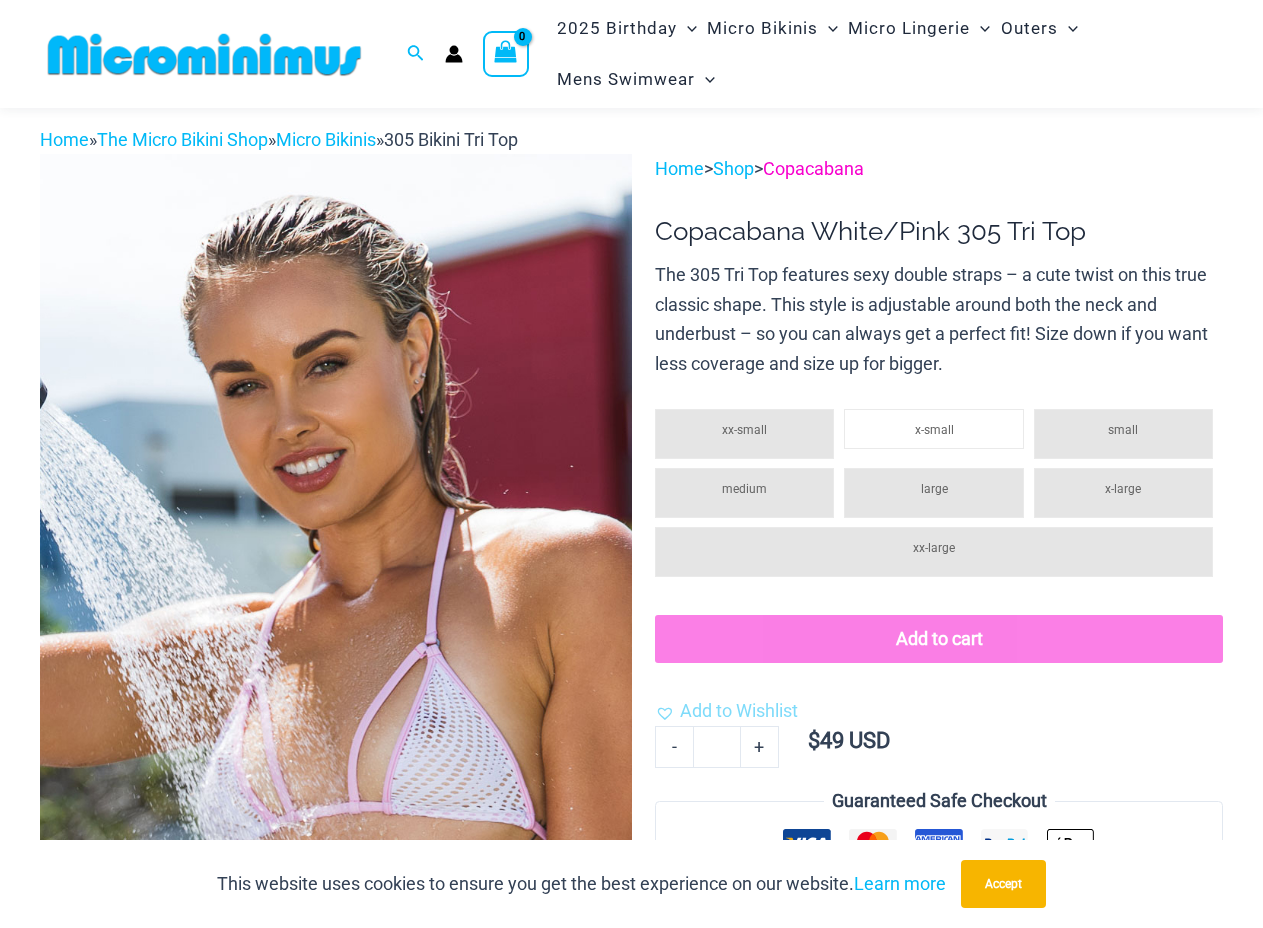 click on "Copacabana" at bounding box center (813, 168) 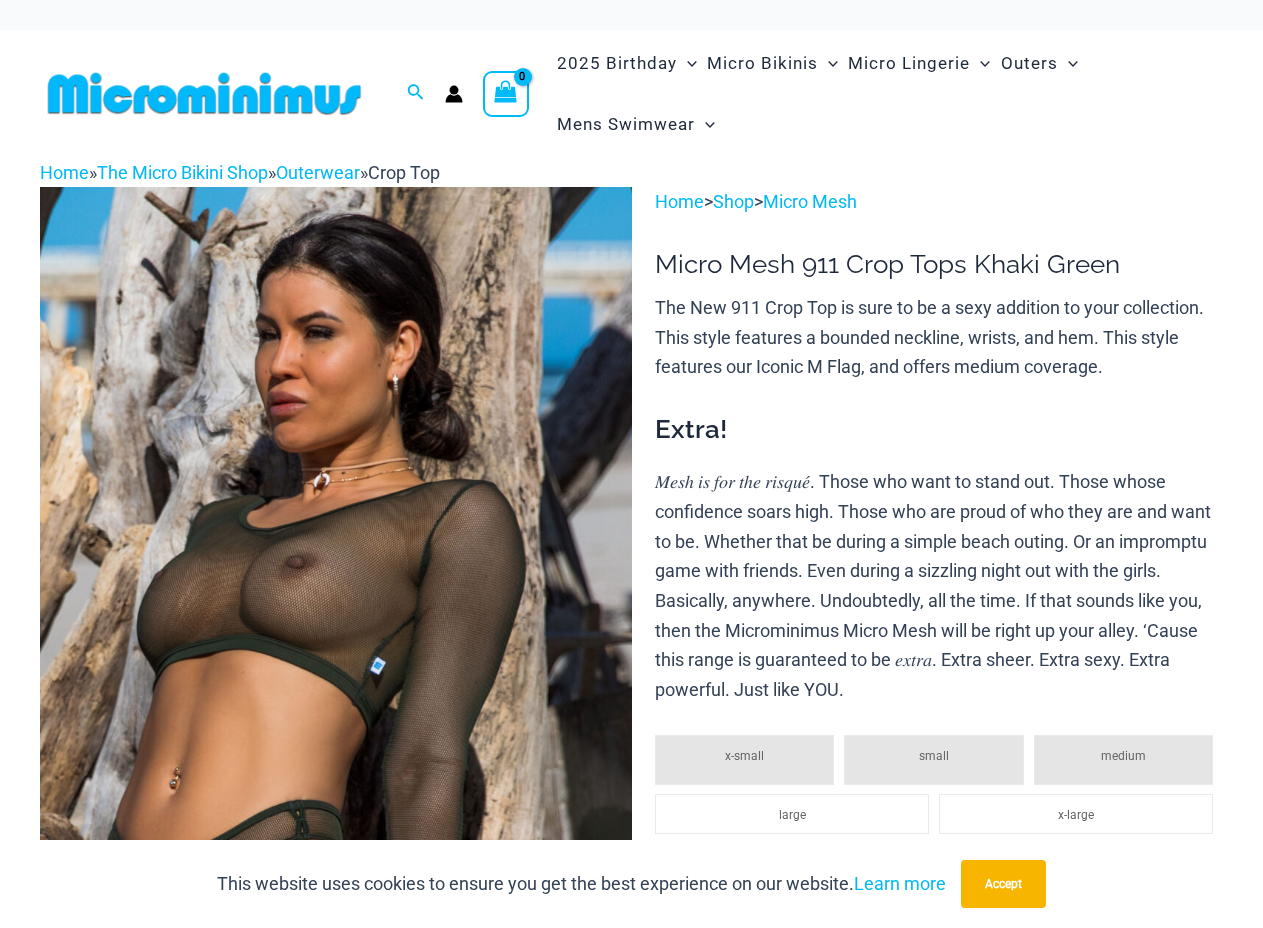 scroll, scrollTop: 0, scrollLeft: 0, axis: both 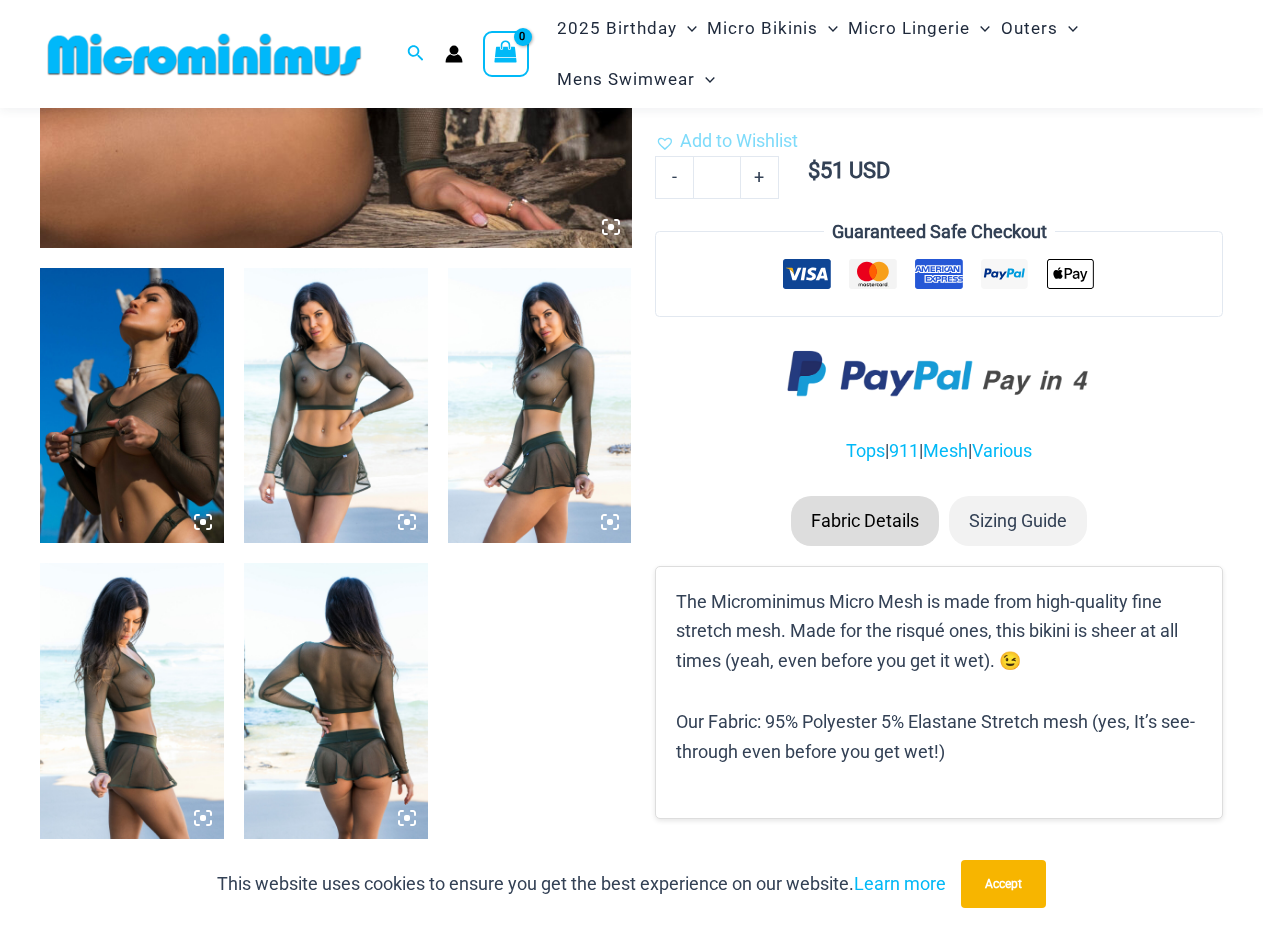 click at bounding box center [132, 406] 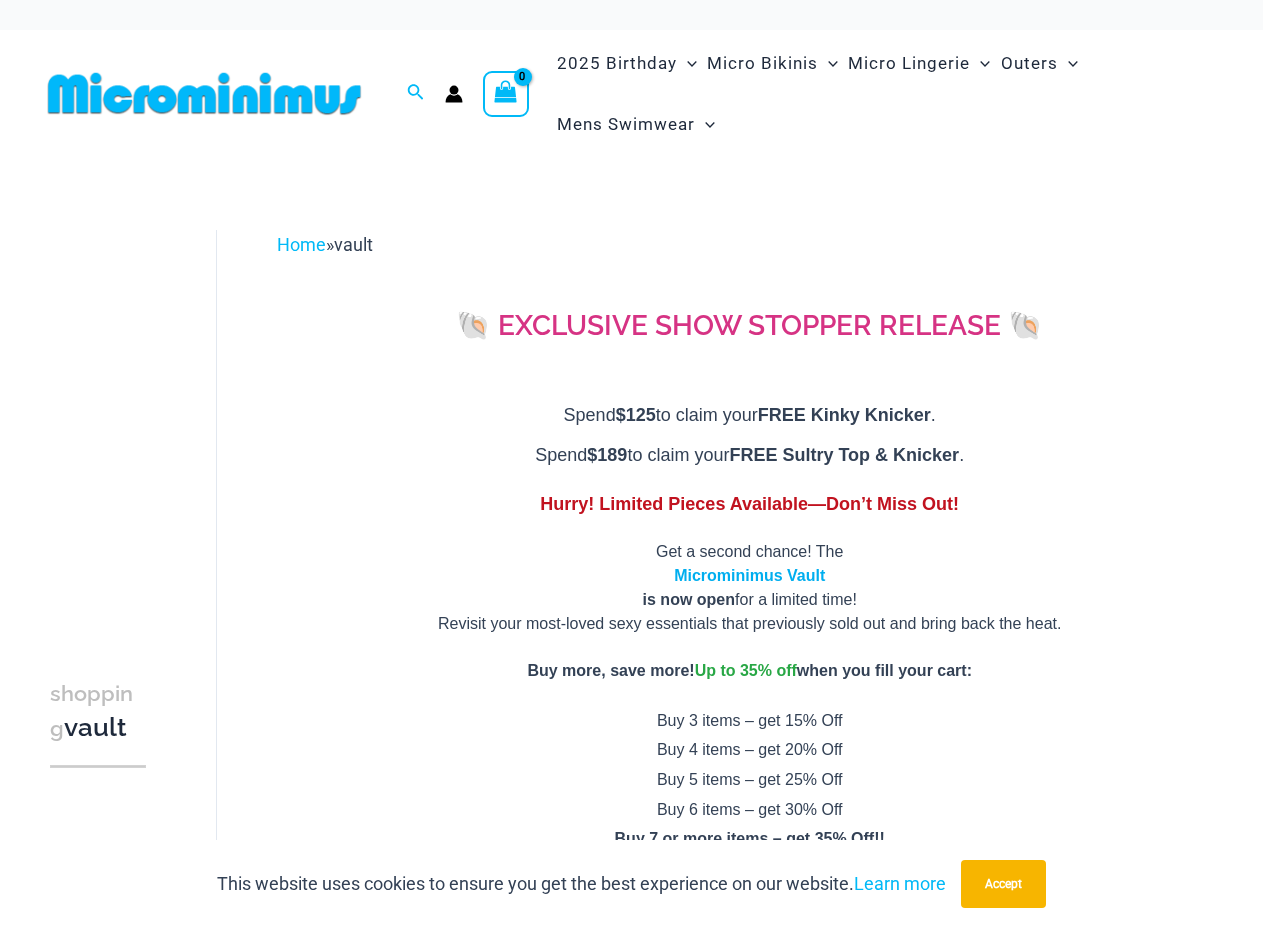 scroll, scrollTop: 0, scrollLeft: 0, axis: both 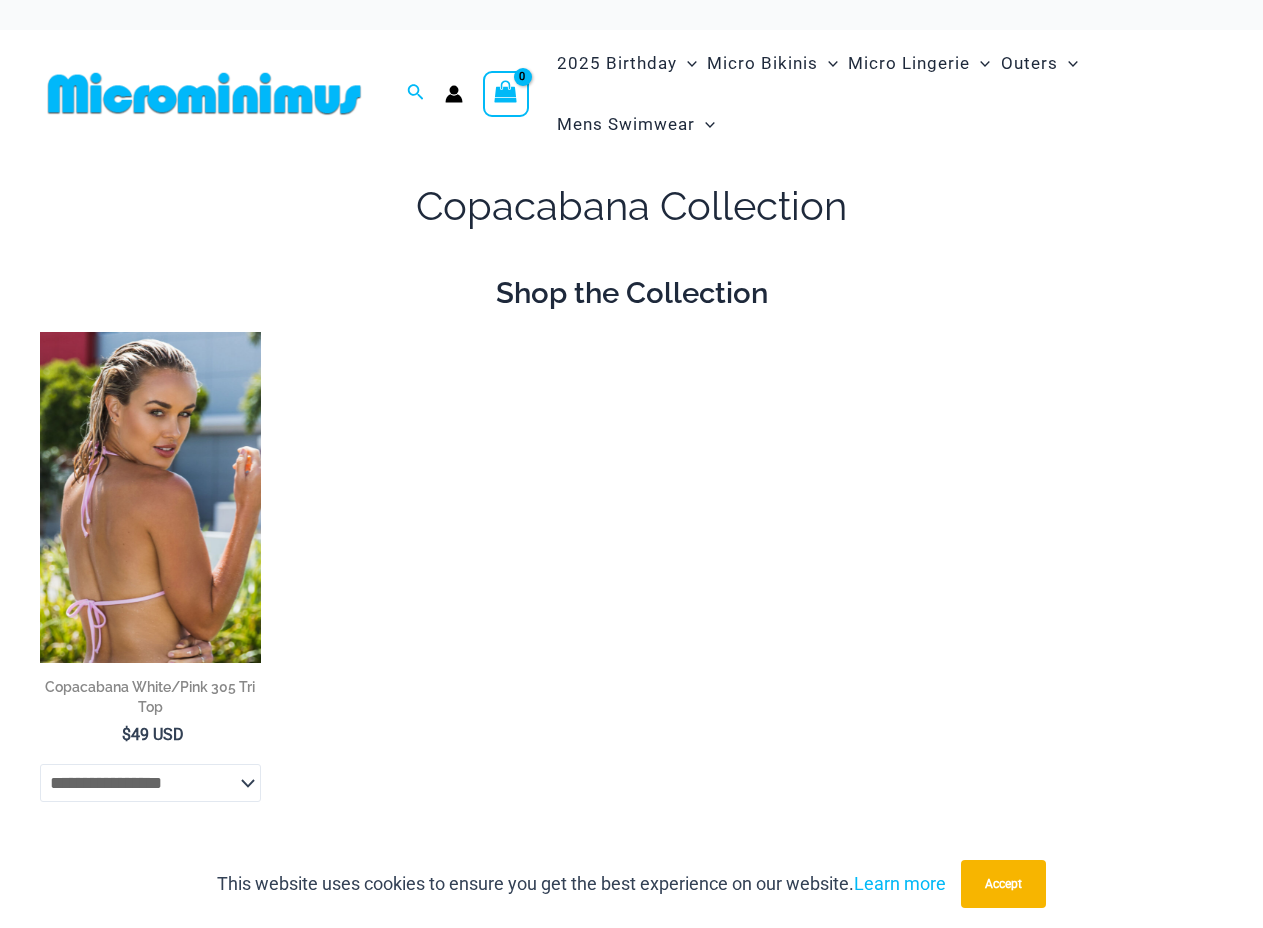 click on "Copacabana White/Pink 305 Tri Top" at bounding box center [150, 697] 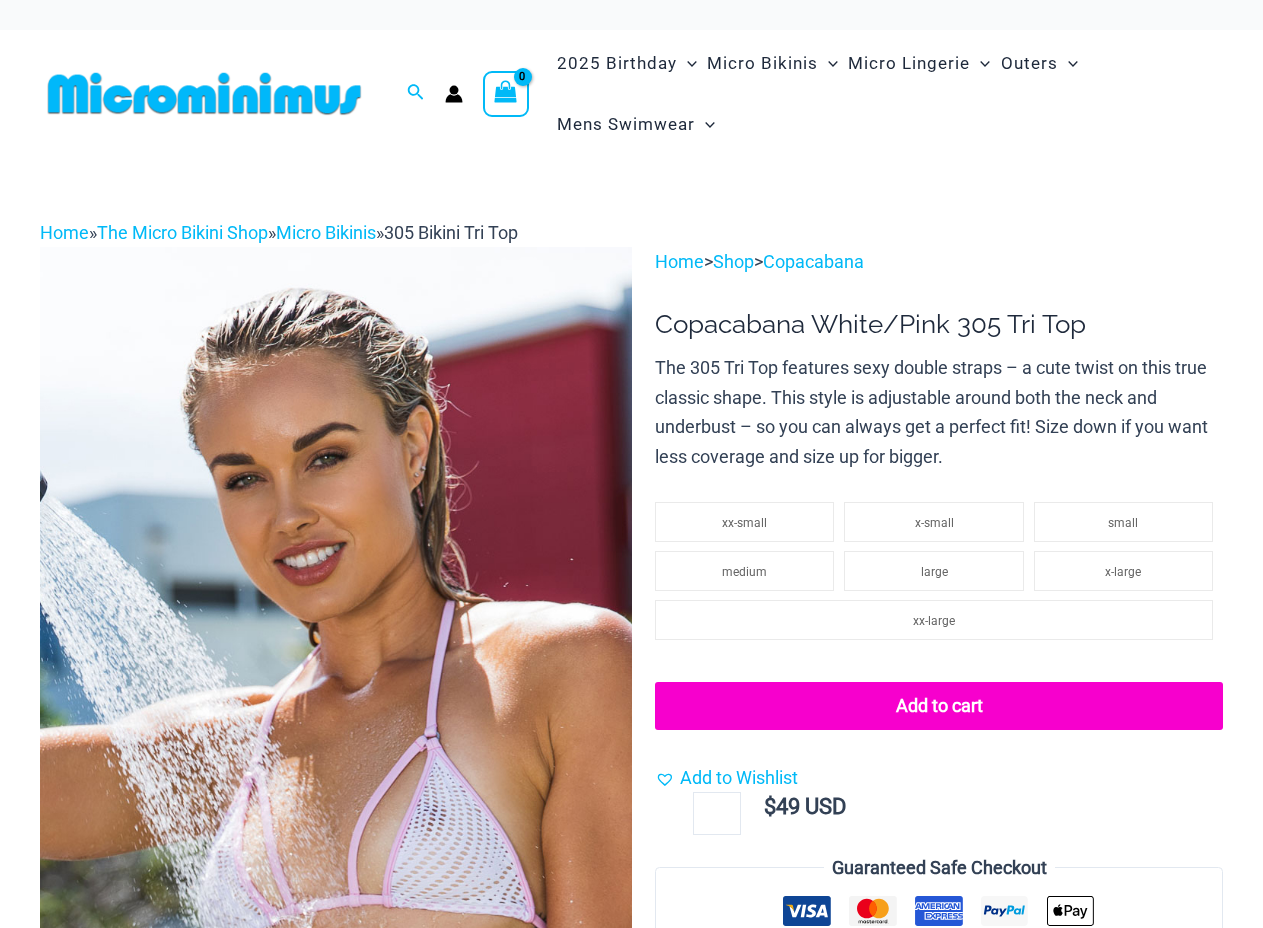 scroll, scrollTop: 0, scrollLeft: 0, axis: both 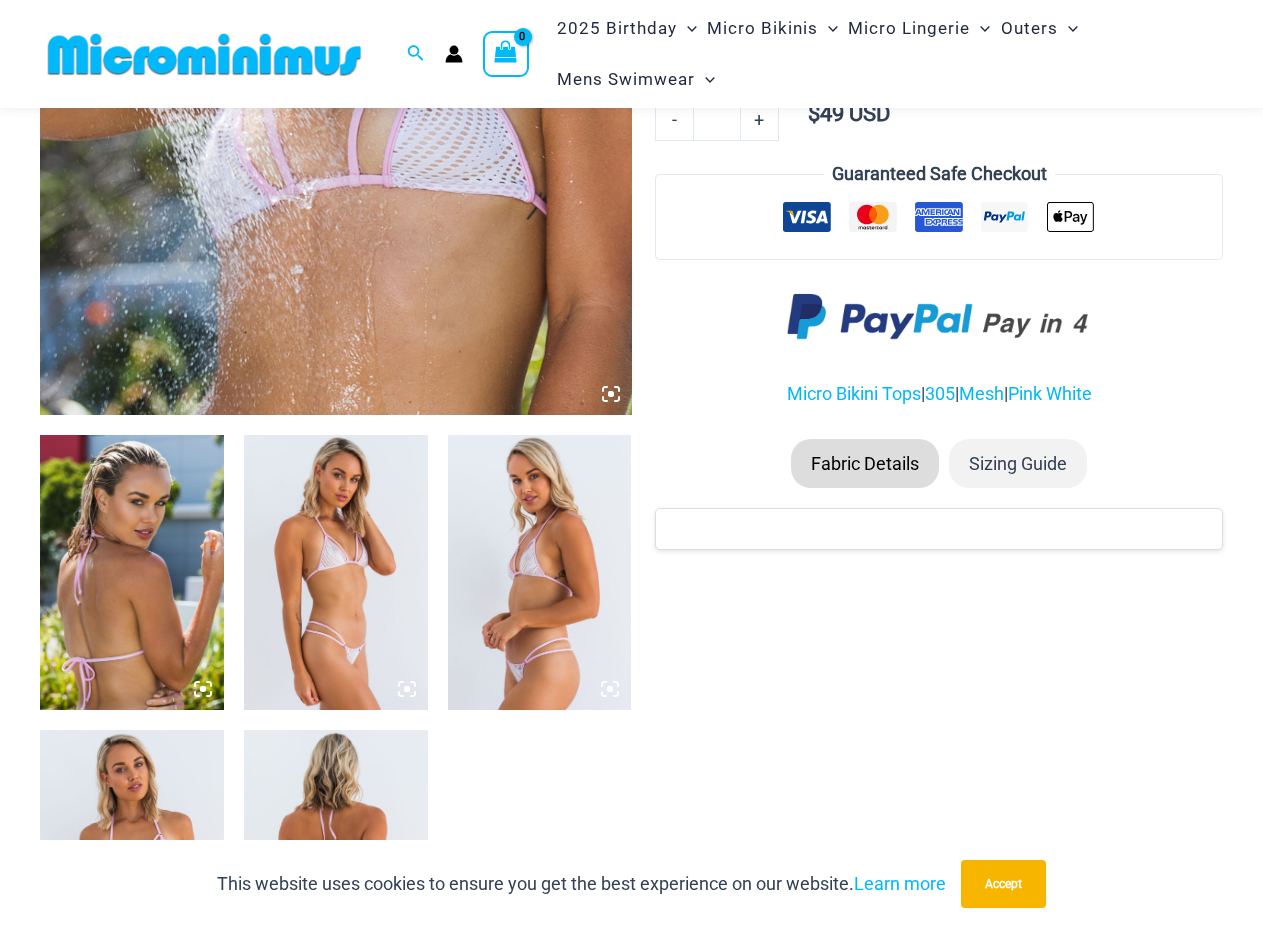 click at bounding box center [336, 573] 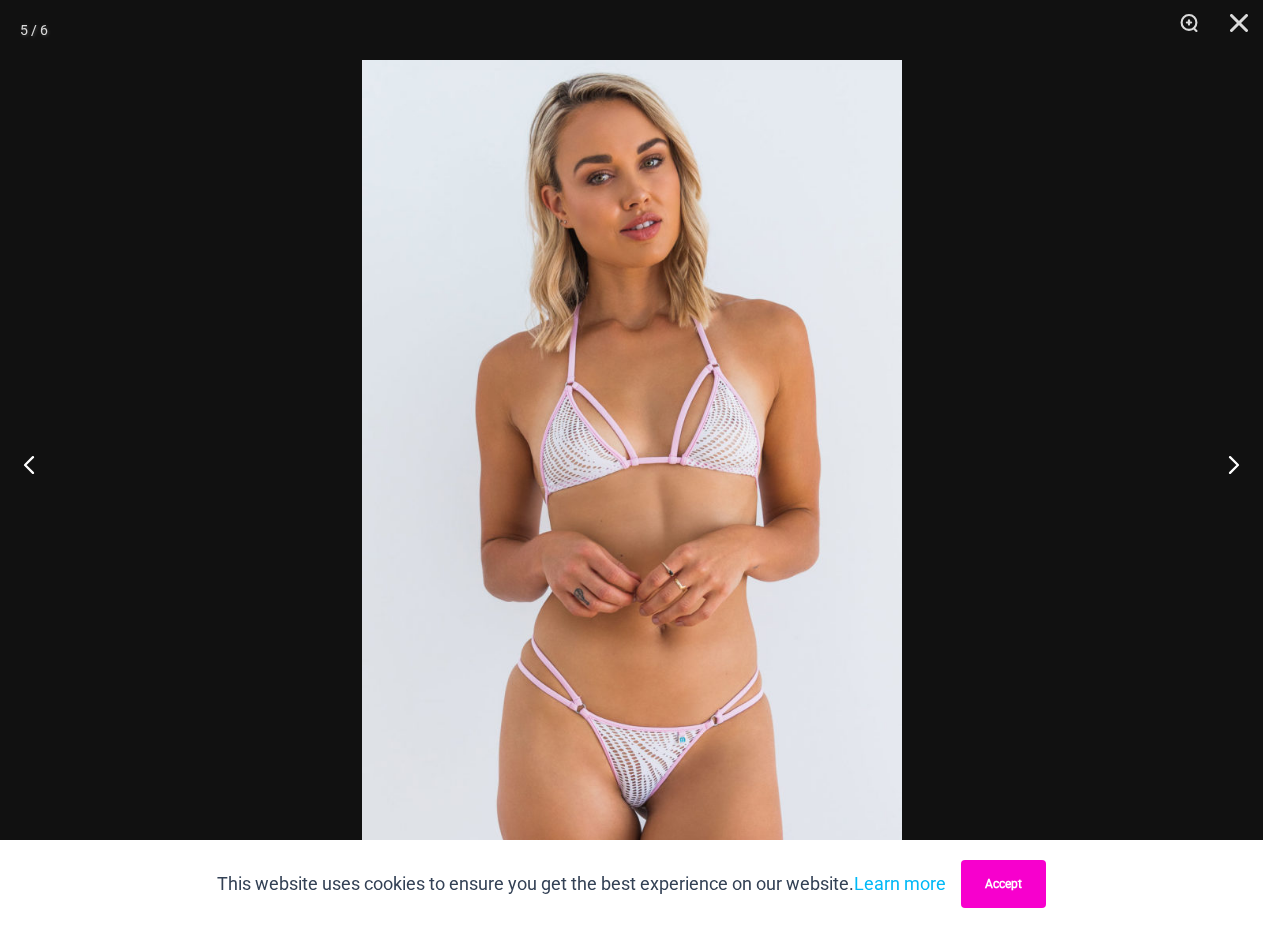 click on "Accept" at bounding box center [1003, 884] 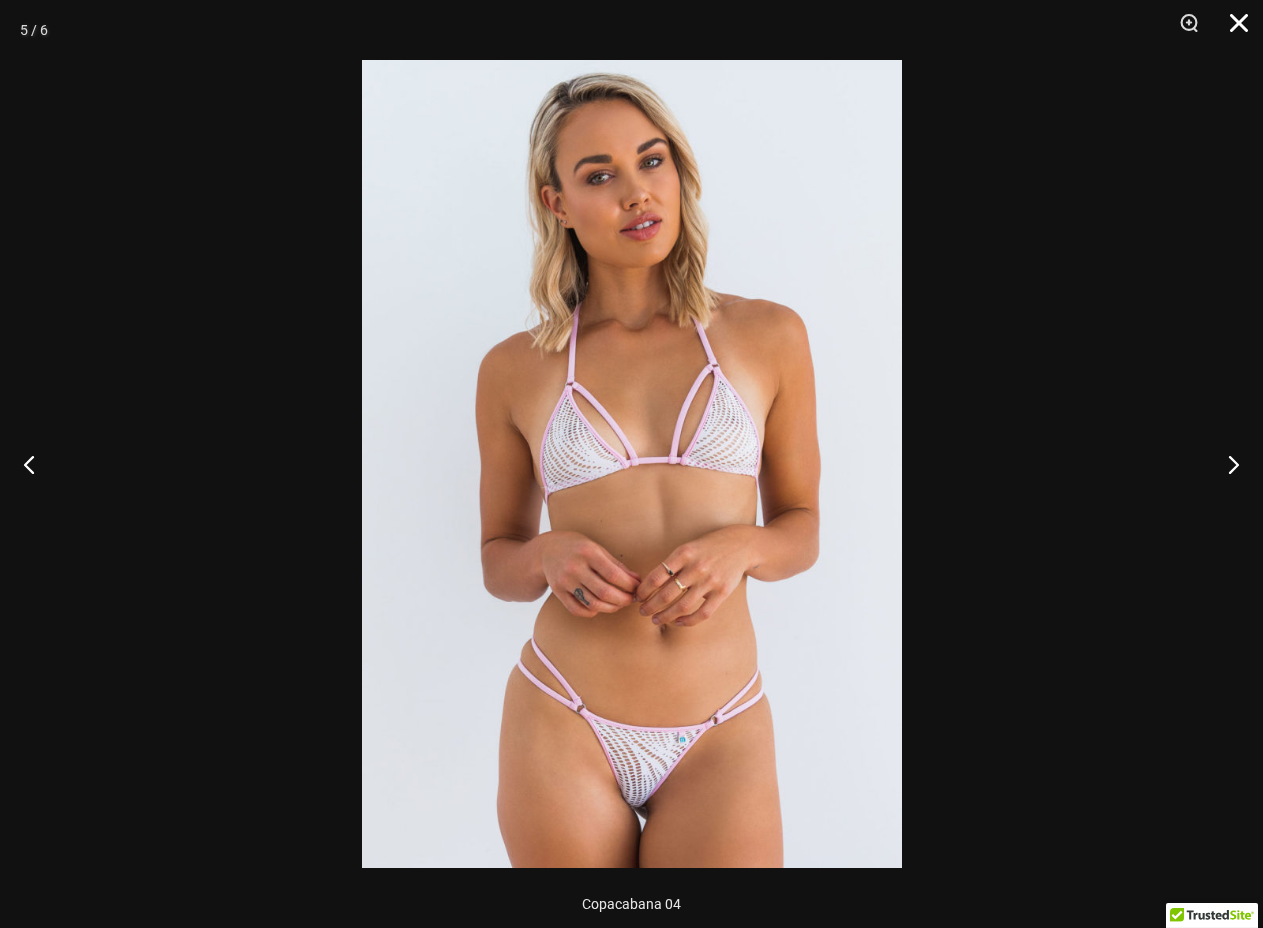 click at bounding box center [1232, 30] 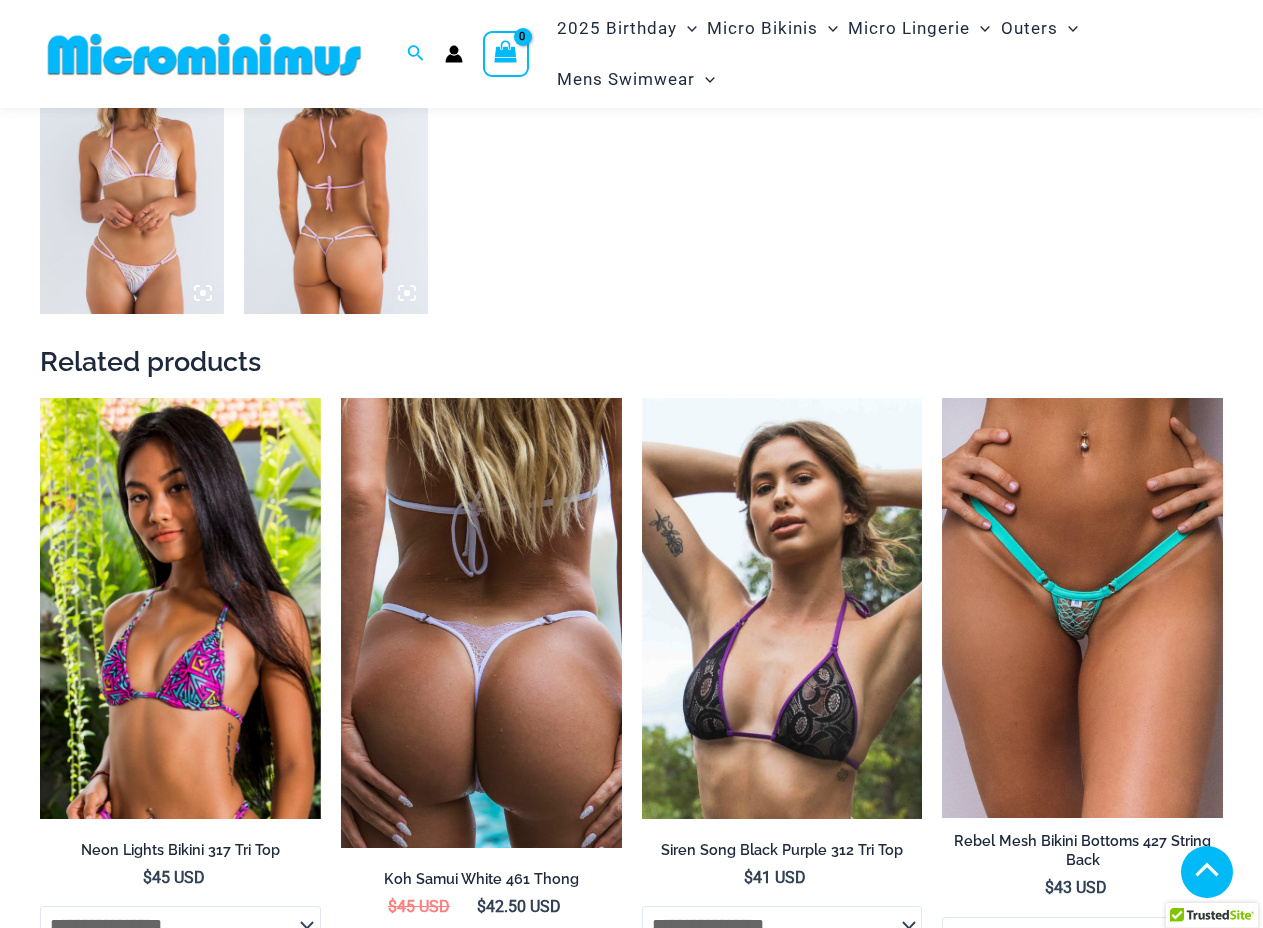 scroll, scrollTop: 1398, scrollLeft: 0, axis: vertical 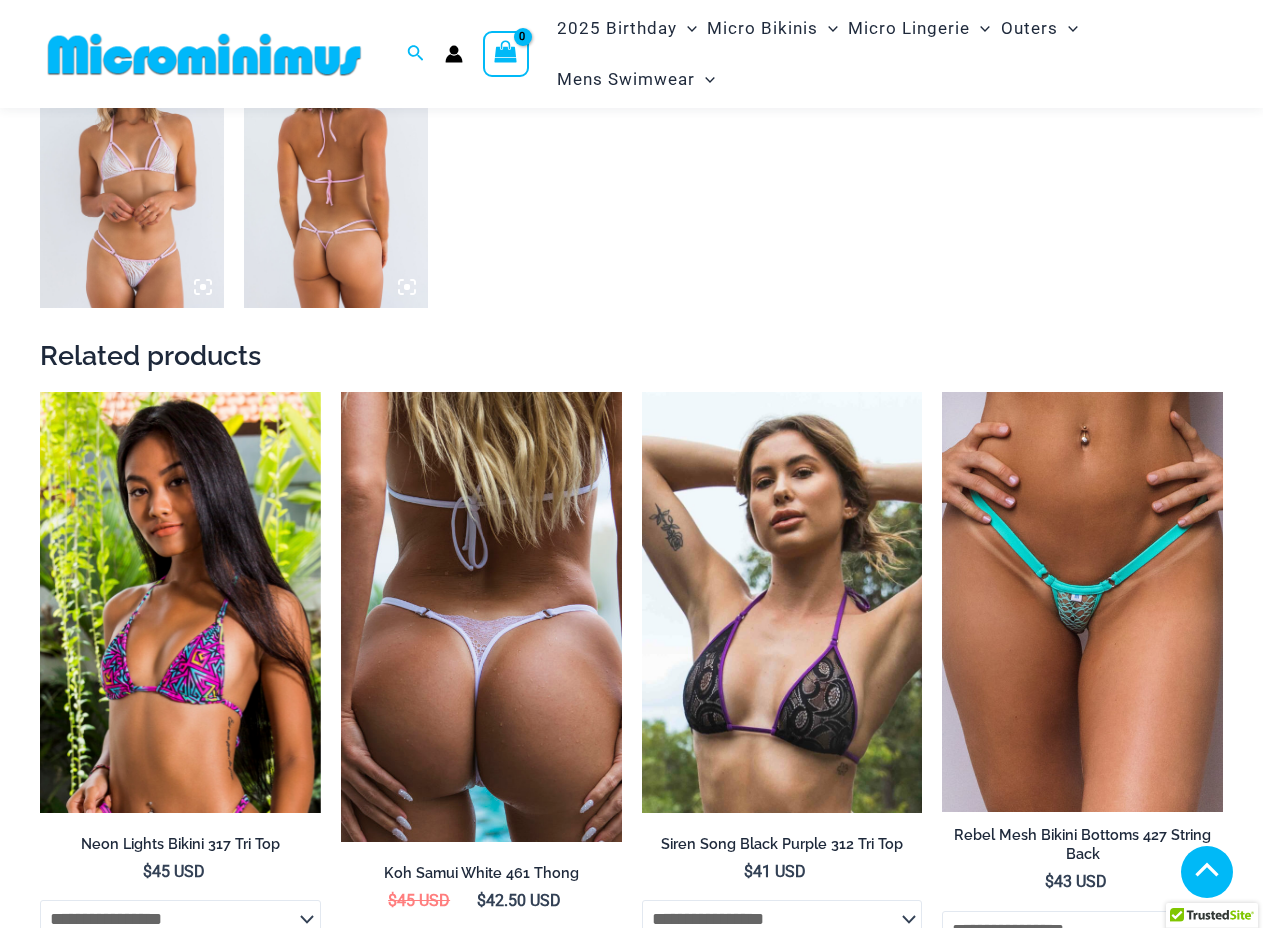click at bounding box center (481, 617) 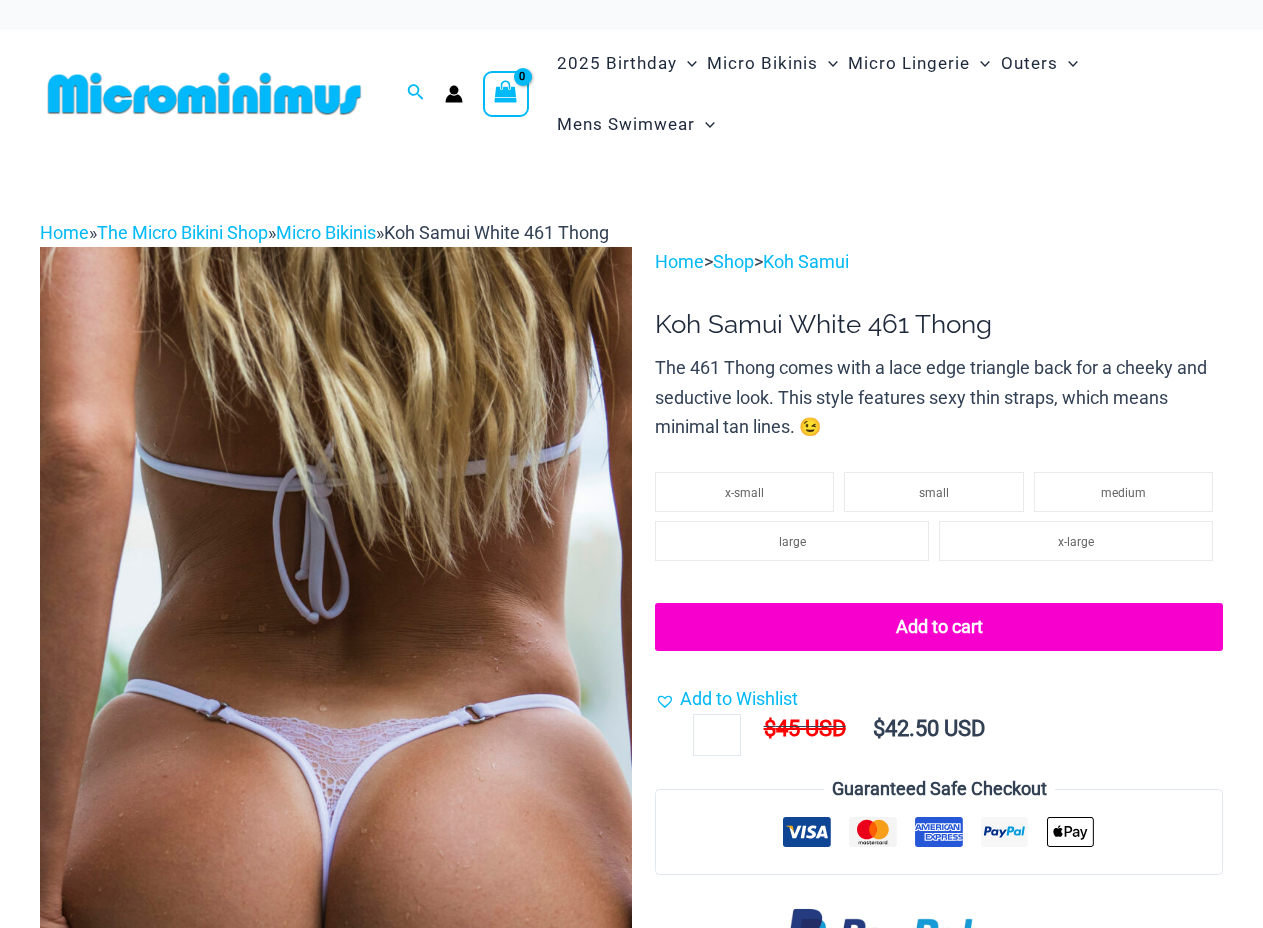 scroll, scrollTop: 0, scrollLeft: 0, axis: both 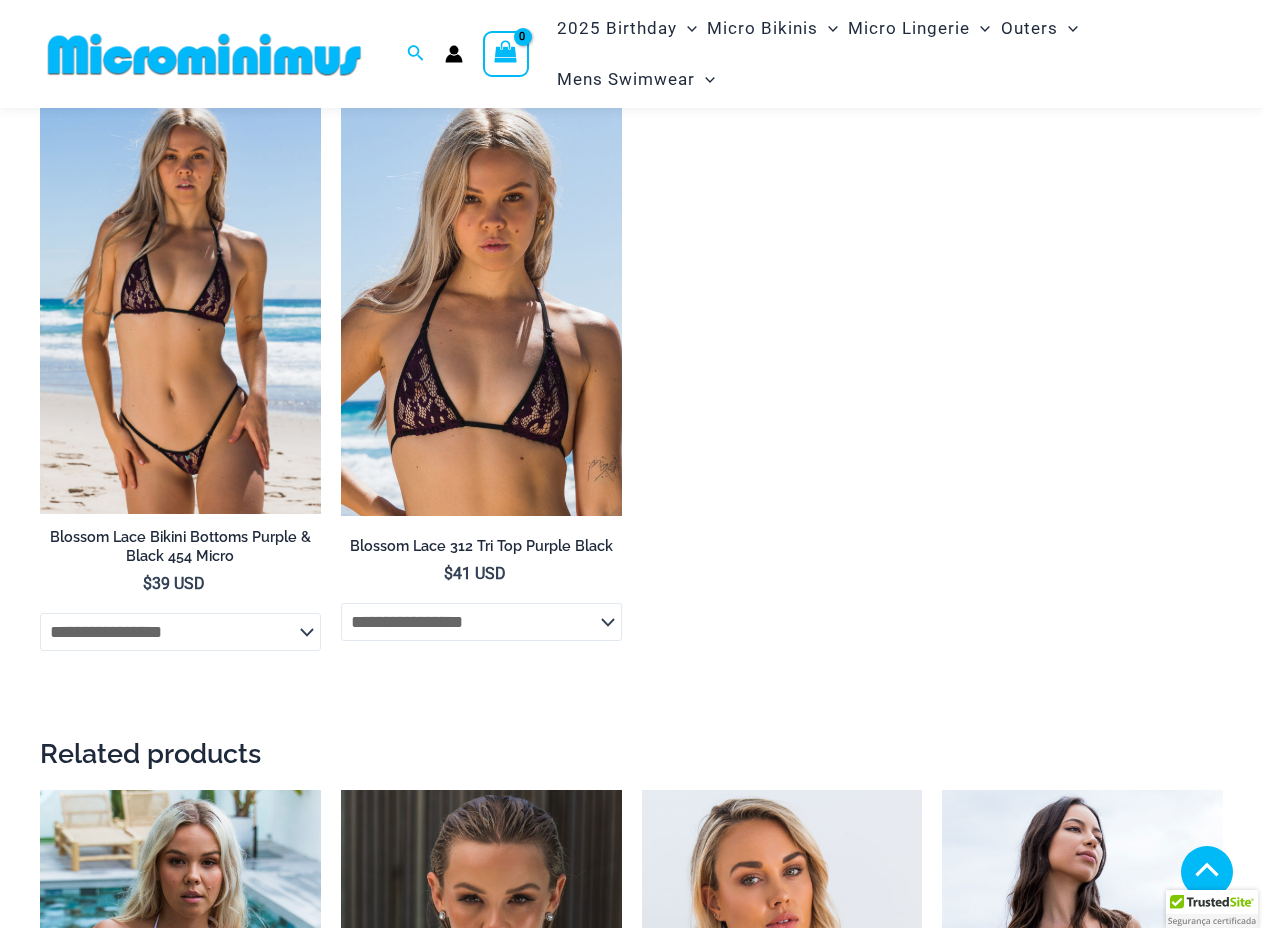click at bounding box center [180, 305] 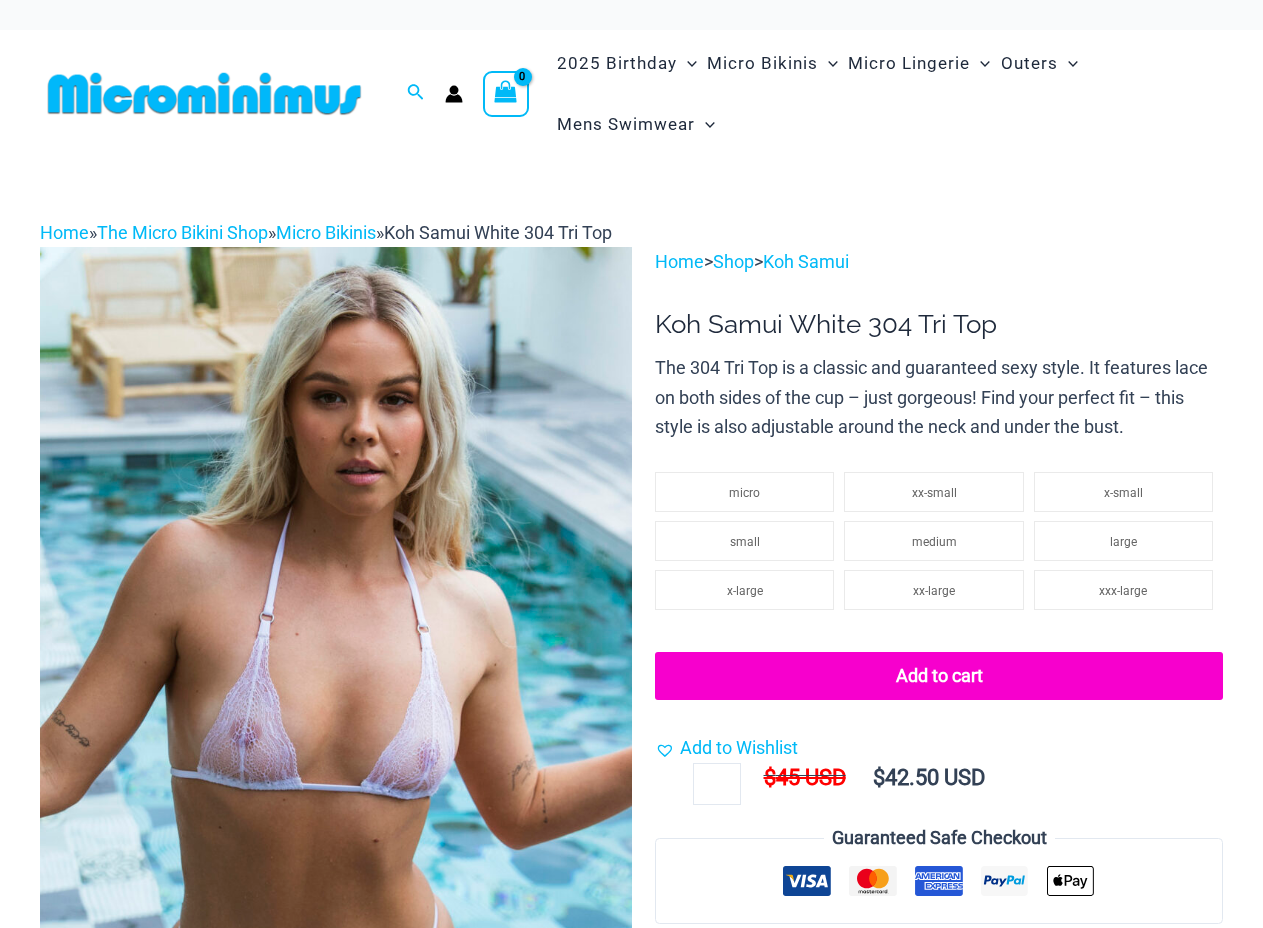 scroll, scrollTop: 0, scrollLeft: 0, axis: both 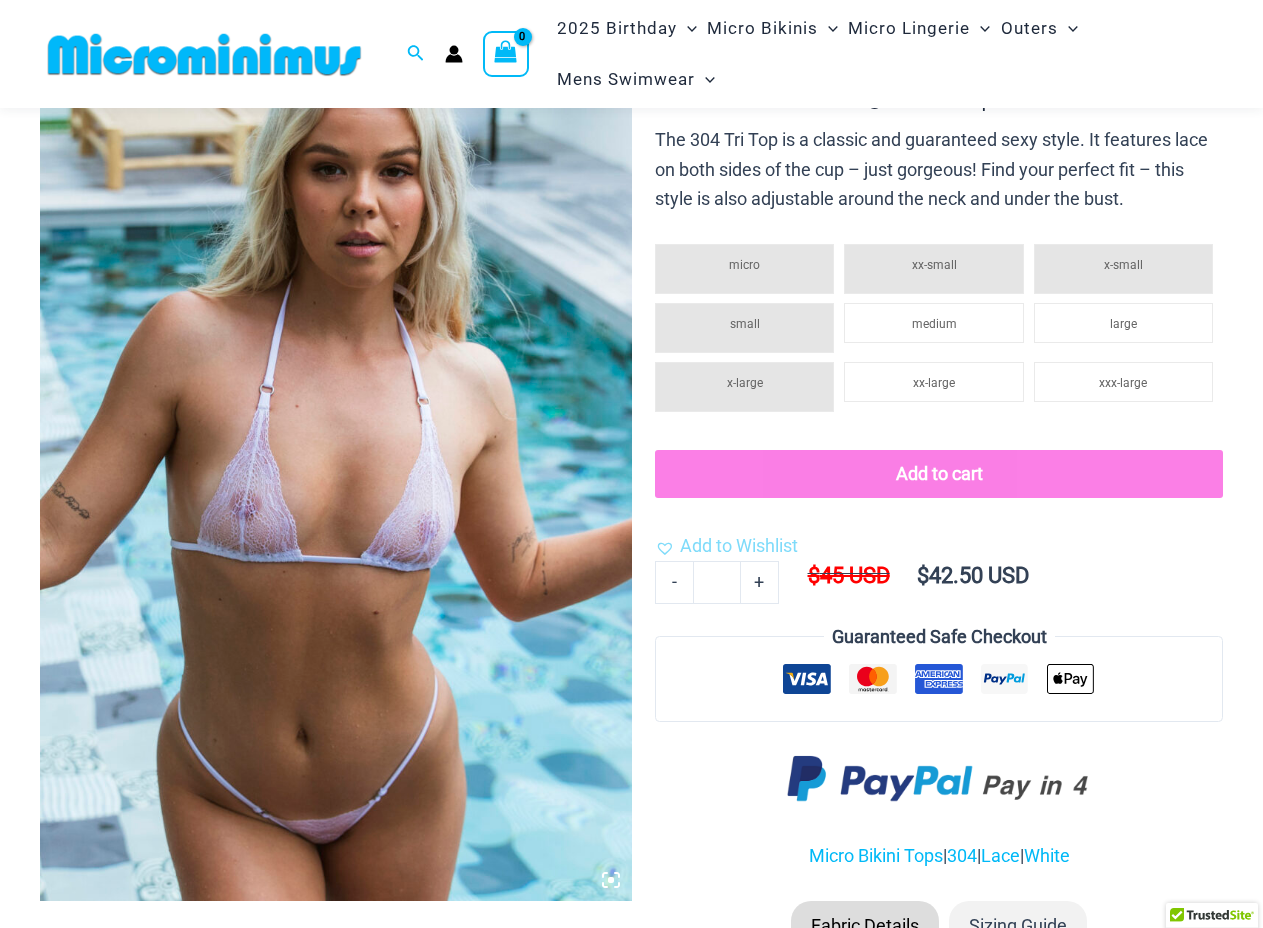 click at bounding box center (336, 459) 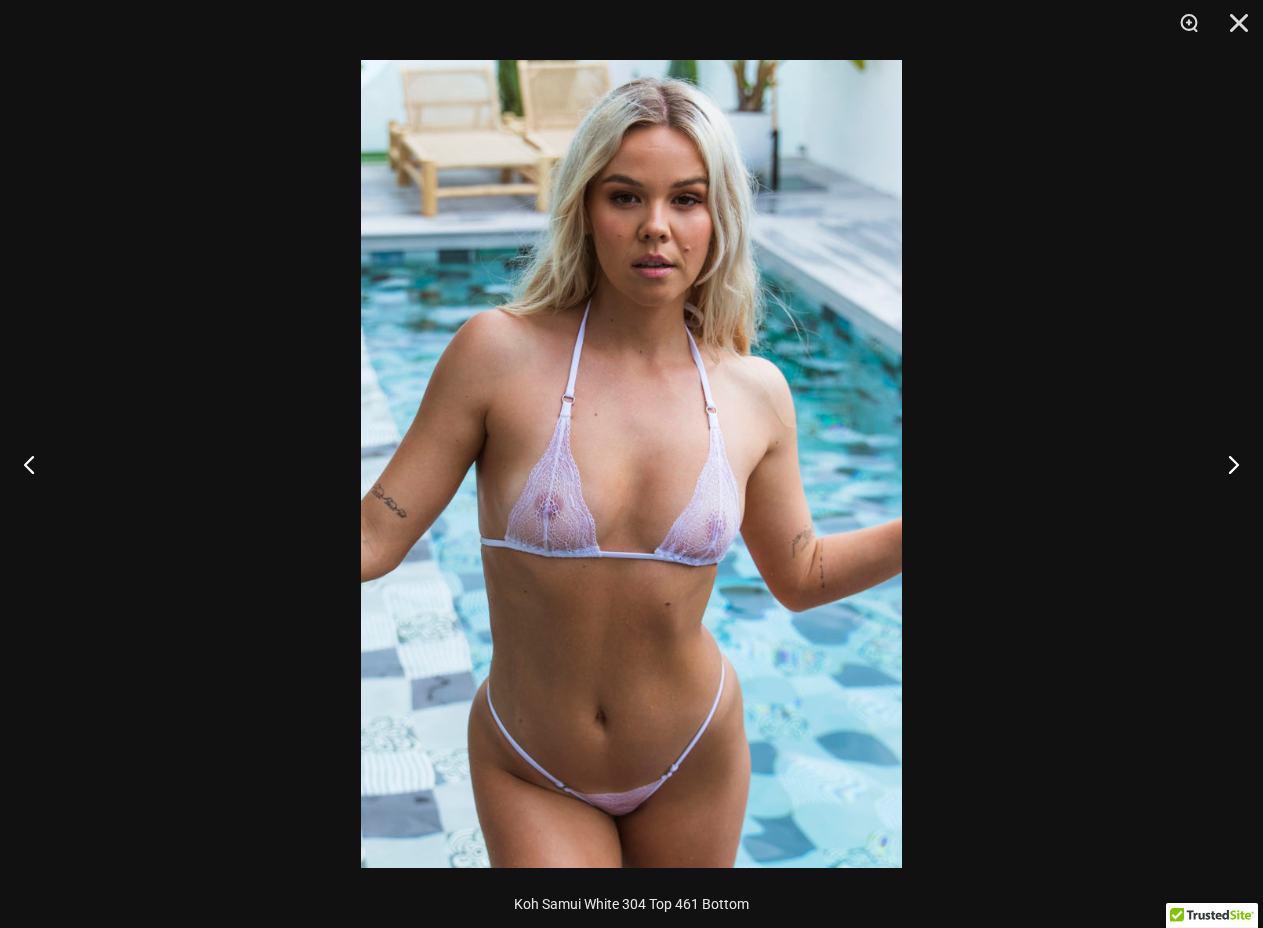 click at bounding box center [631, 464] 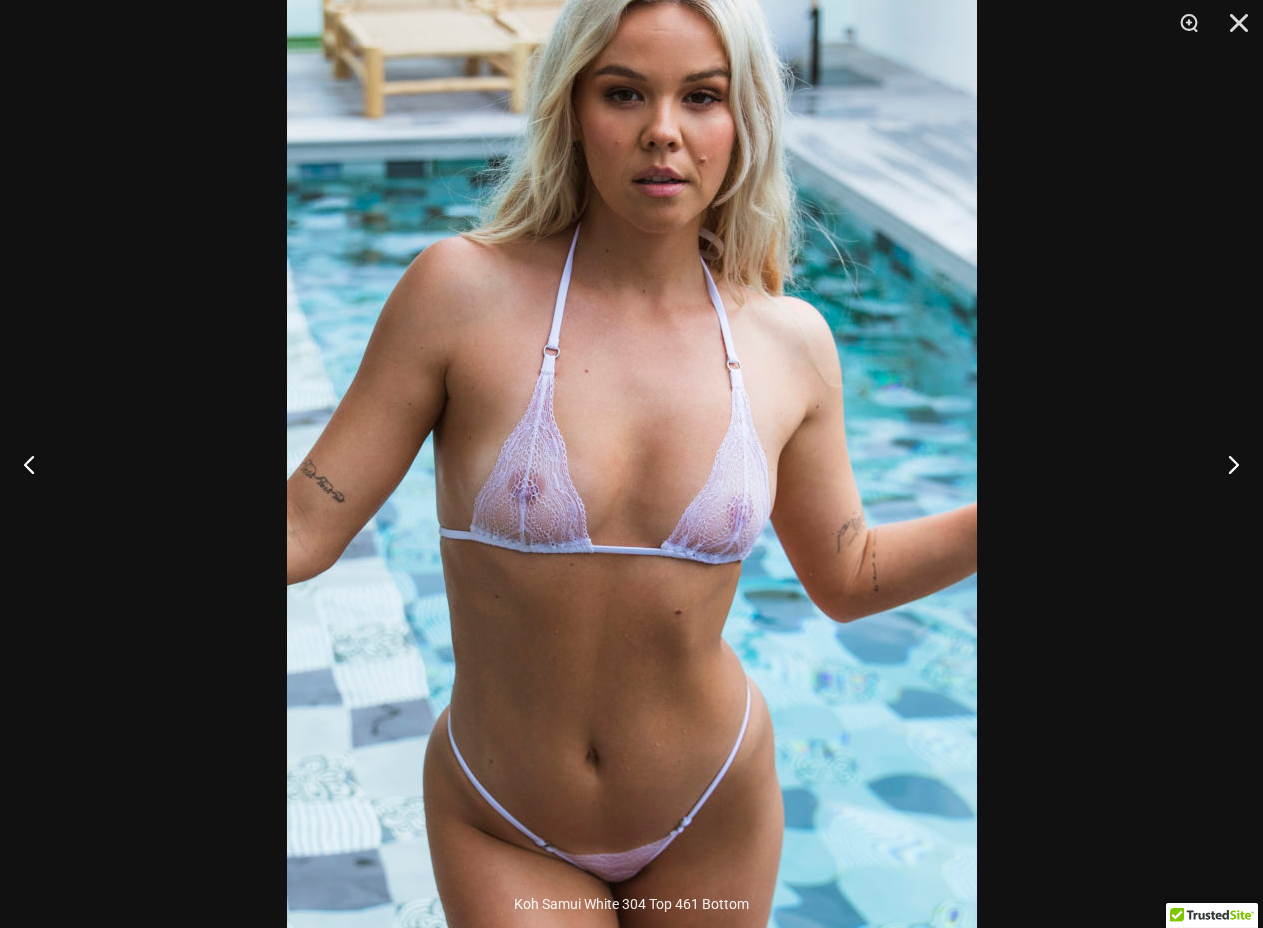 click at bounding box center [631, 464] 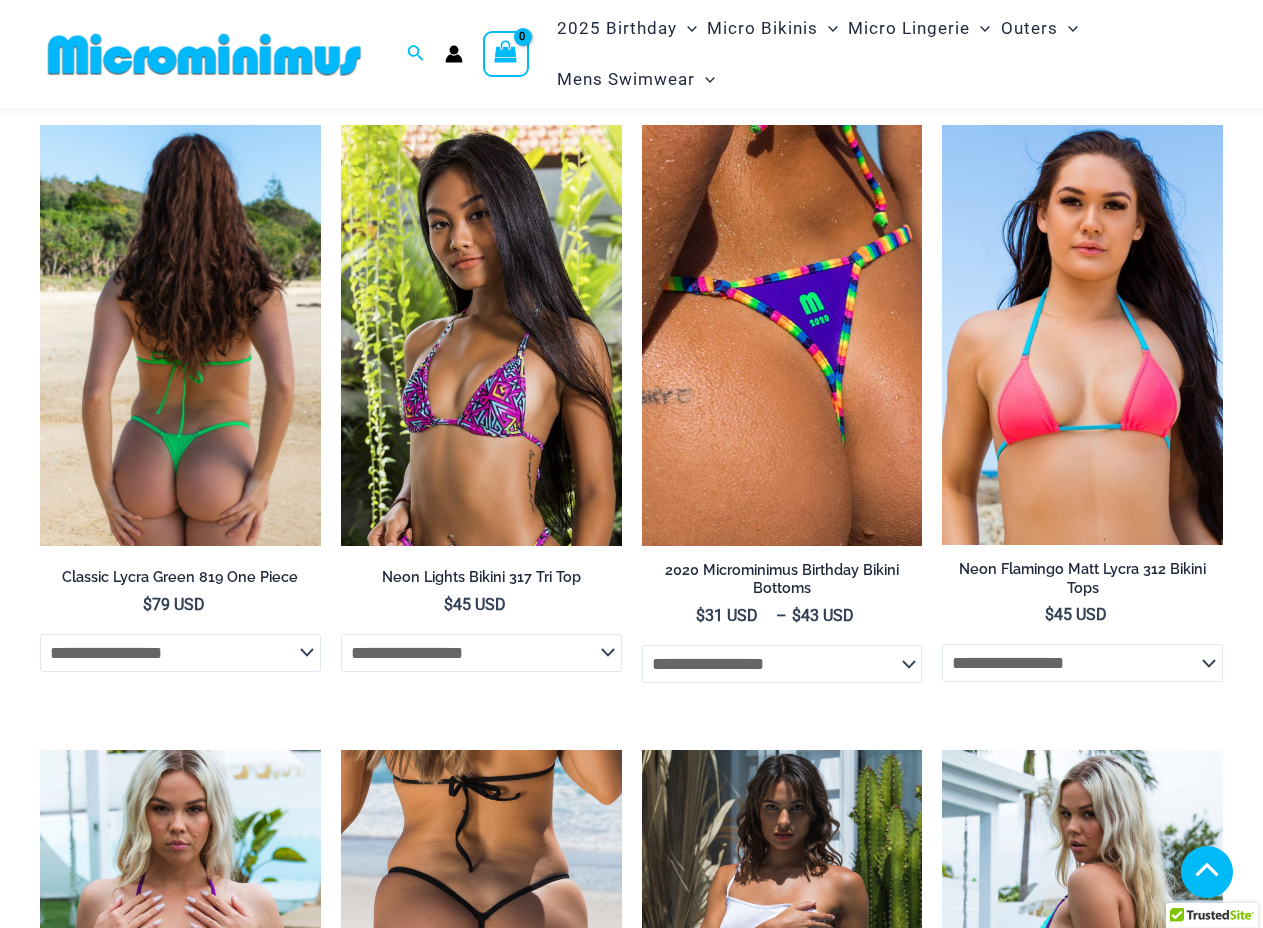 scroll, scrollTop: 1797, scrollLeft: 0, axis: vertical 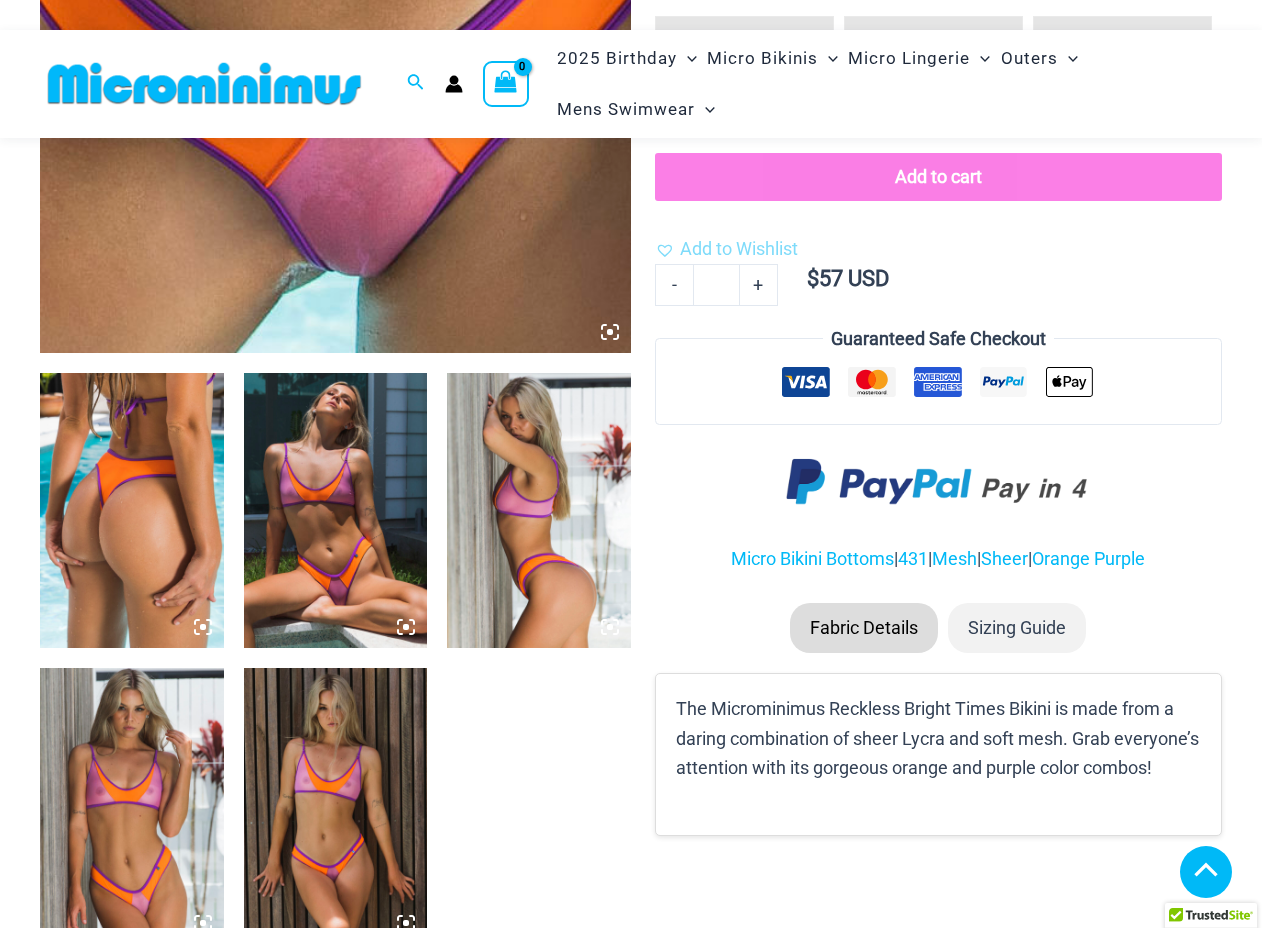click at bounding box center (336, 510) 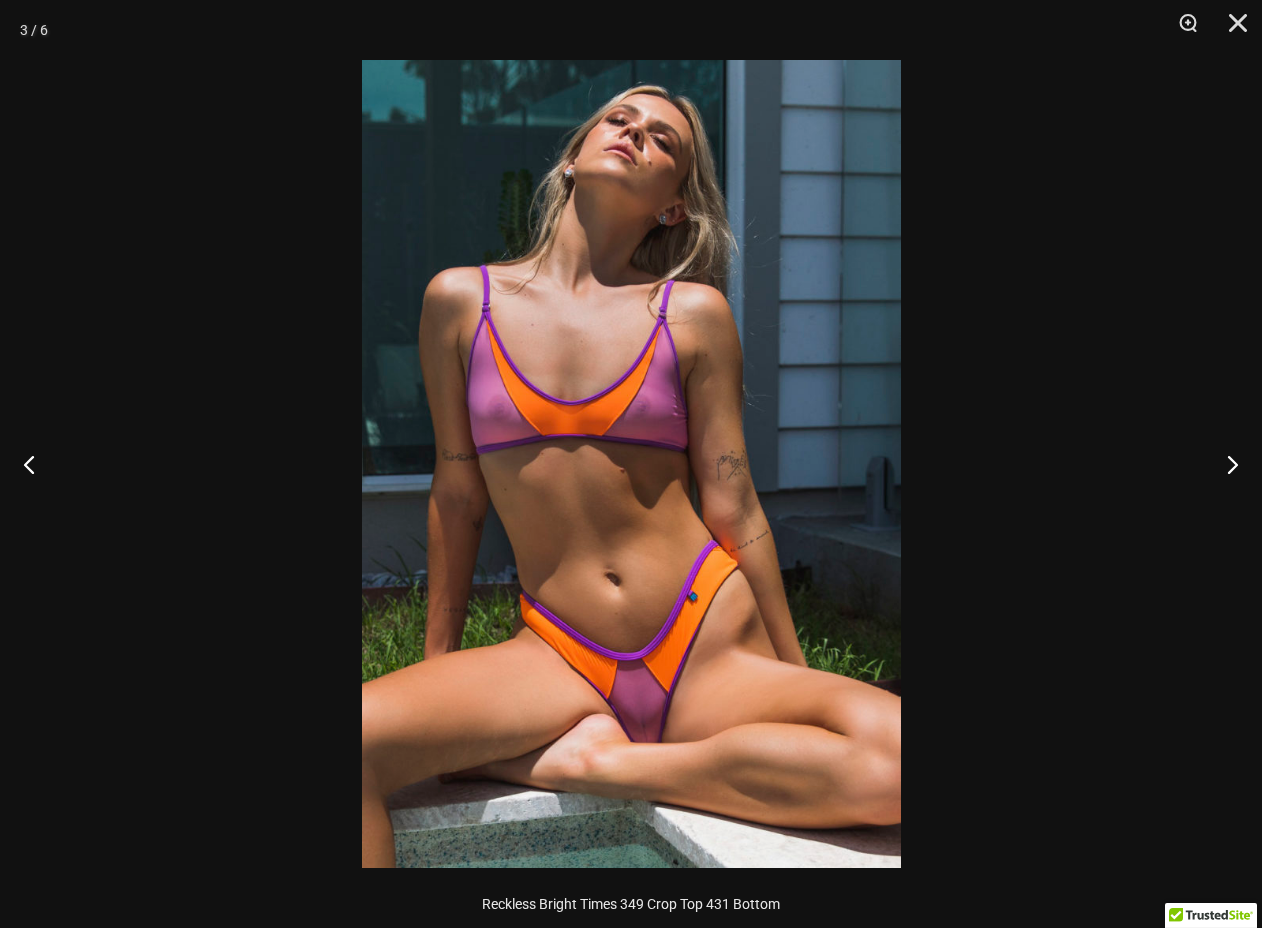 click at bounding box center [631, 464] 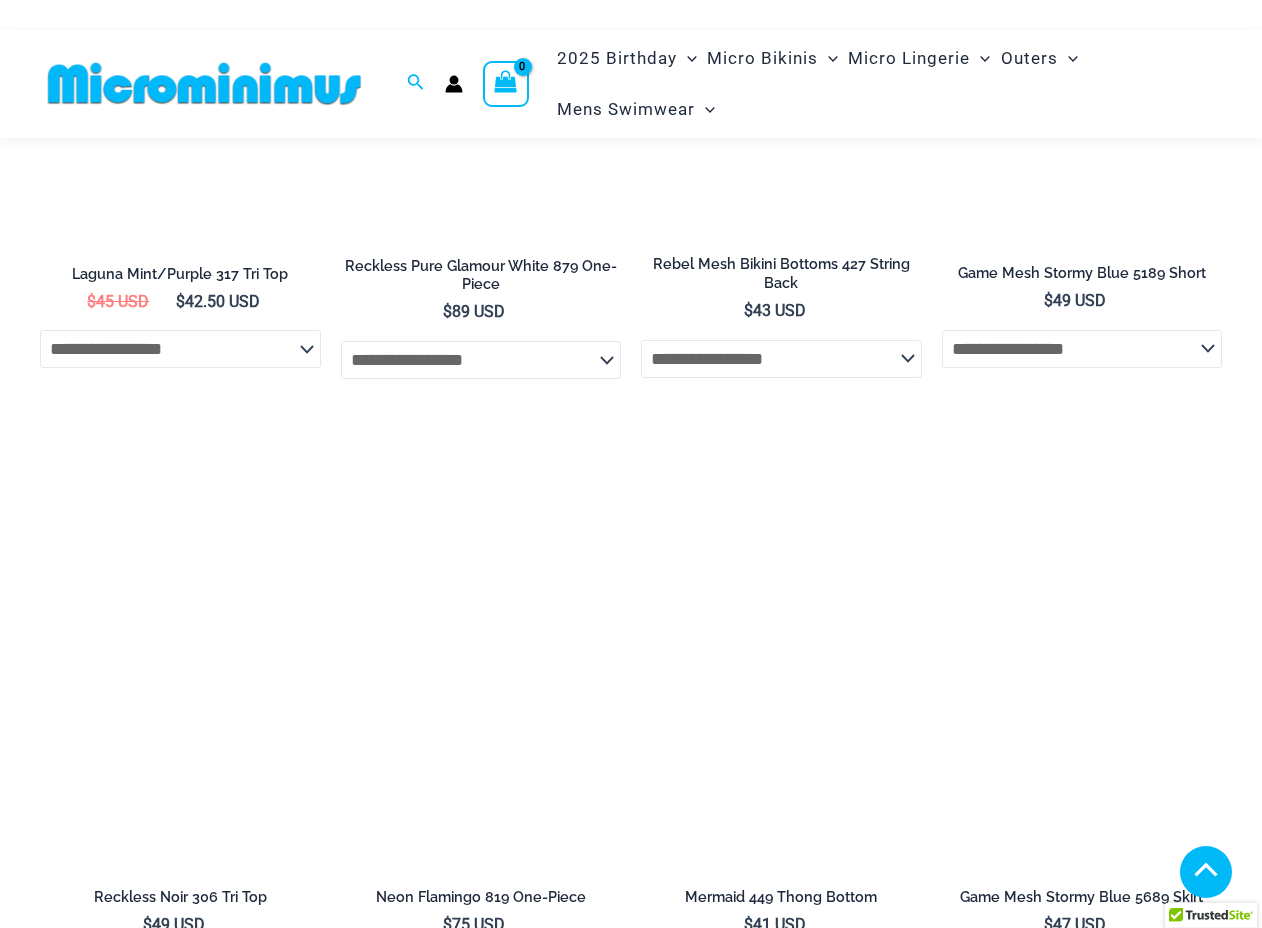 scroll, scrollTop: 4509, scrollLeft: 0, axis: vertical 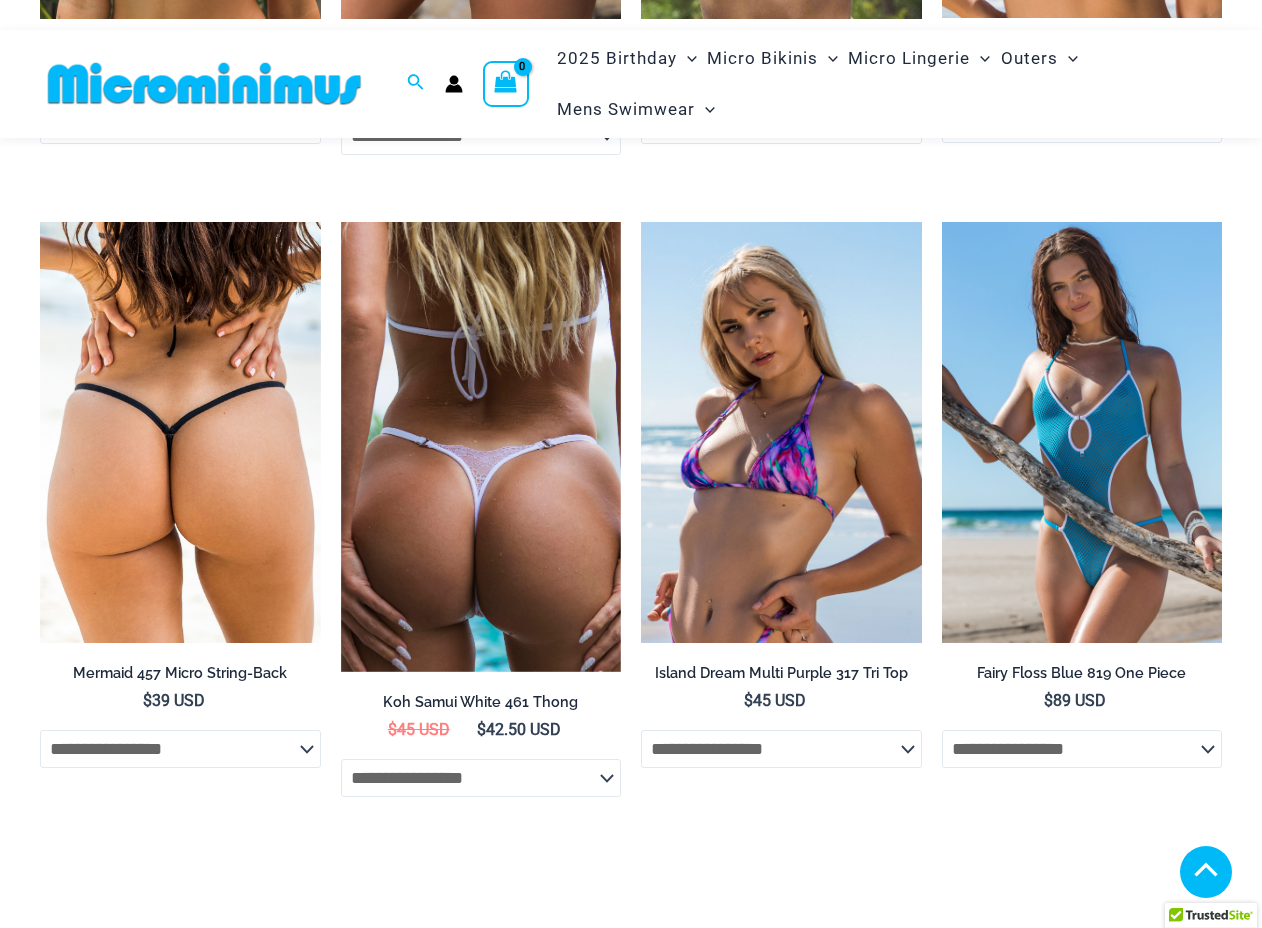 click at bounding box center [481, 447] 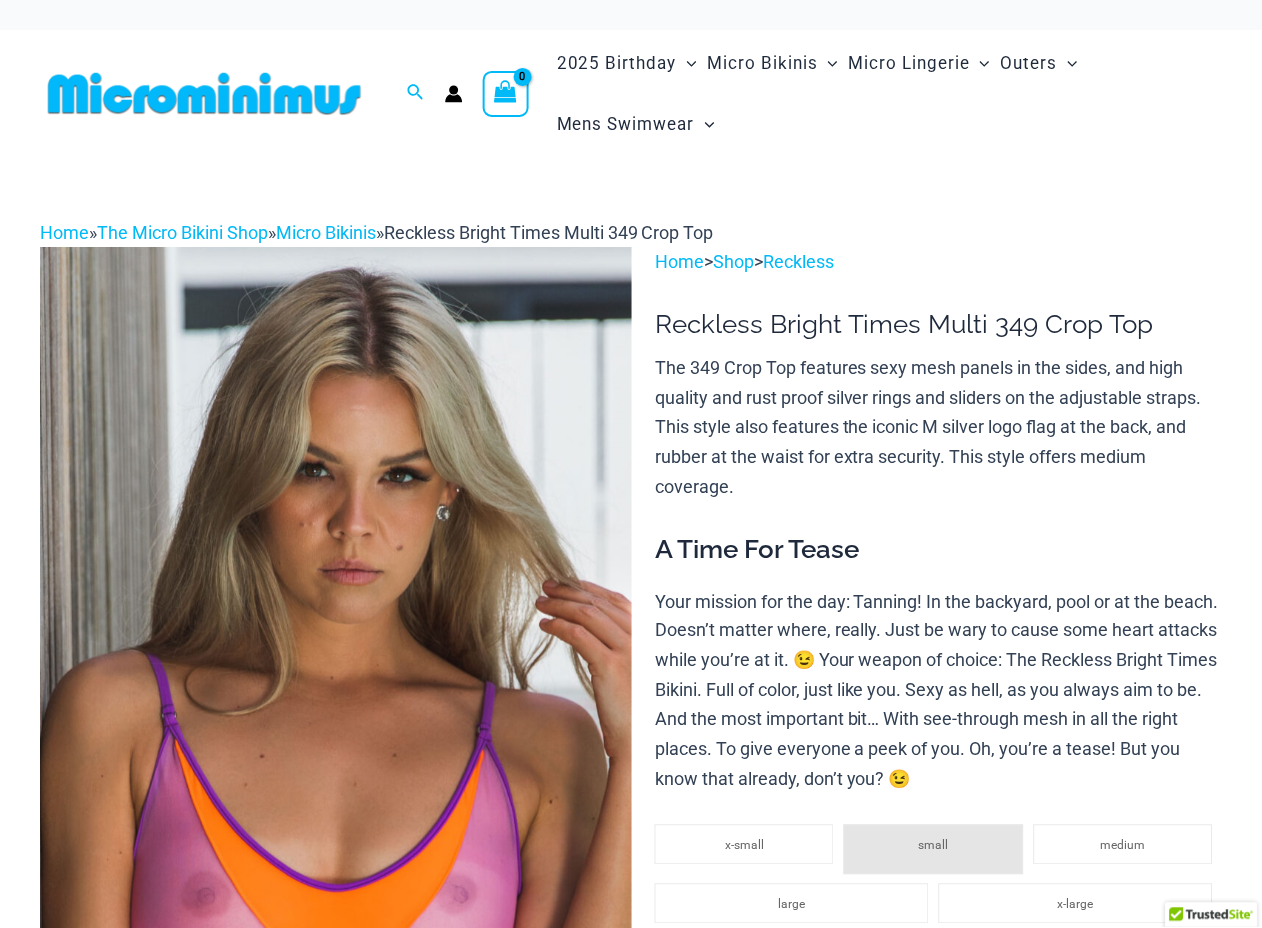 scroll, scrollTop: 0, scrollLeft: 0, axis: both 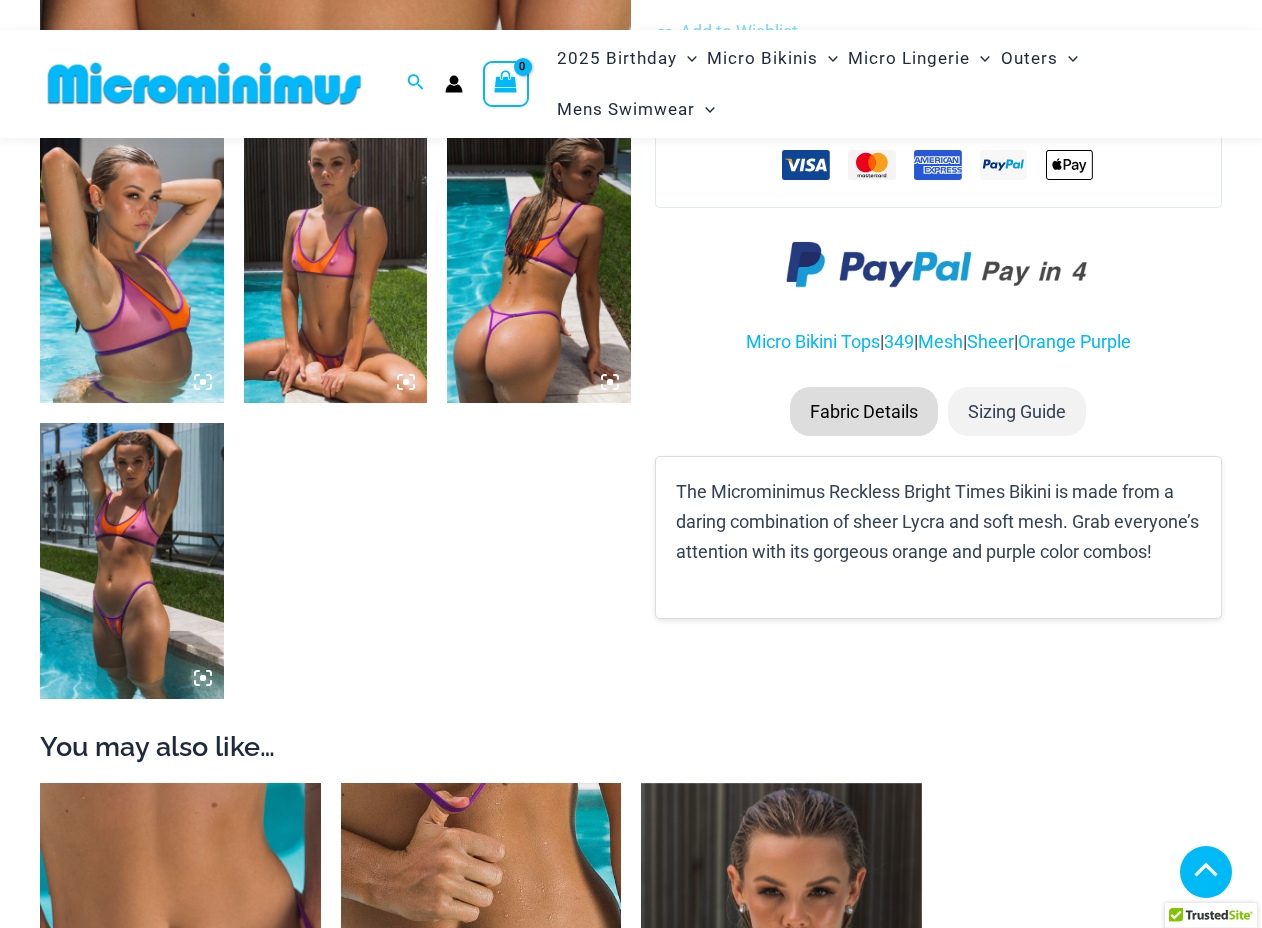 click at bounding box center [132, 560] 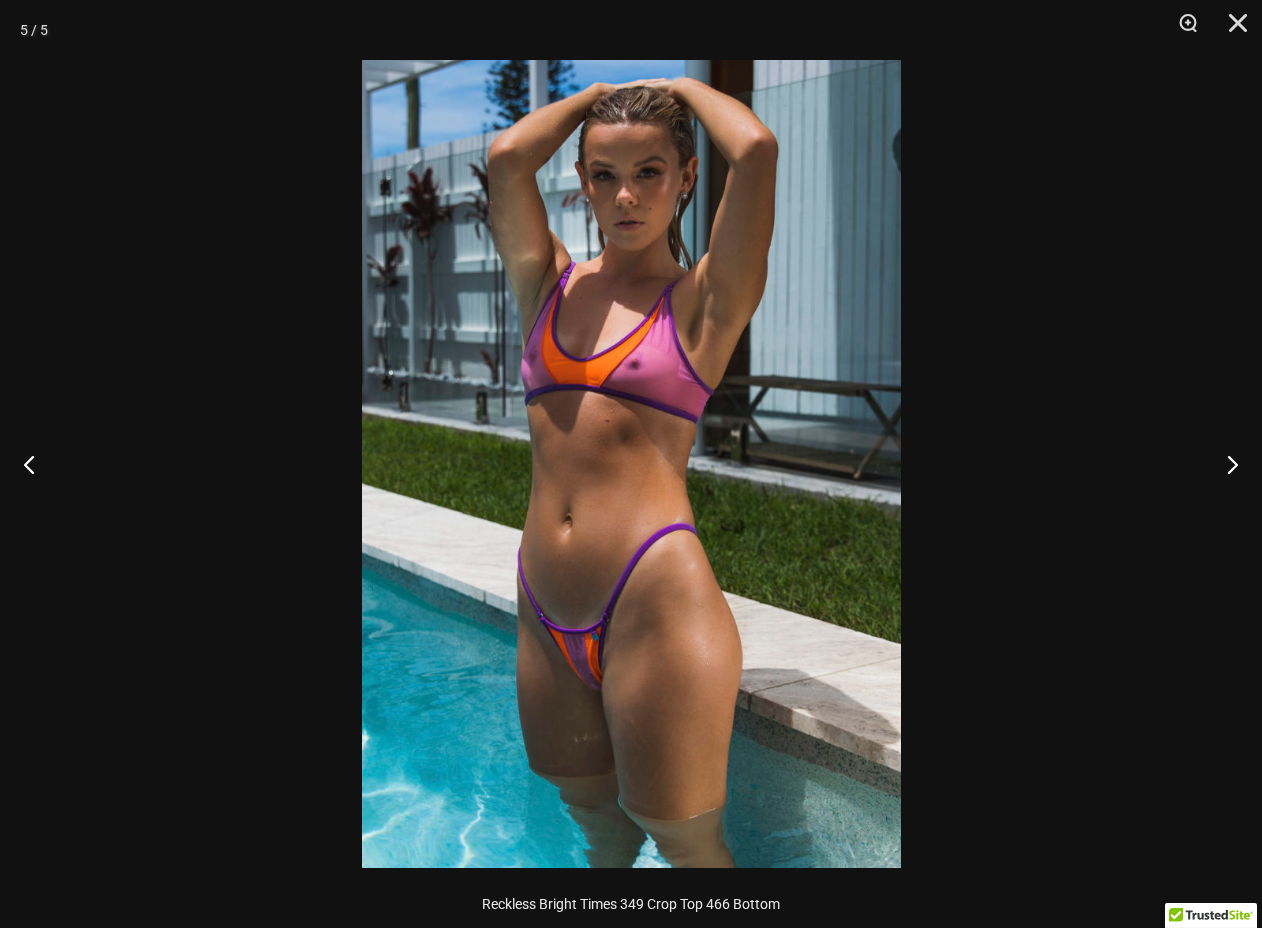 click at bounding box center (631, 464) 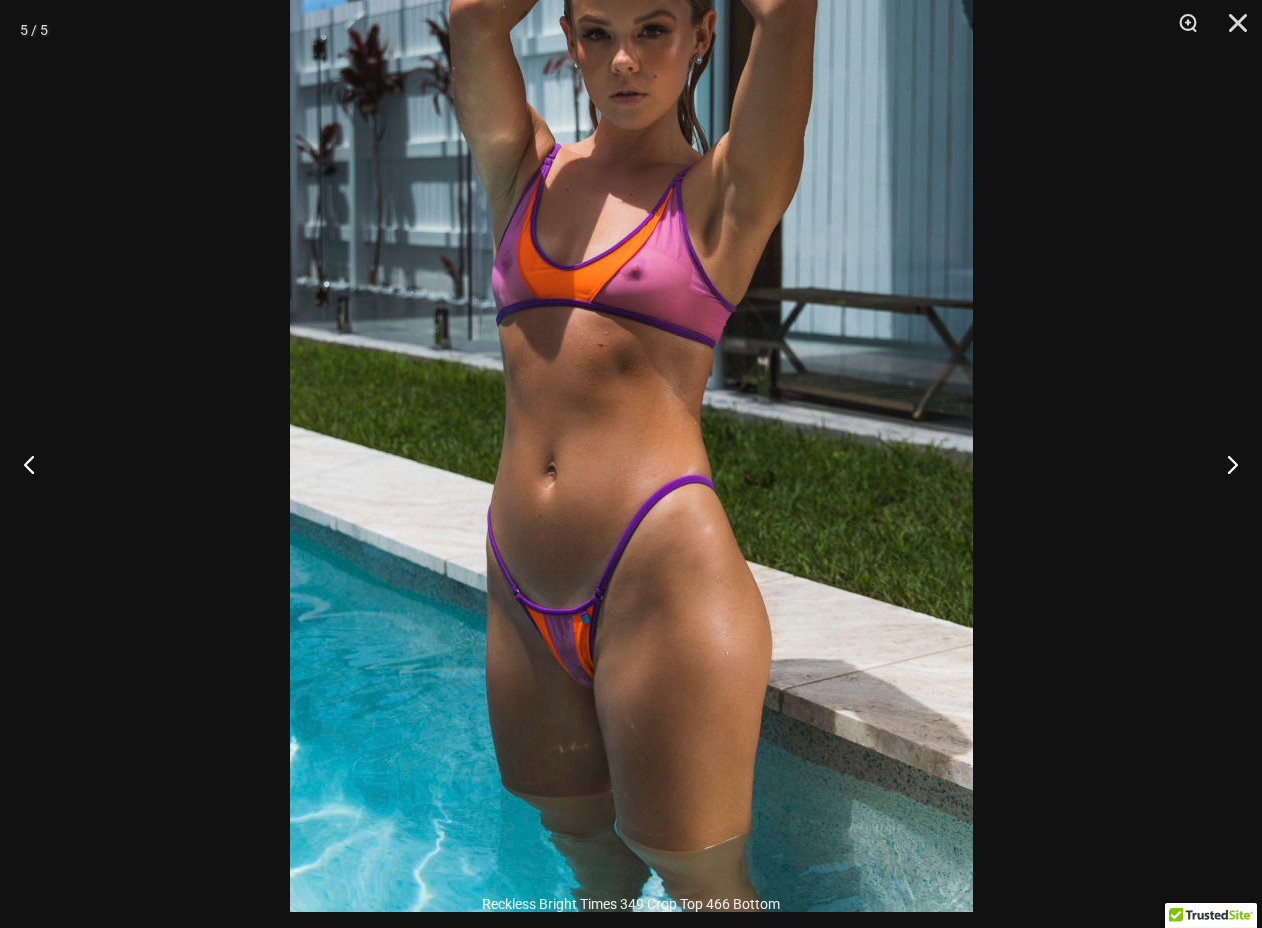 click at bounding box center (631, 400) 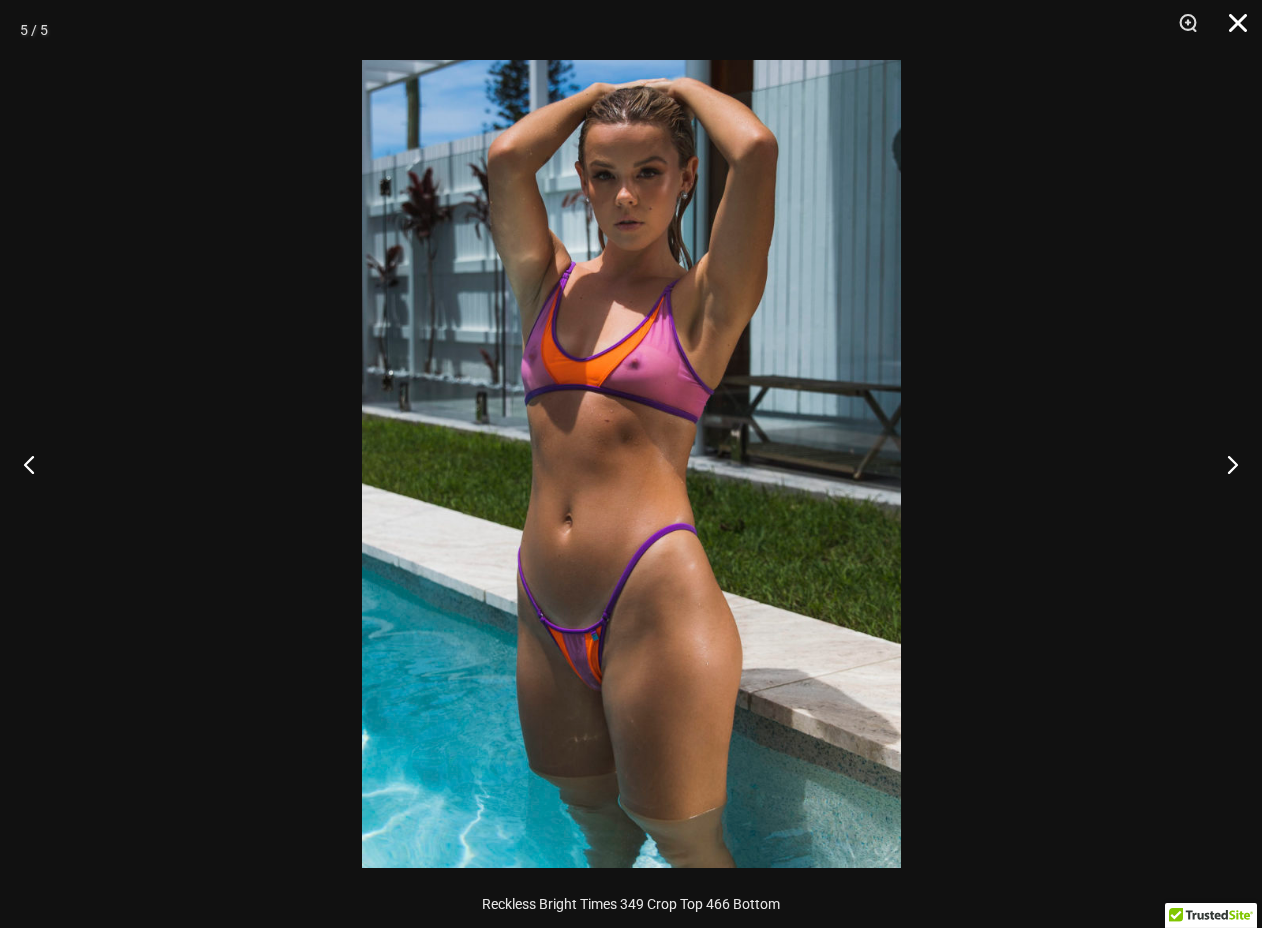 click at bounding box center [1231, 30] 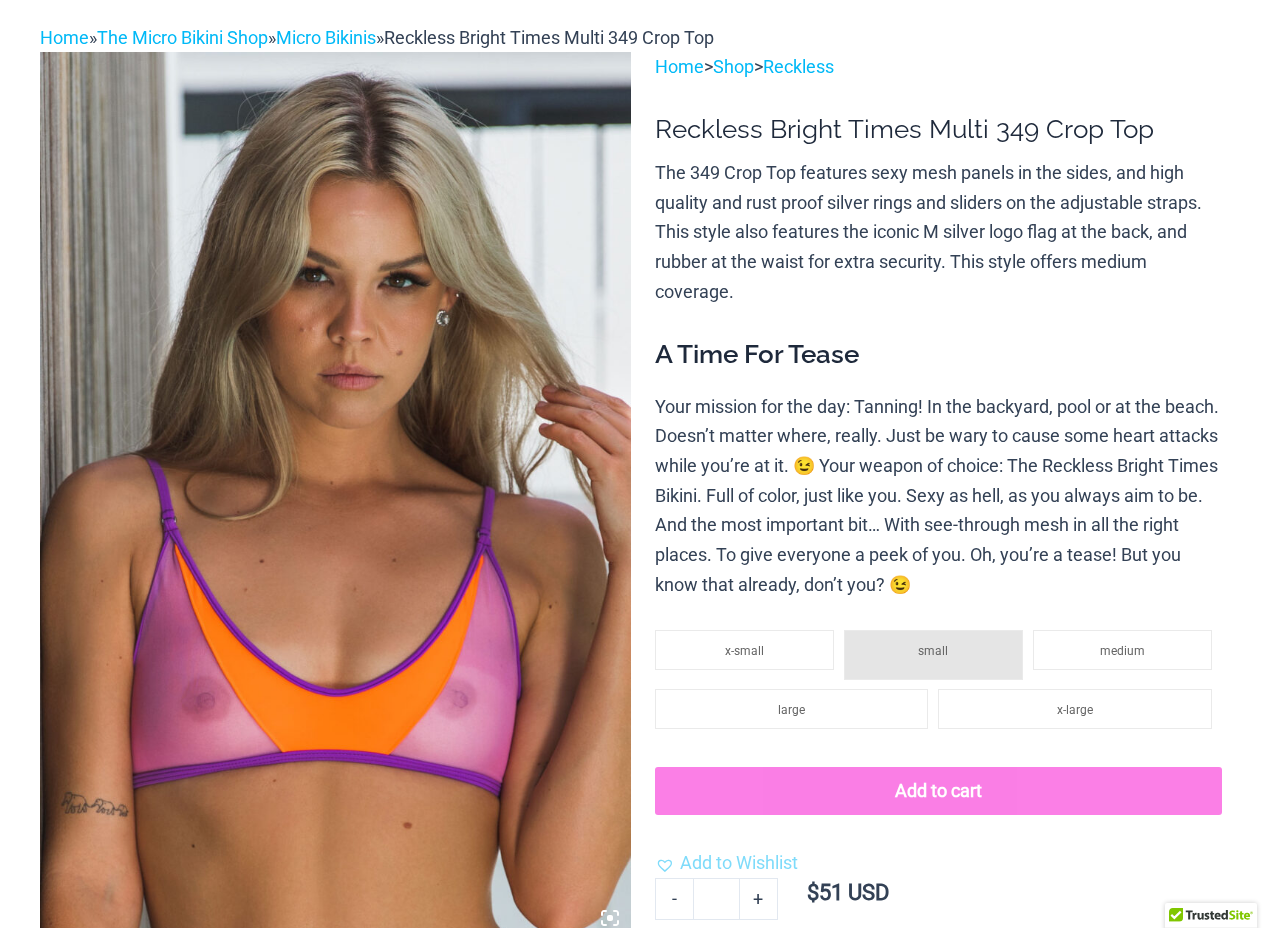 scroll, scrollTop: 0, scrollLeft: 0, axis: both 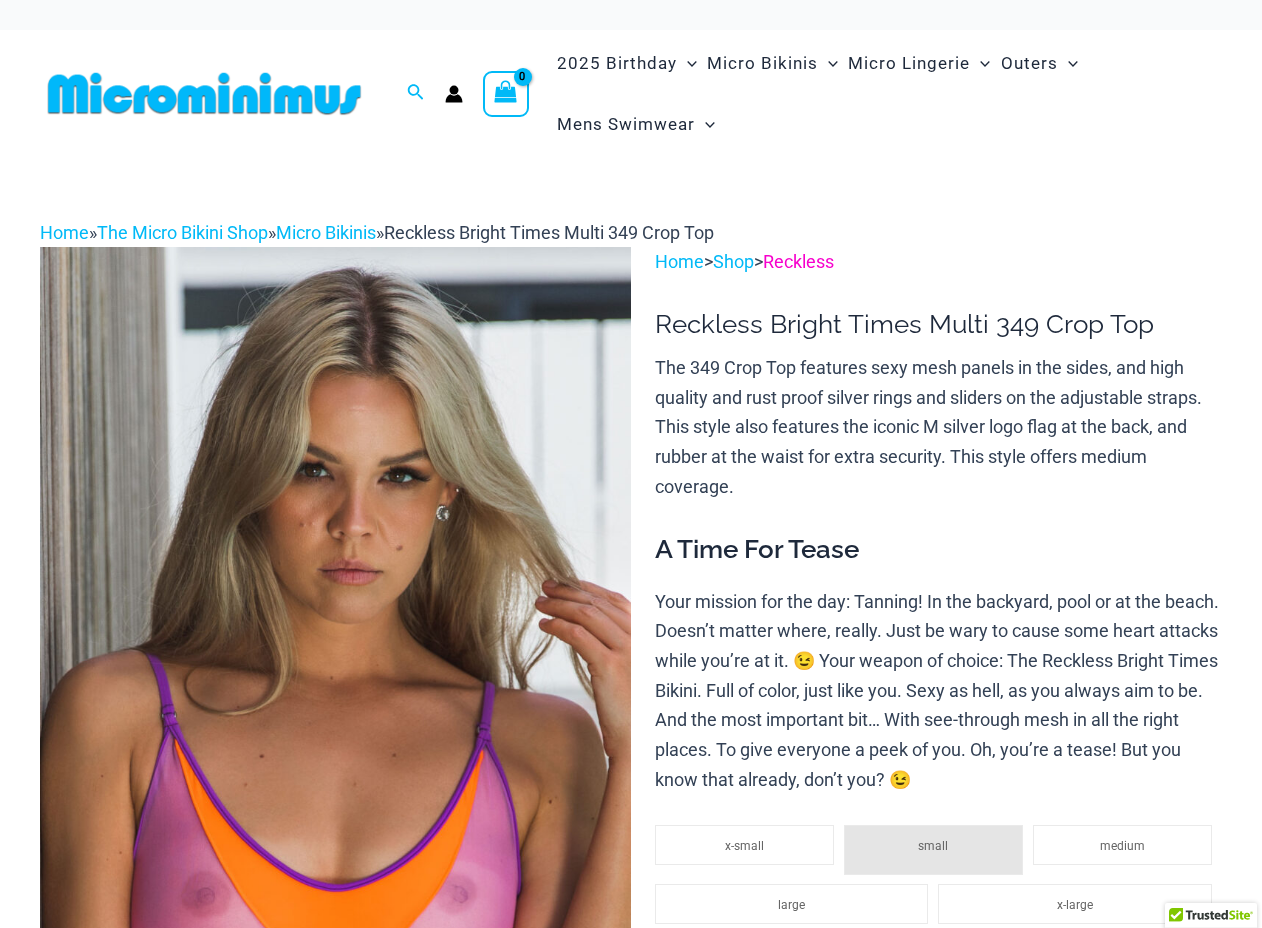 click on "Reckless" at bounding box center (798, 261) 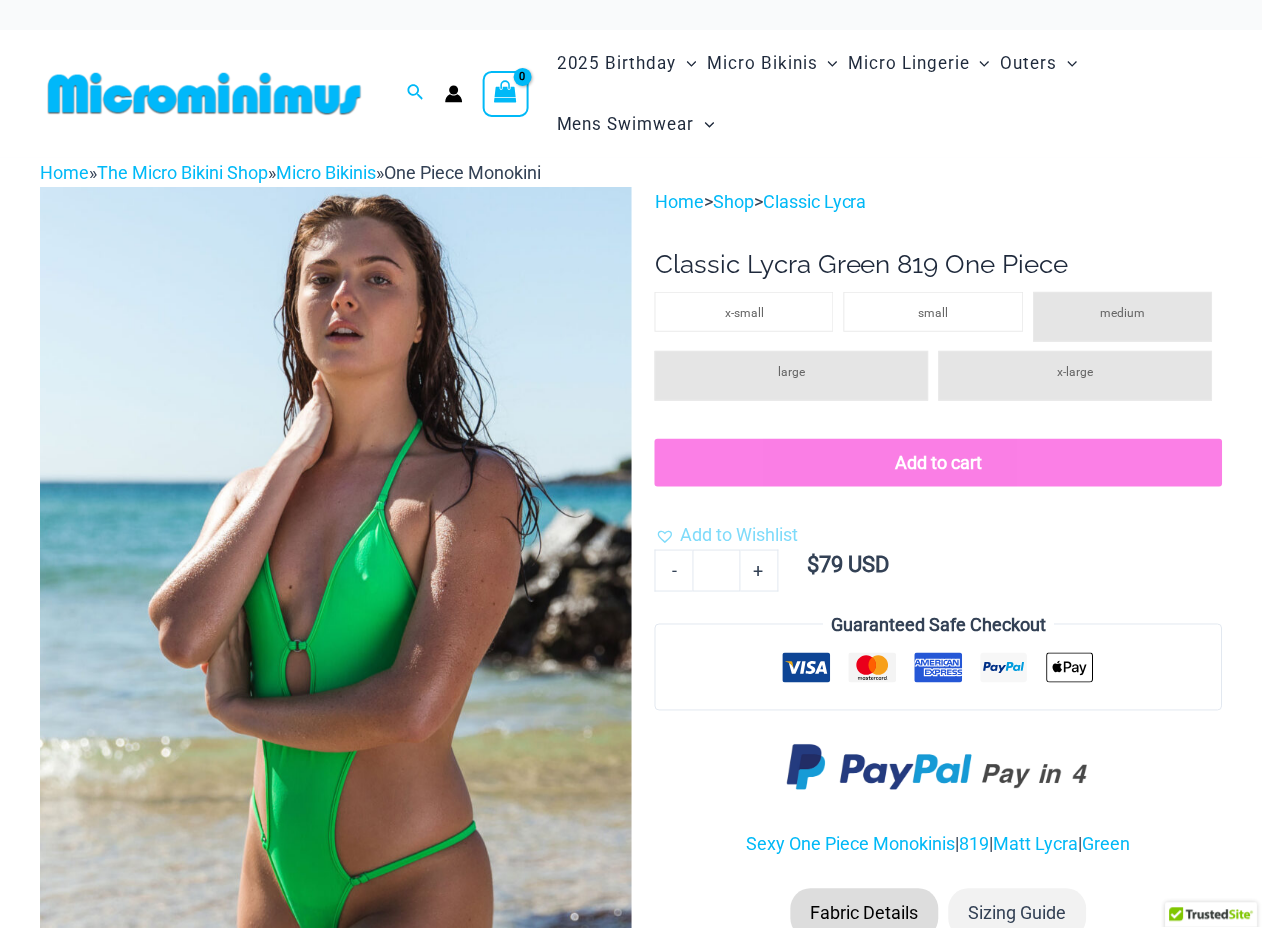 scroll, scrollTop: 0, scrollLeft: 0, axis: both 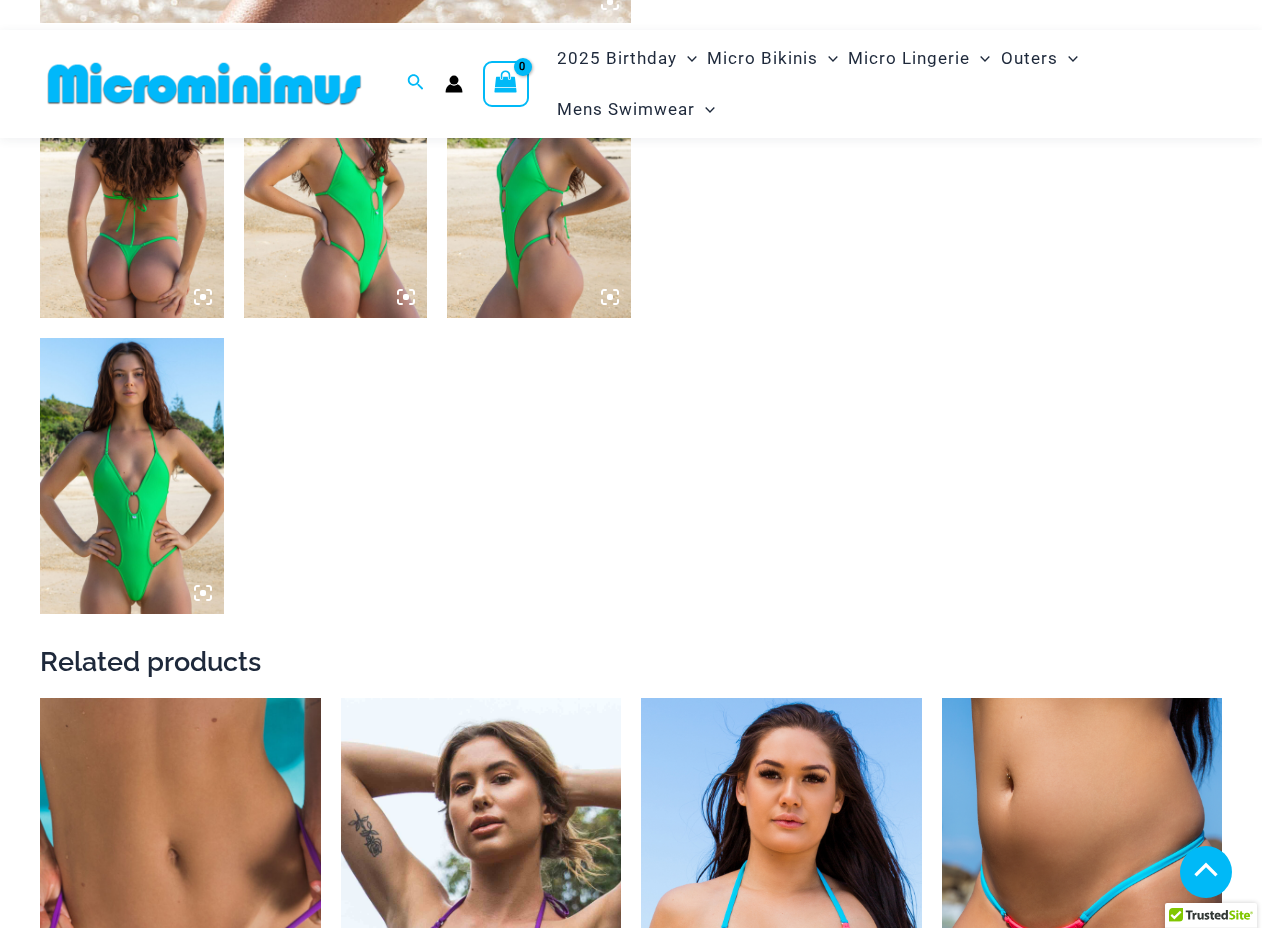 click at bounding box center [132, 475] 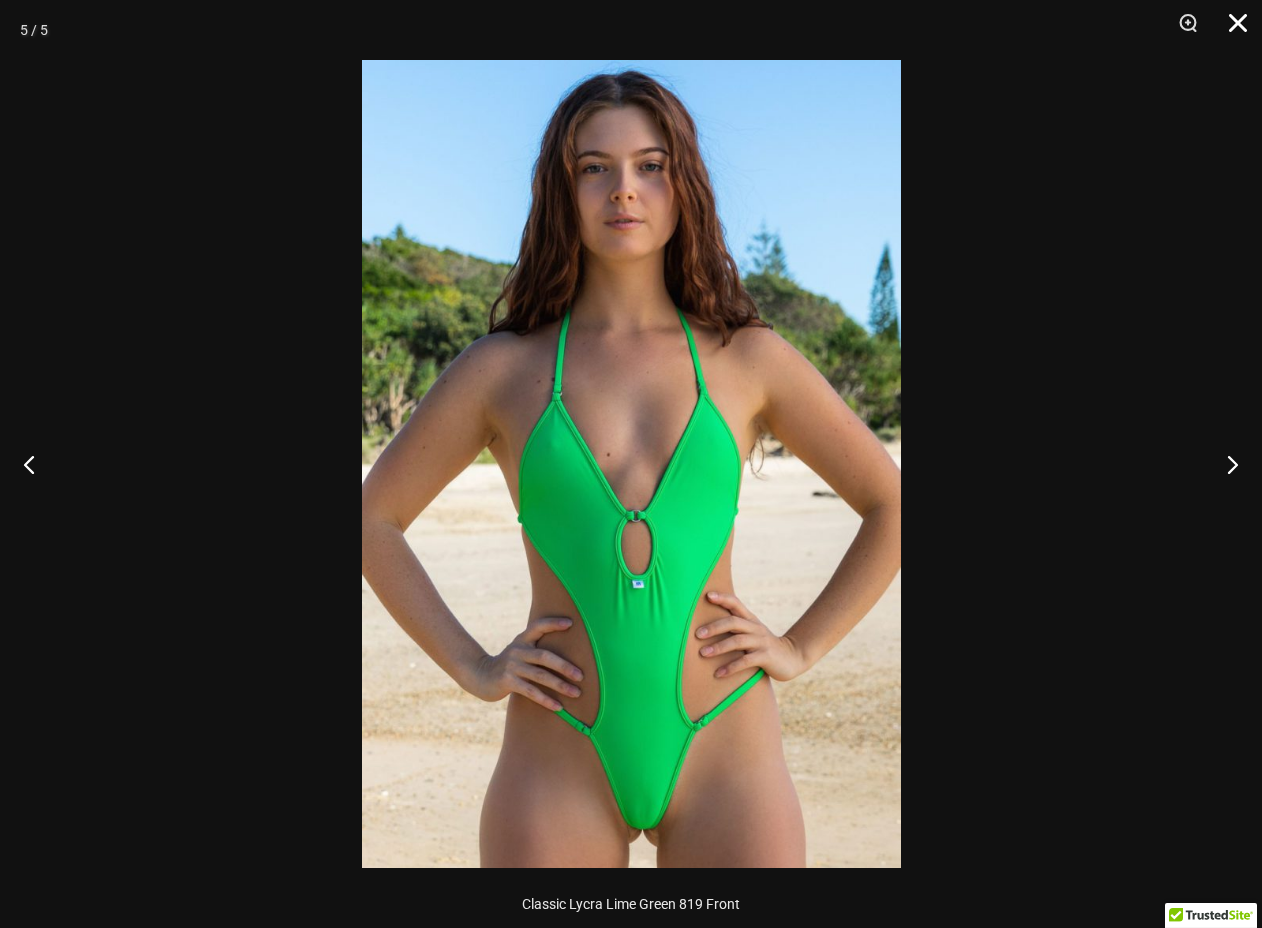 click at bounding box center [1231, 30] 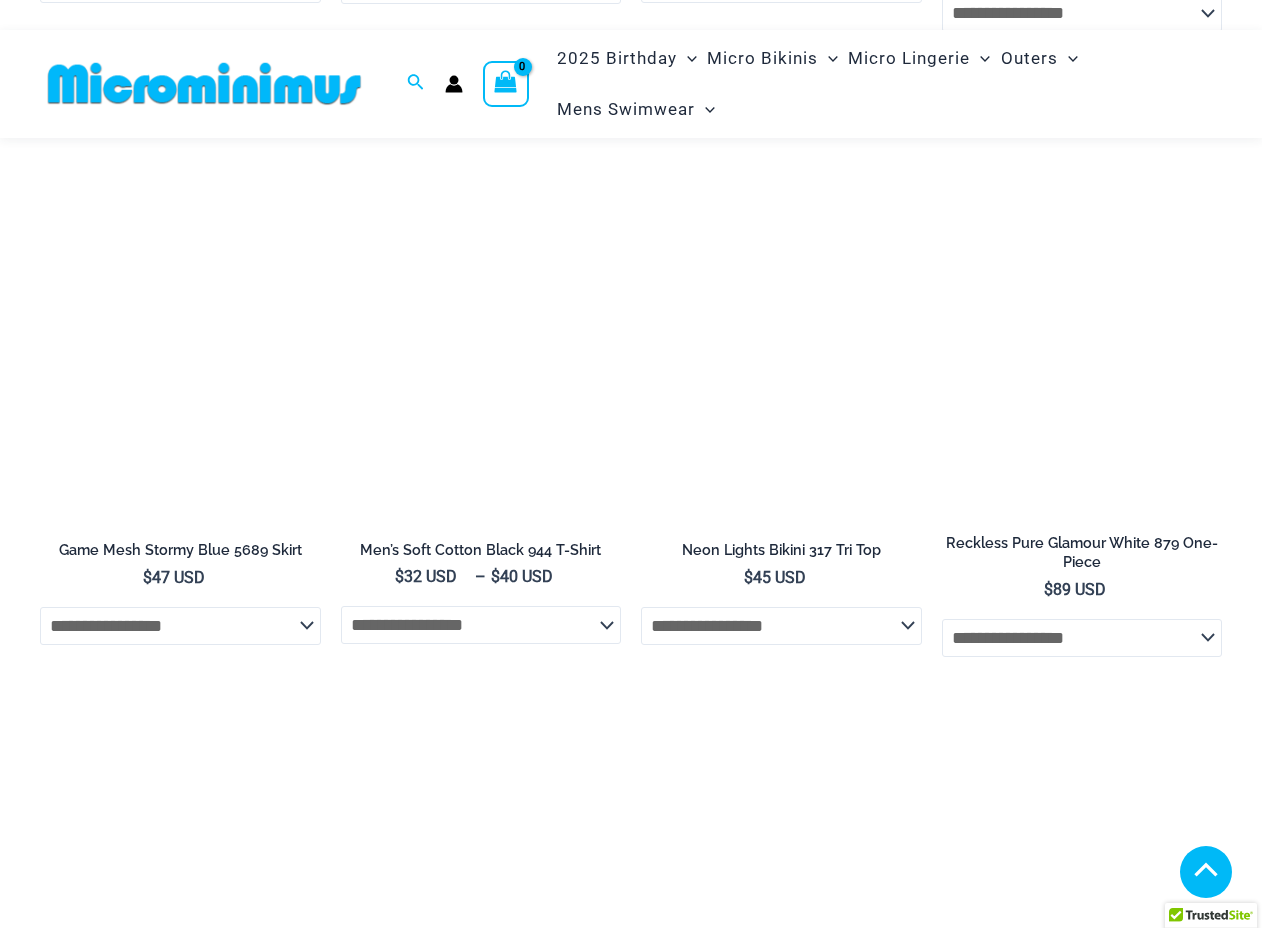 scroll, scrollTop: 3526, scrollLeft: 0, axis: vertical 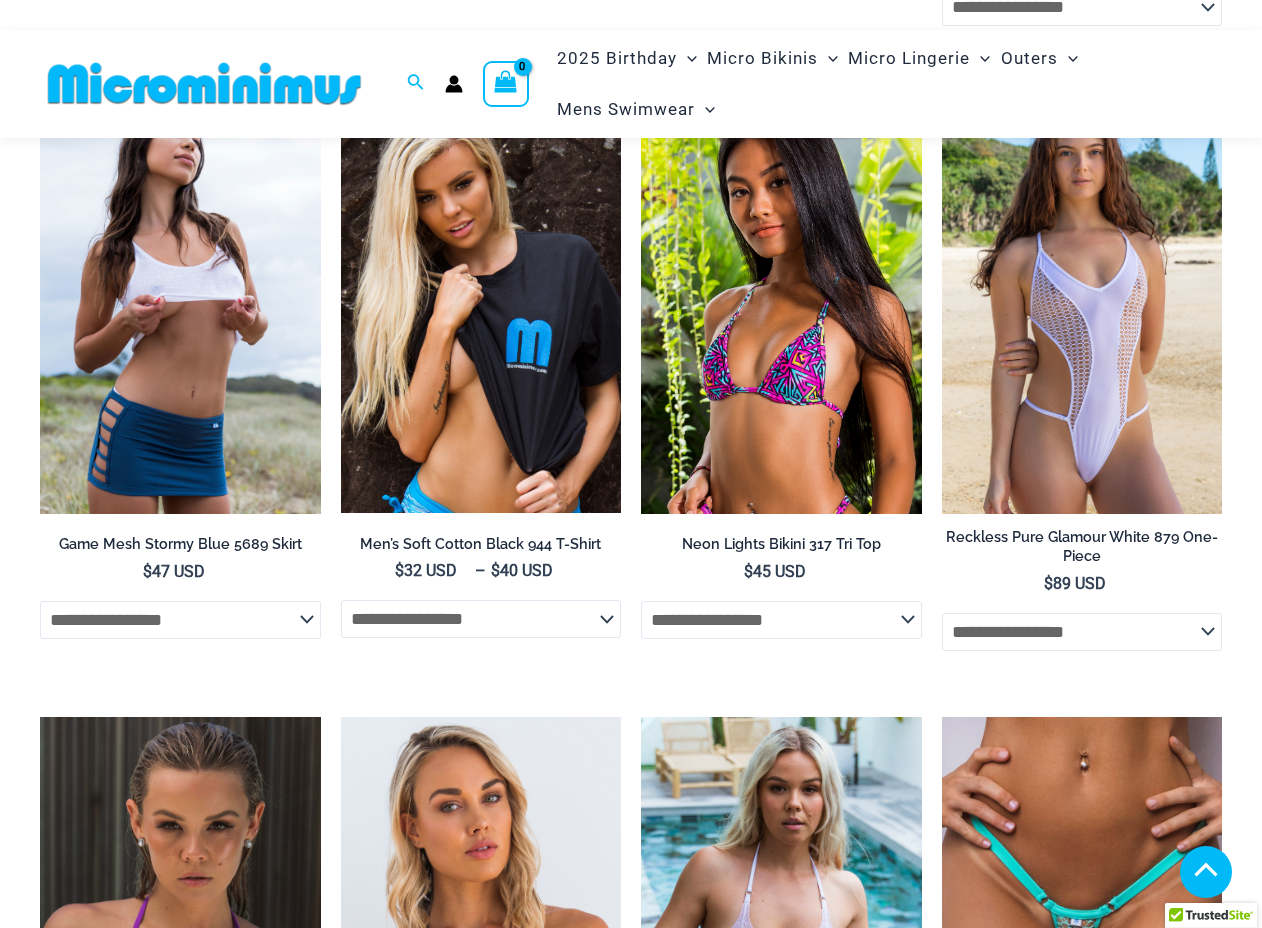 click at bounding box center [1082, 303] 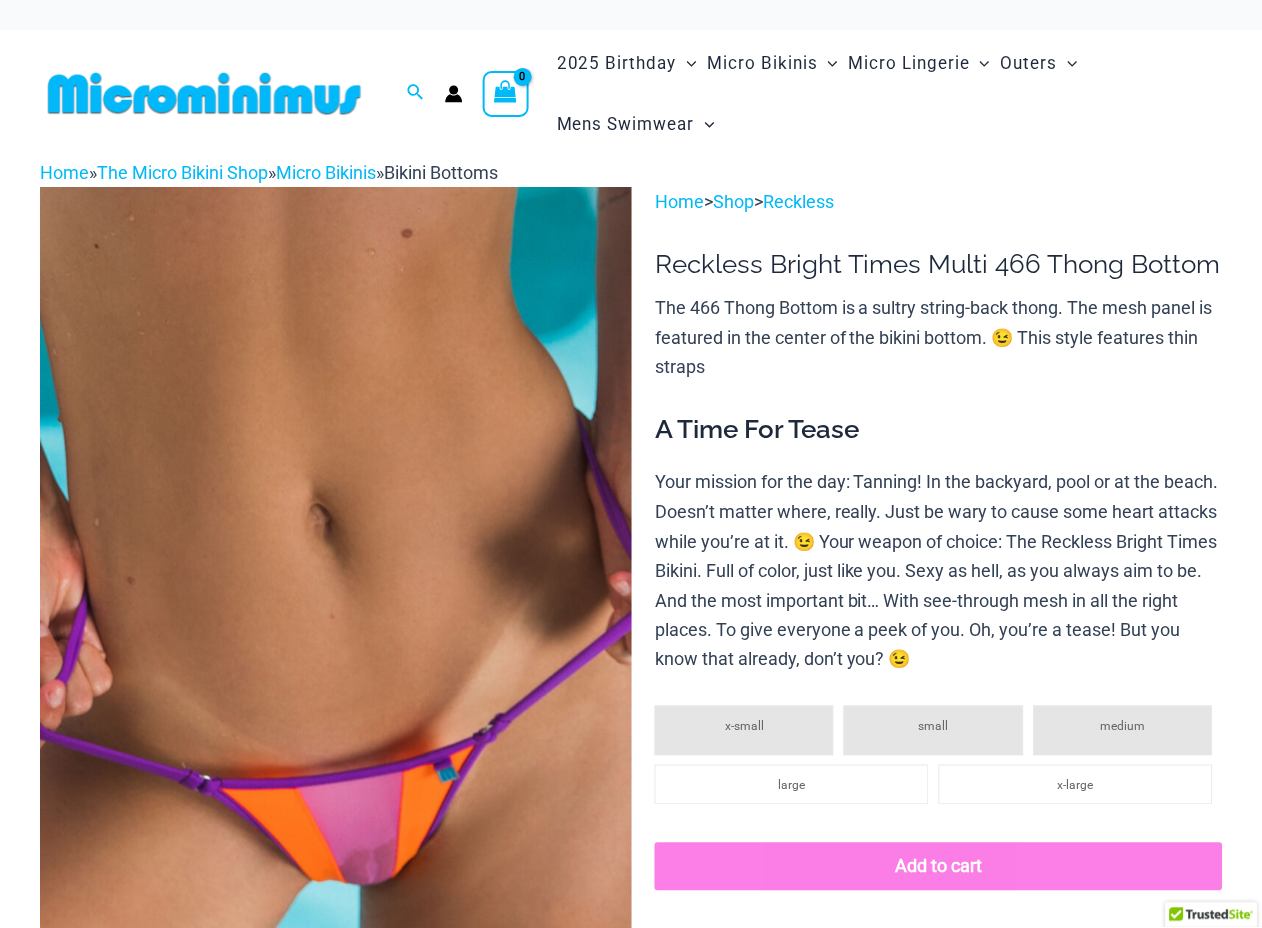 scroll, scrollTop: 0, scrollLeft: 0, axis: both 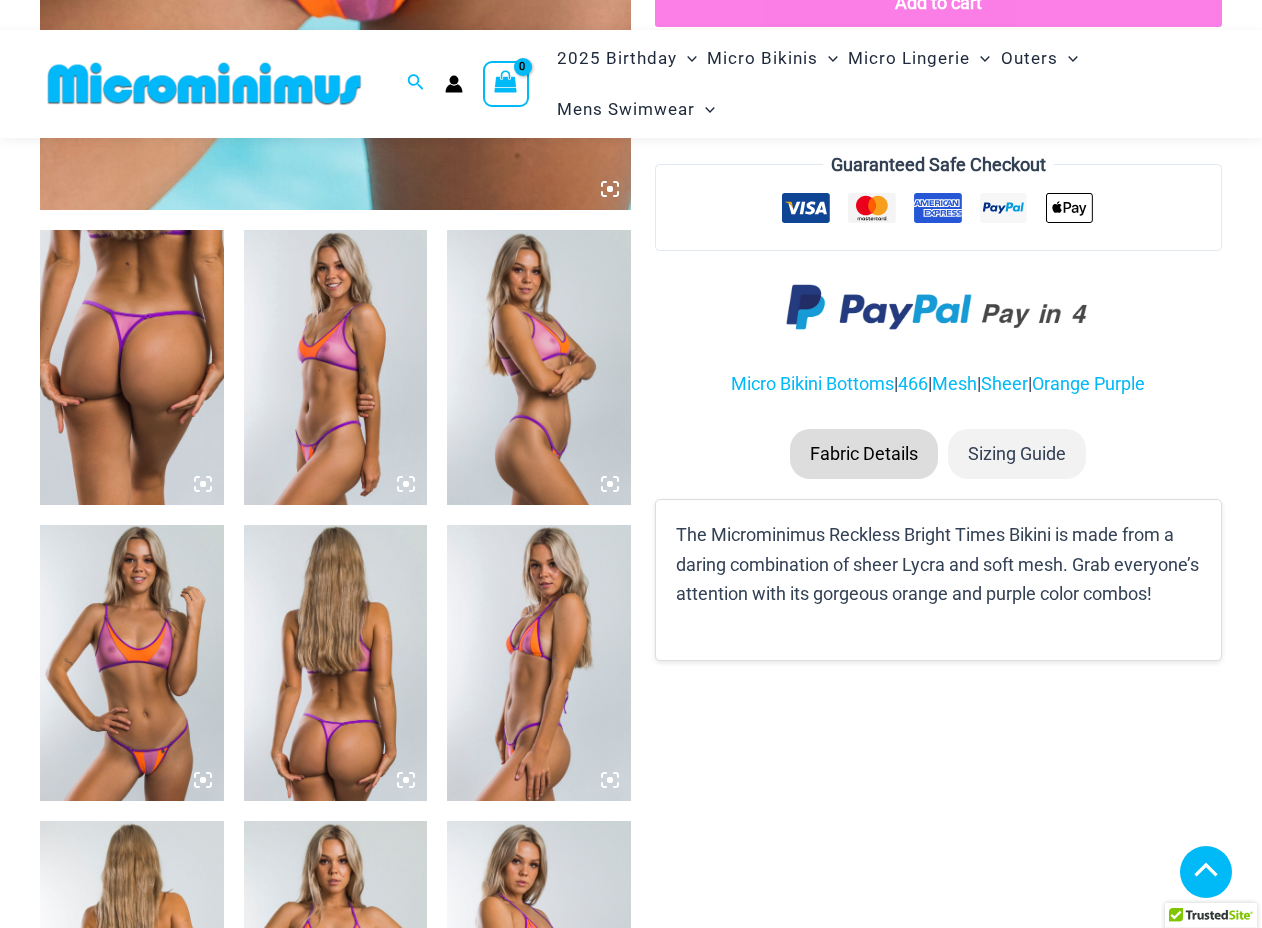 click at bounding box center (132, 662) 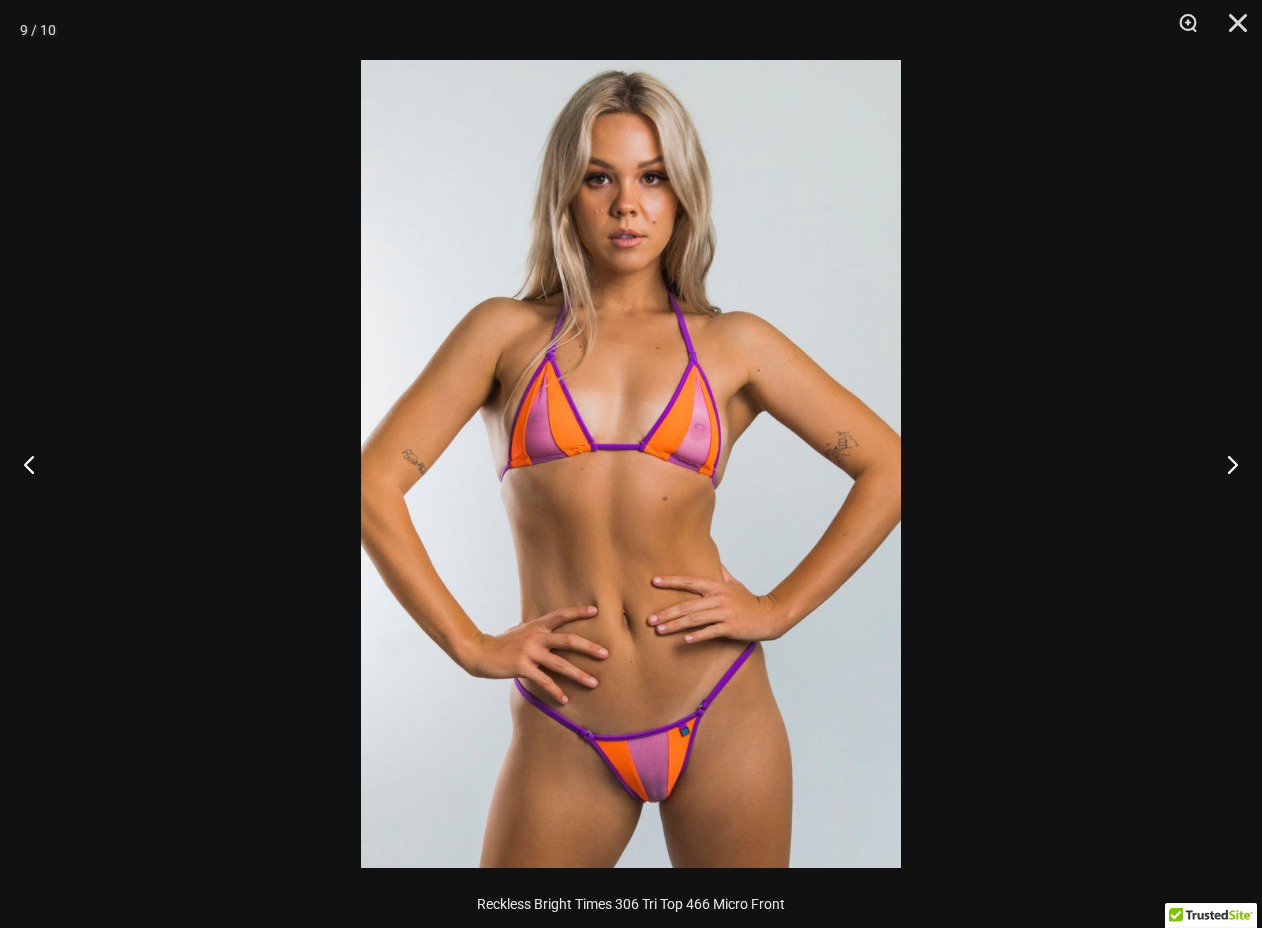 click at bounding box center [631, 464] 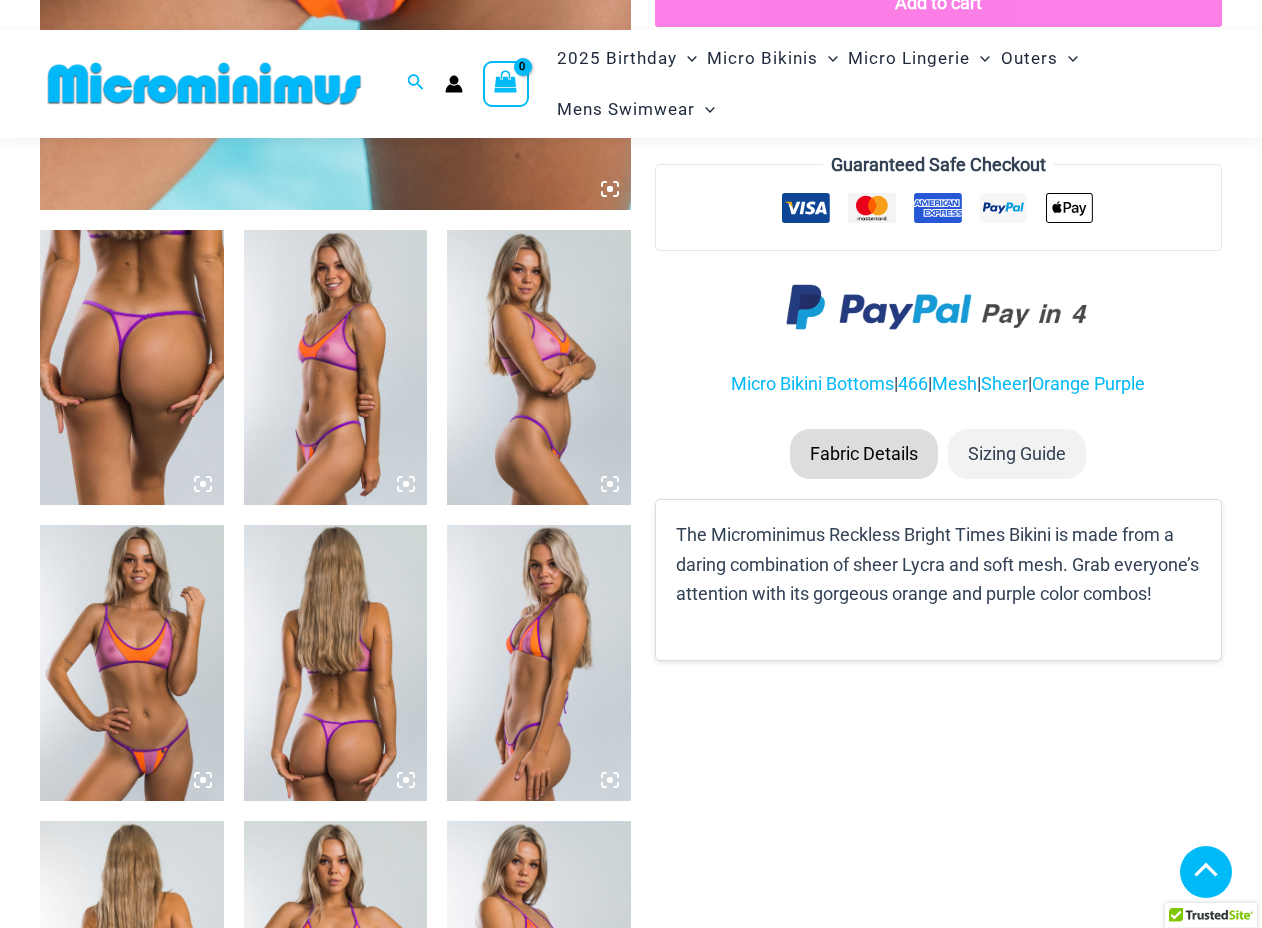 scroll, scrollTop: 1655, scrollLeft: 0, axis: vertical 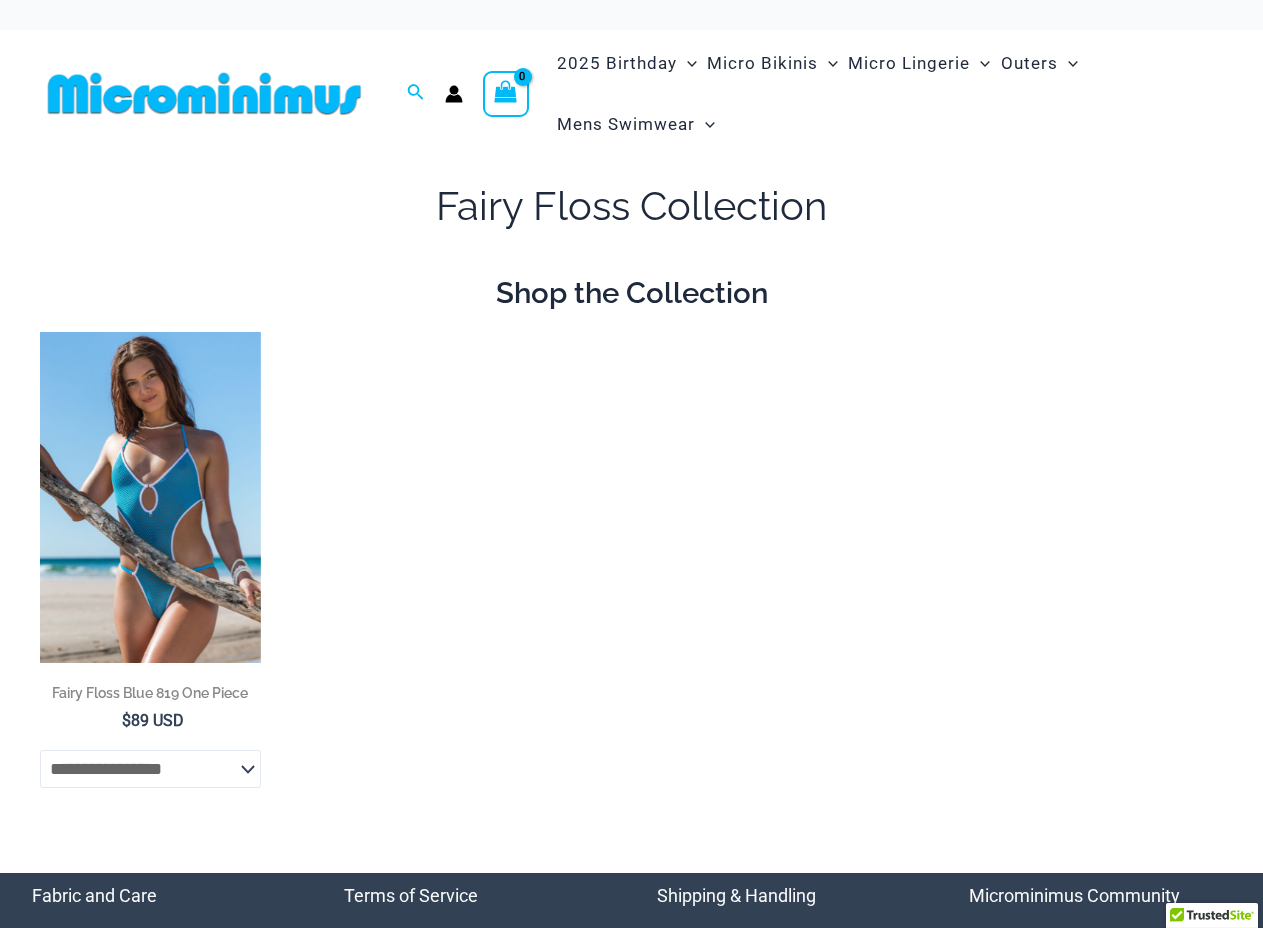 click at bounding box center (204, 93) 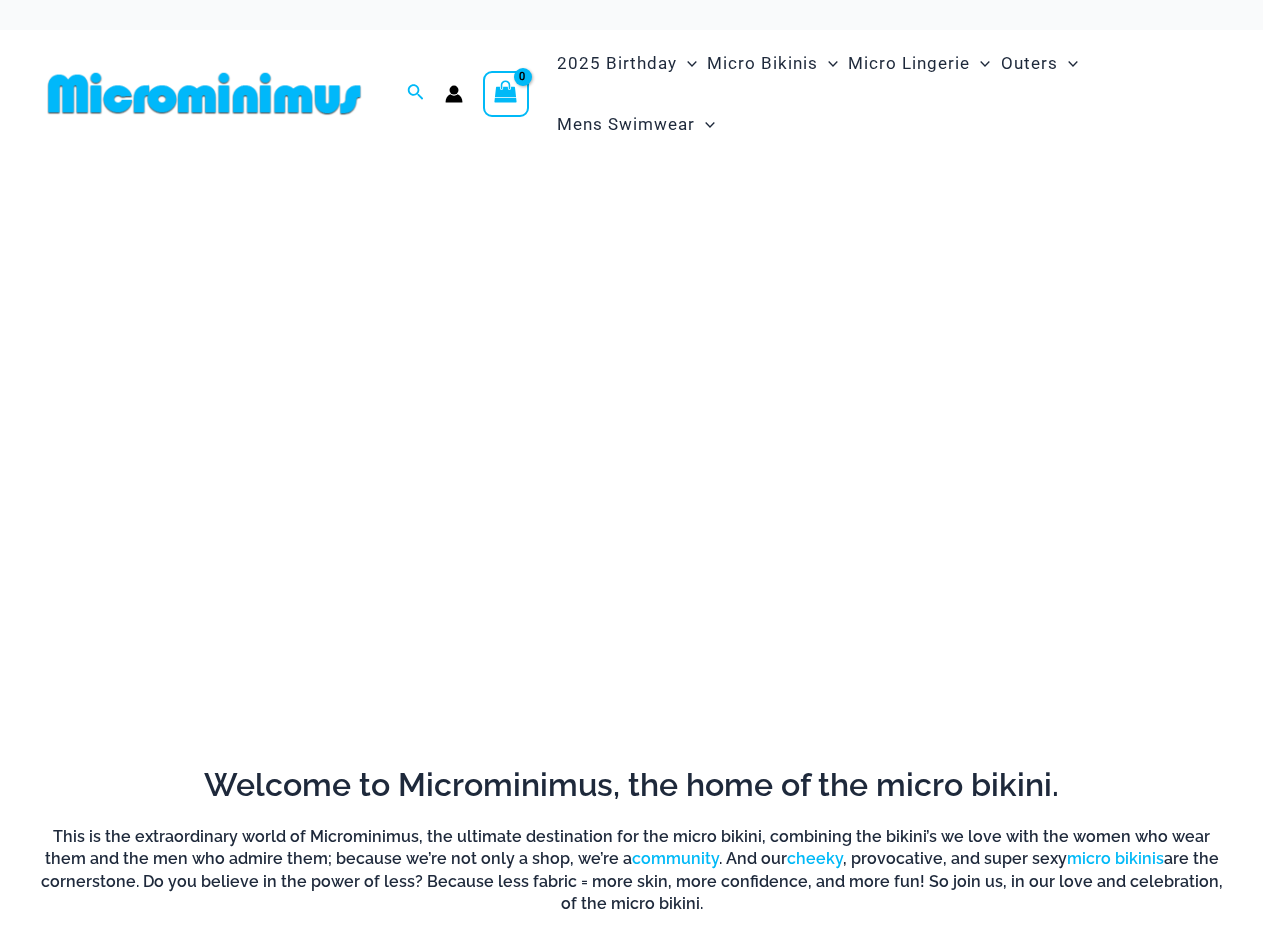 scroll, scrollTop: 0, scrollLeft: 0, axis: both 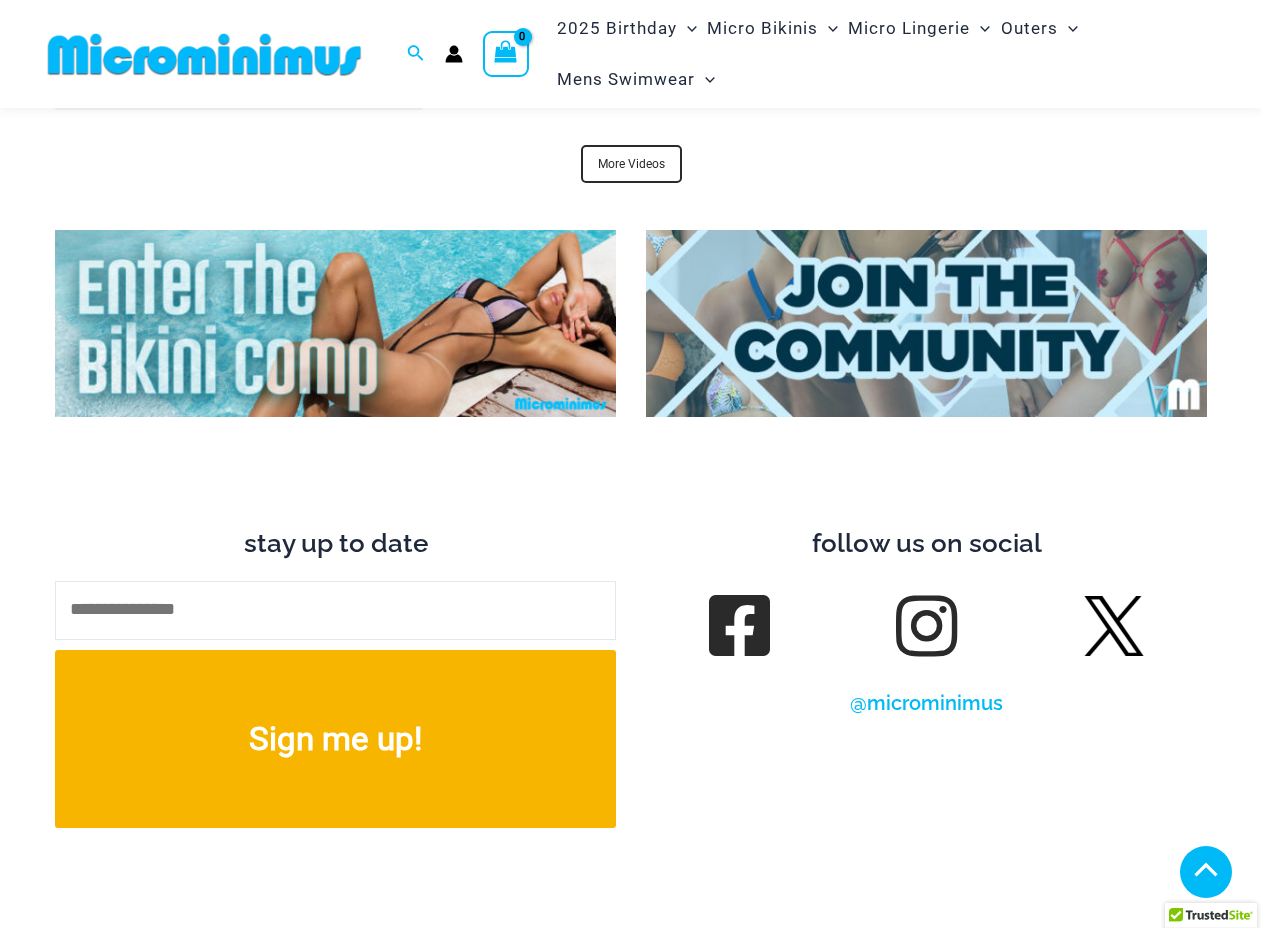 click at bounding box center (1114, 626) 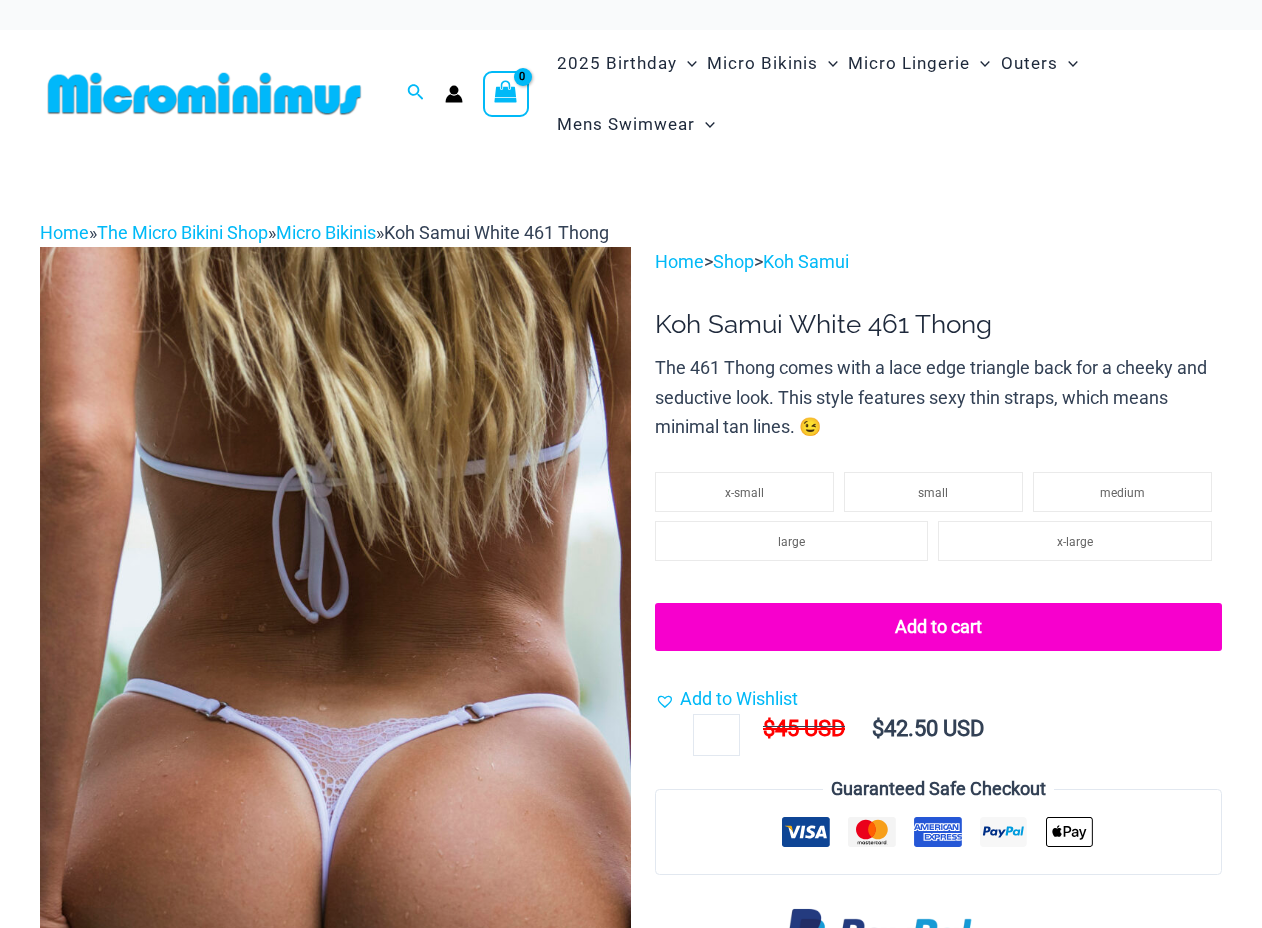 scroll, scrollTop: 0, scrollLeft: 0, axis: both 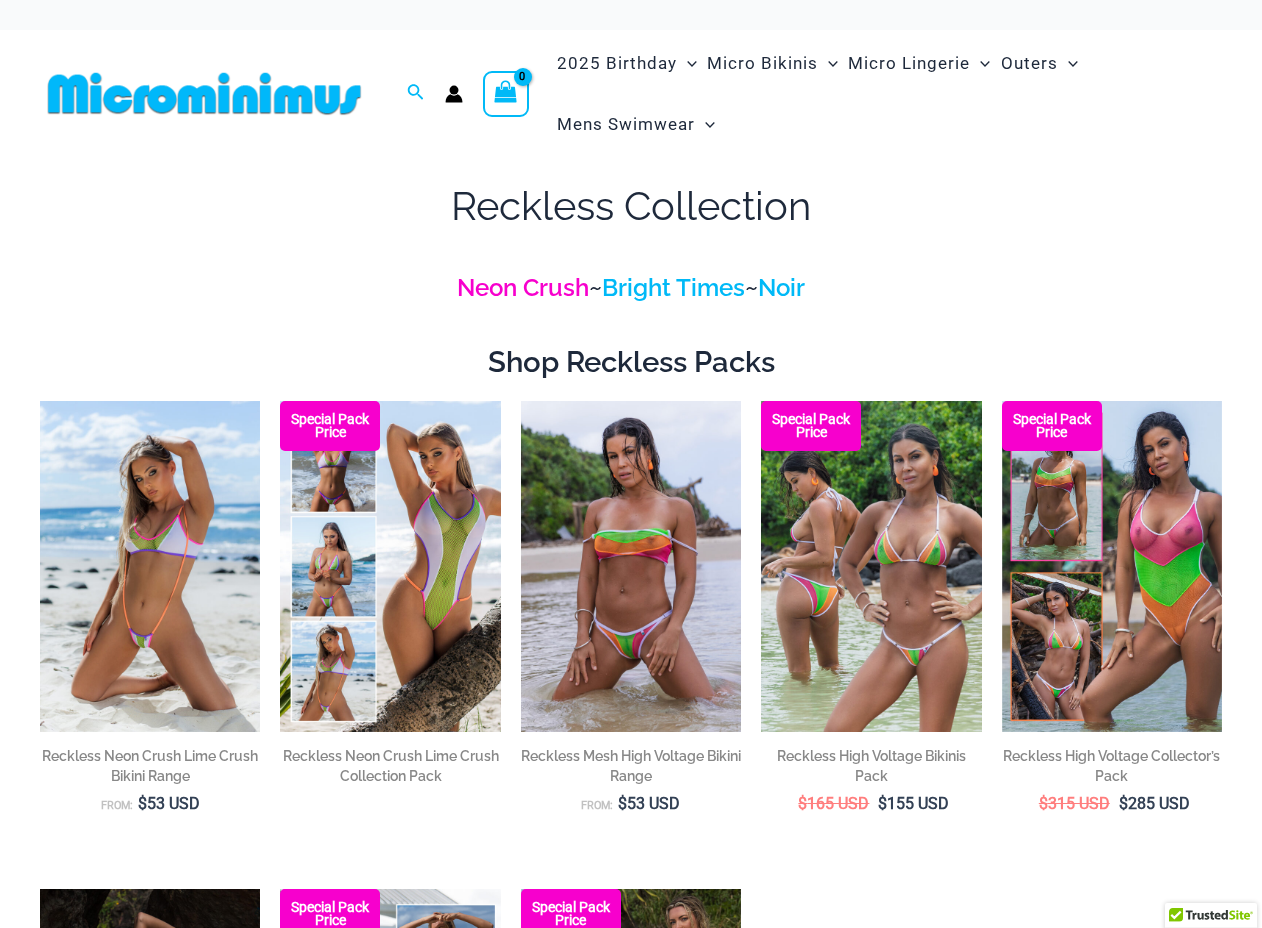 click on "Neon Crush" at bounding box center [523, 287] 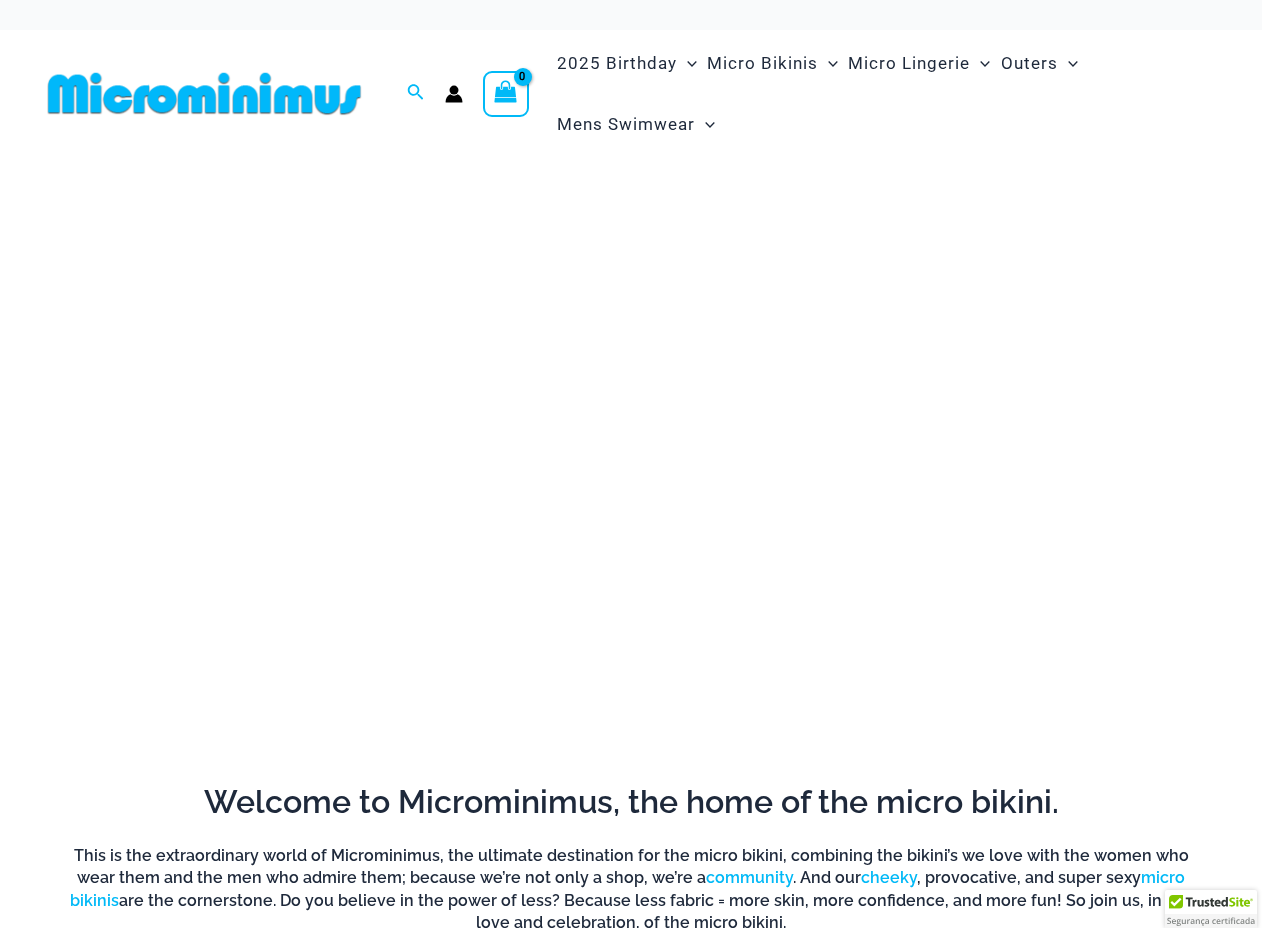 scroll, scrollTop: 0, scrollLeft: 0, axis: both 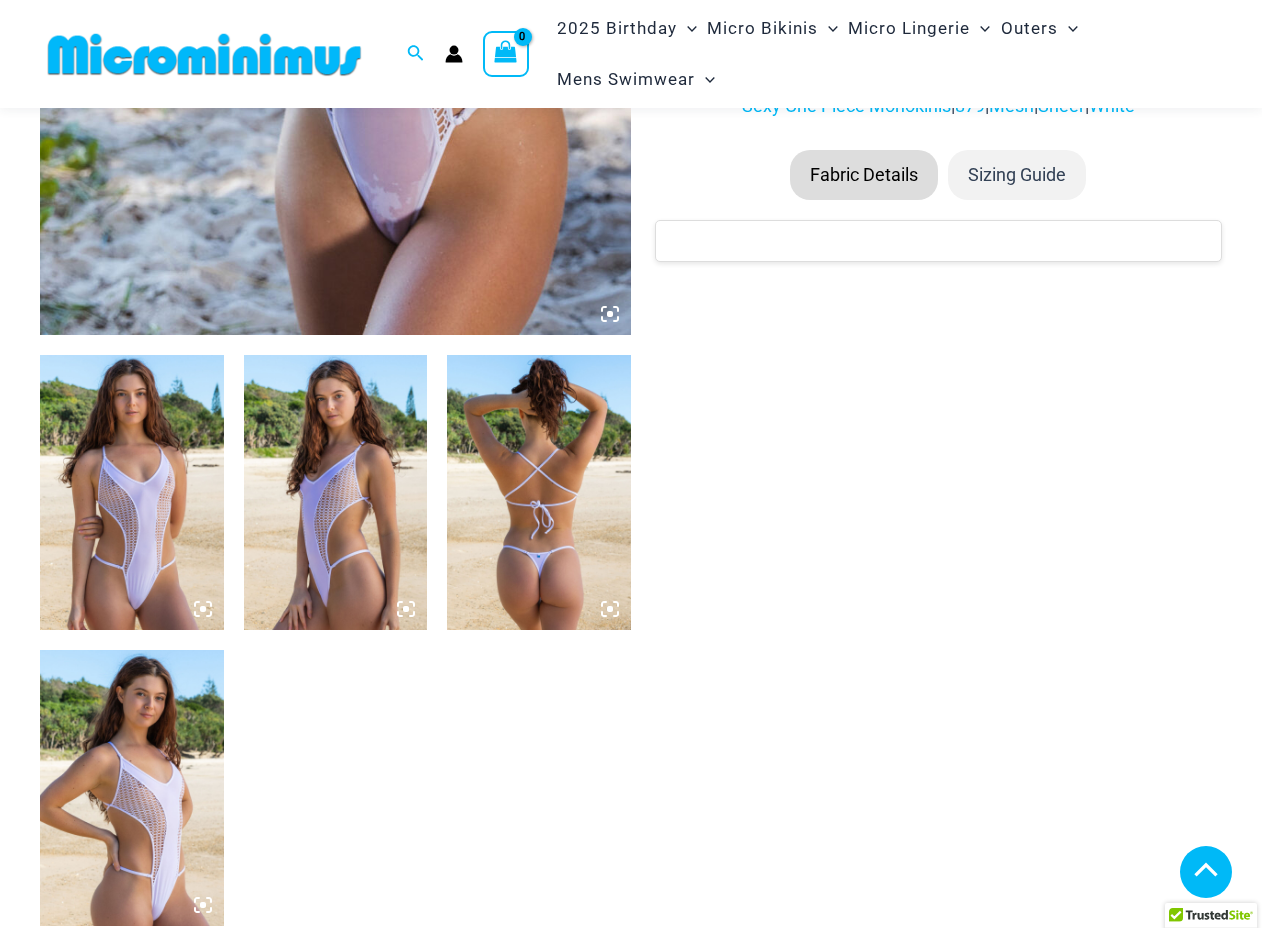 click at bounding box center (132, 492) 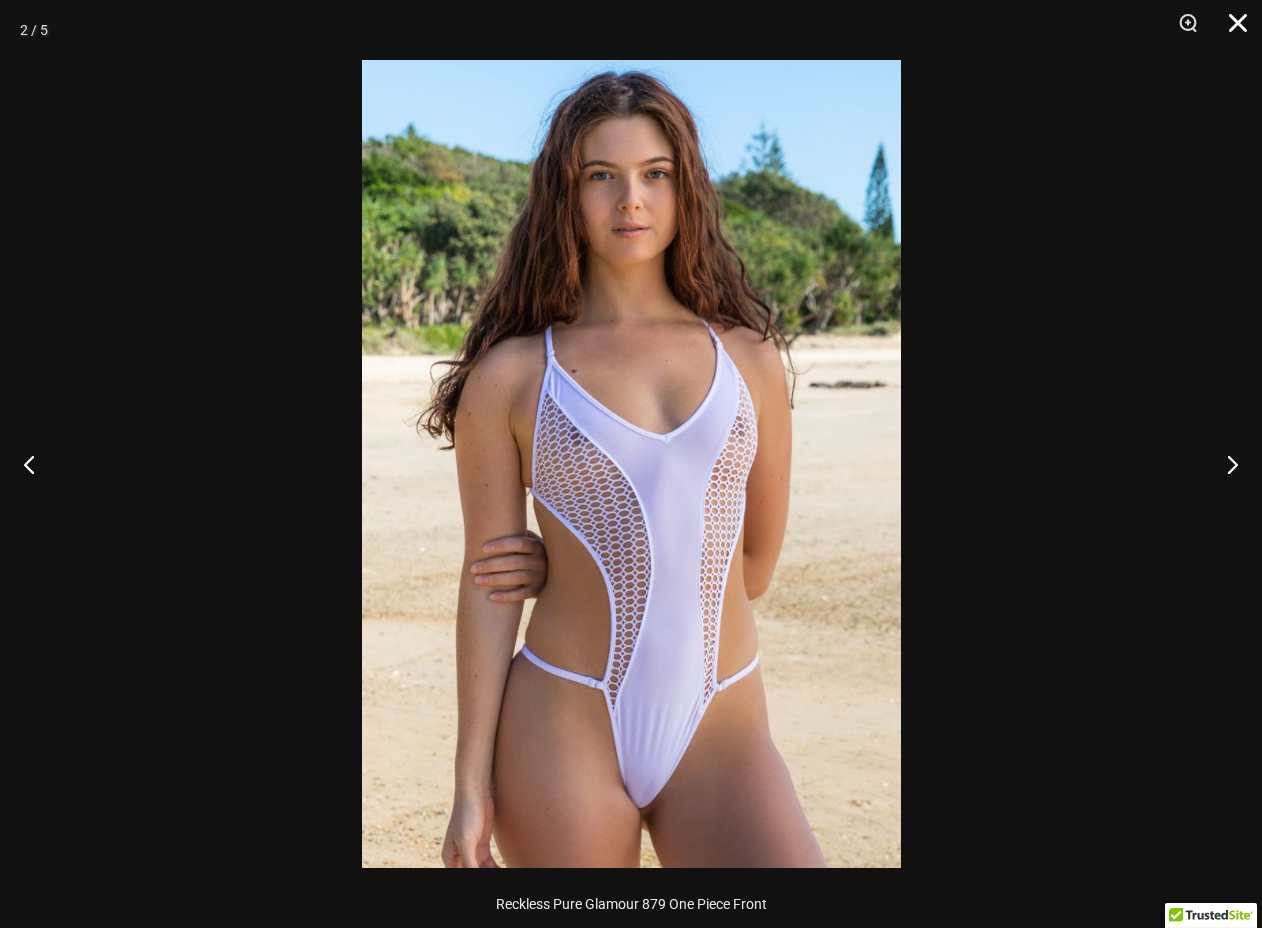 click at bounding box center (1231, 30) 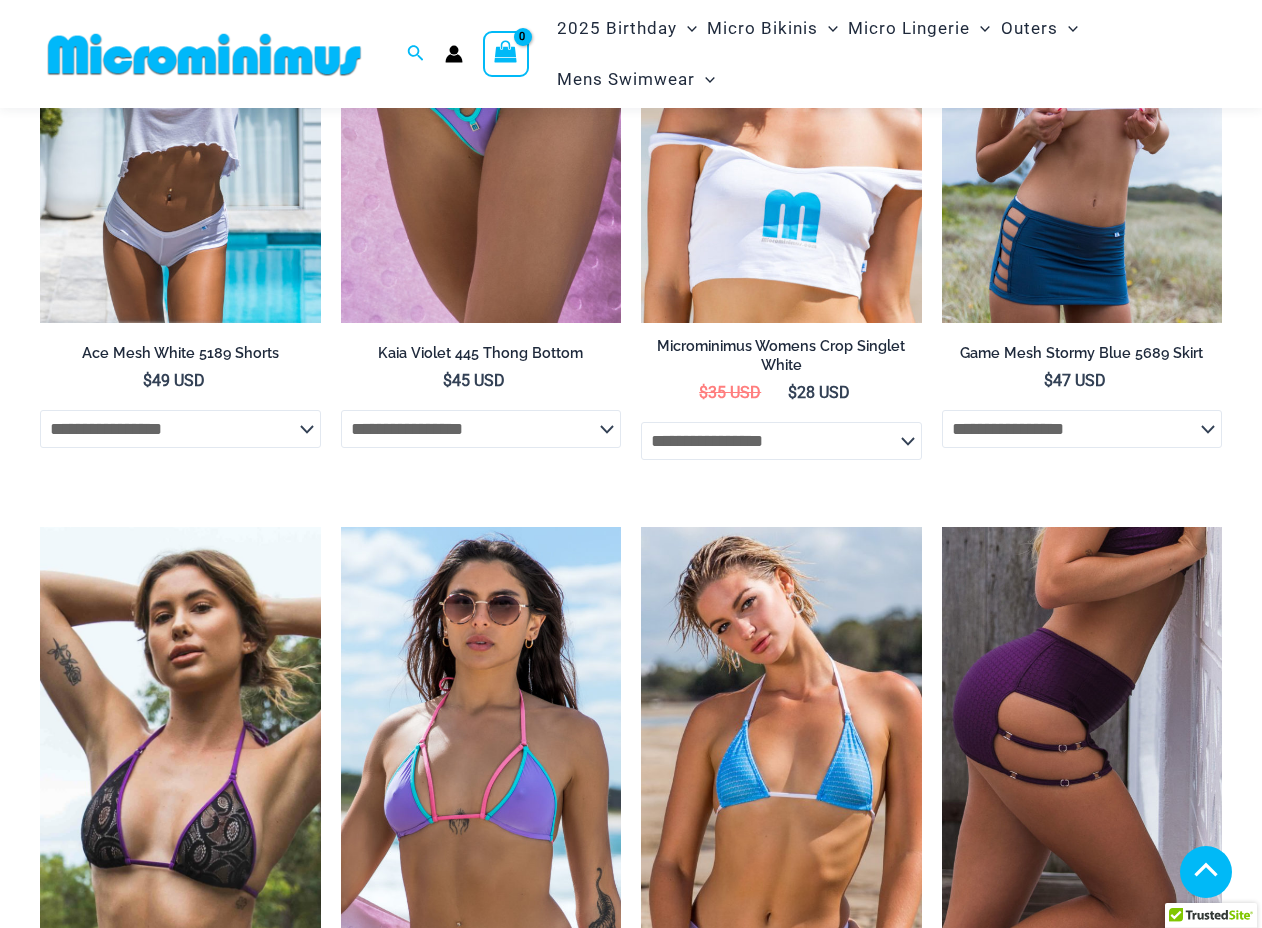 scroll, scrollTop: 4337, scrollLeft: 0, axis: vertical 